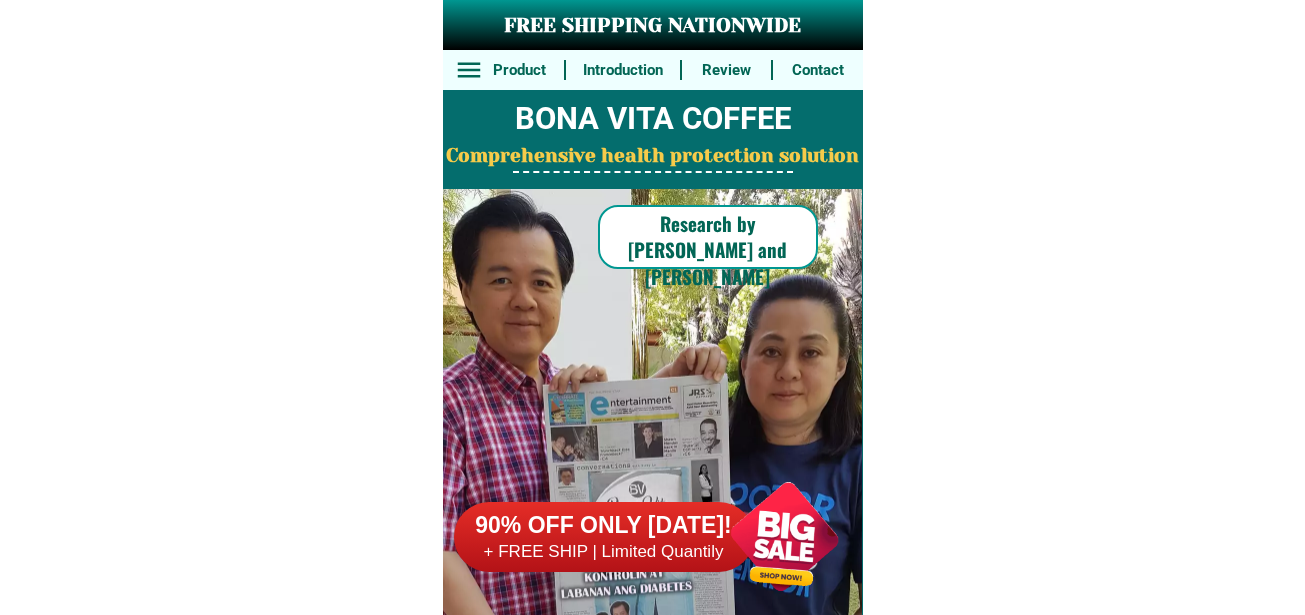 scroll, scrollTop: 0, scrollLeft: 0, axis: both 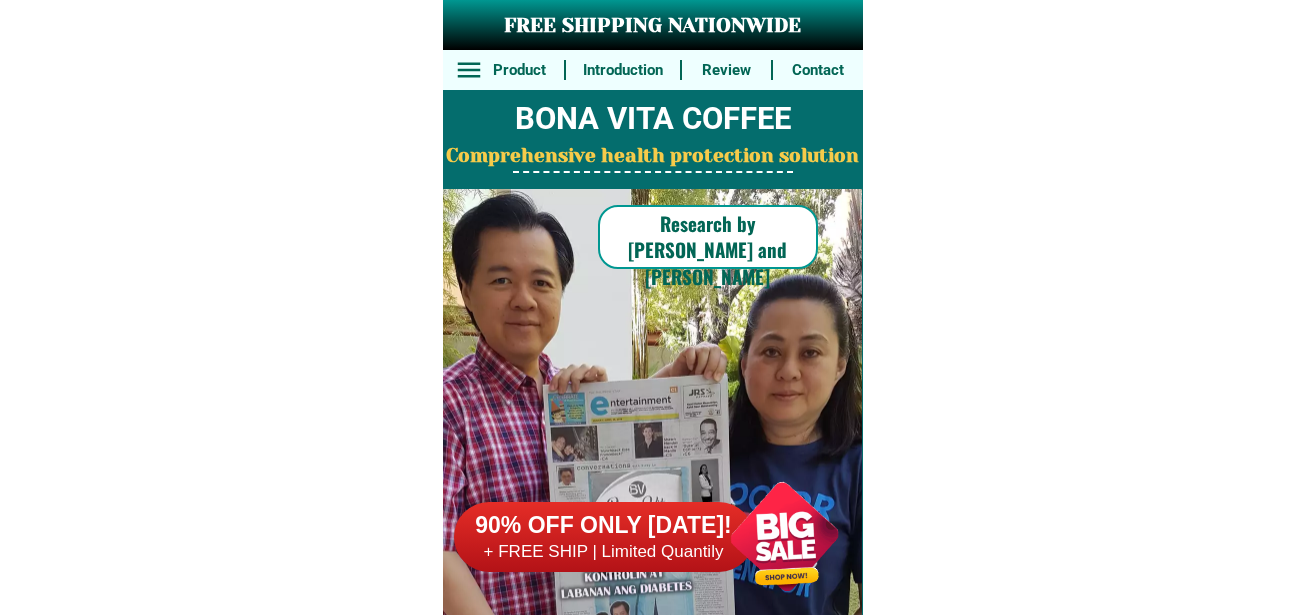 click at bounding box center (784, 536) 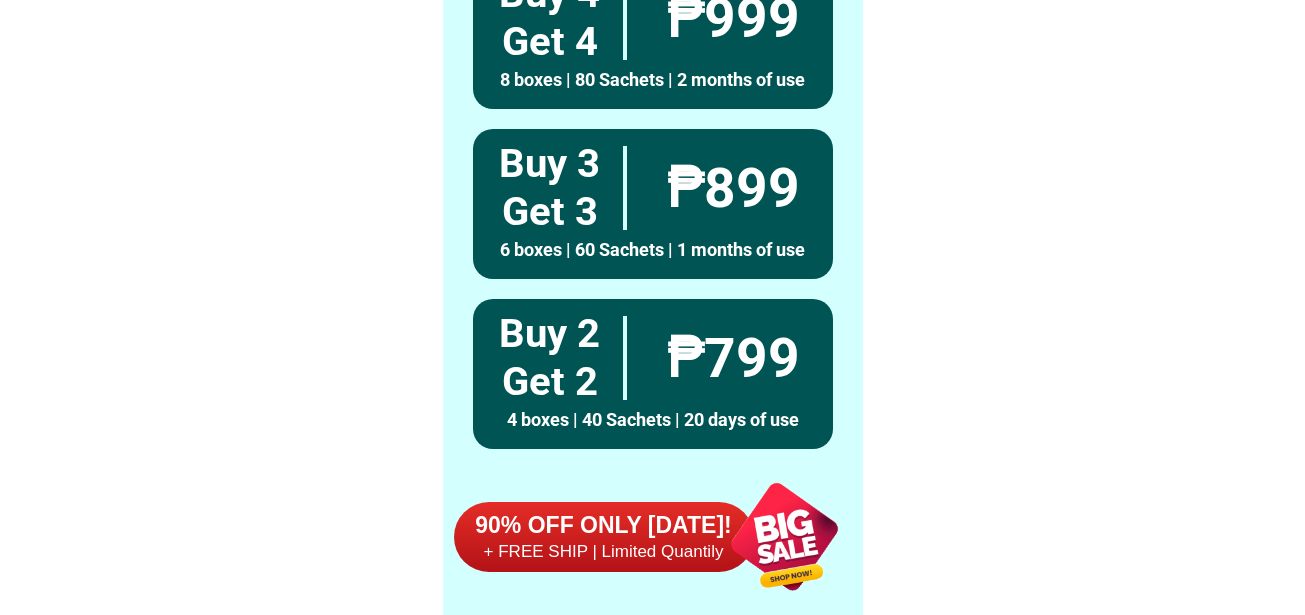 scroll, scrollTop: 15546, scrollLeft: 0, axis: vertical 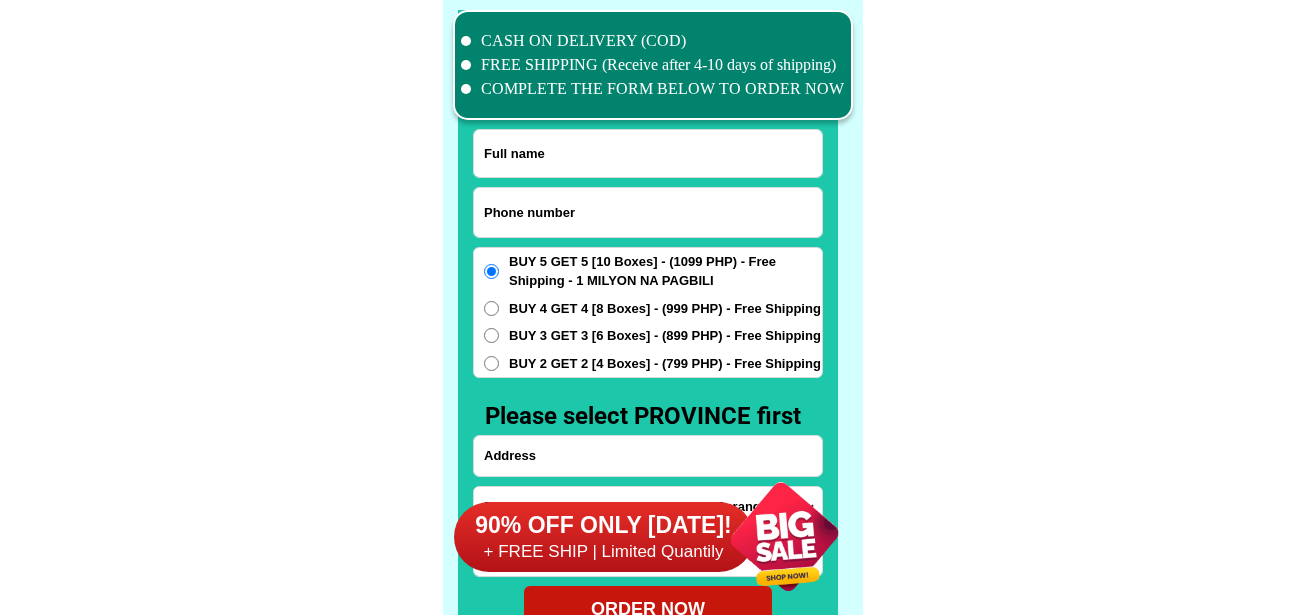 click at bounding box center (648, 212) 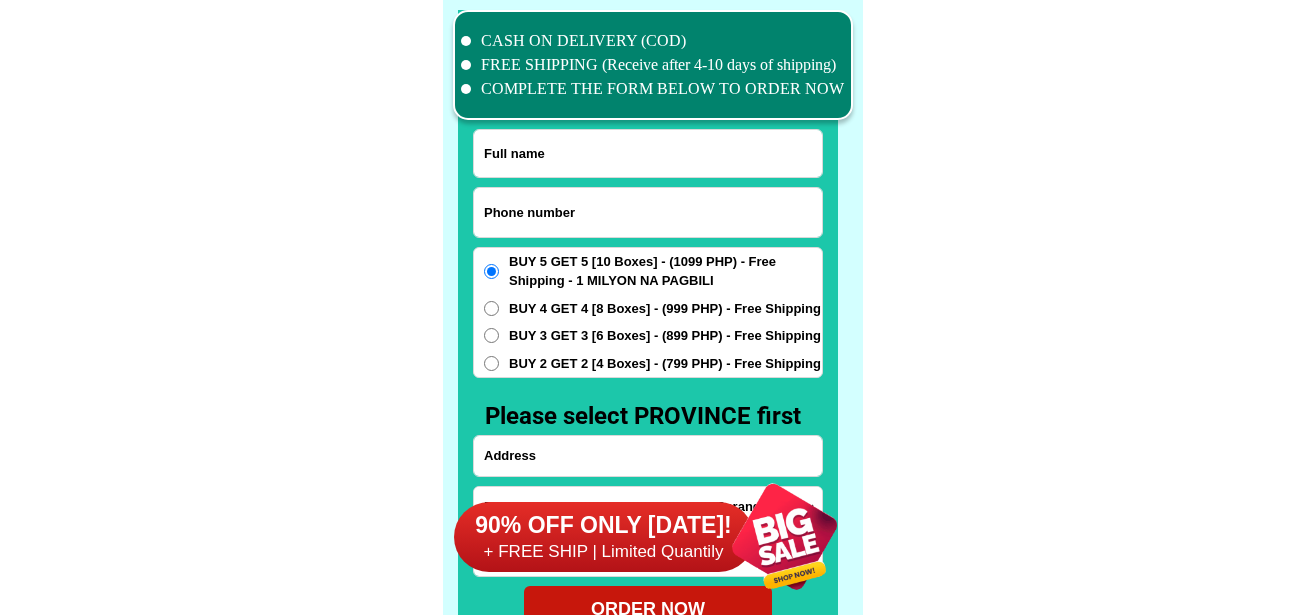 paste on "09637668278" 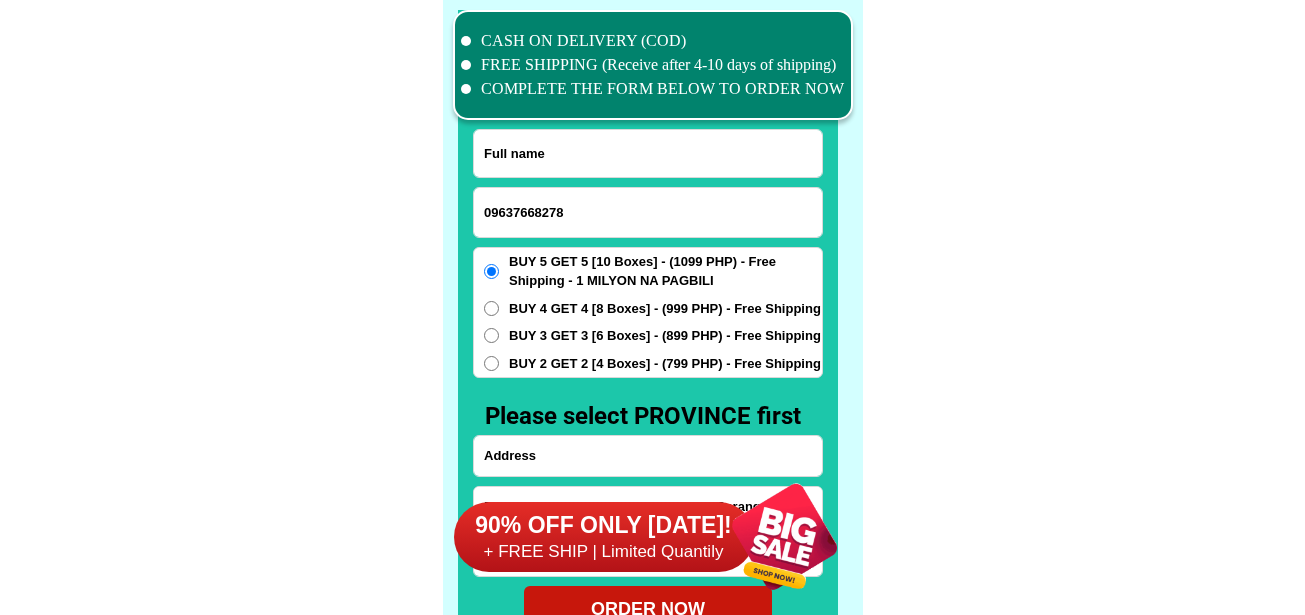type on "09637668278" 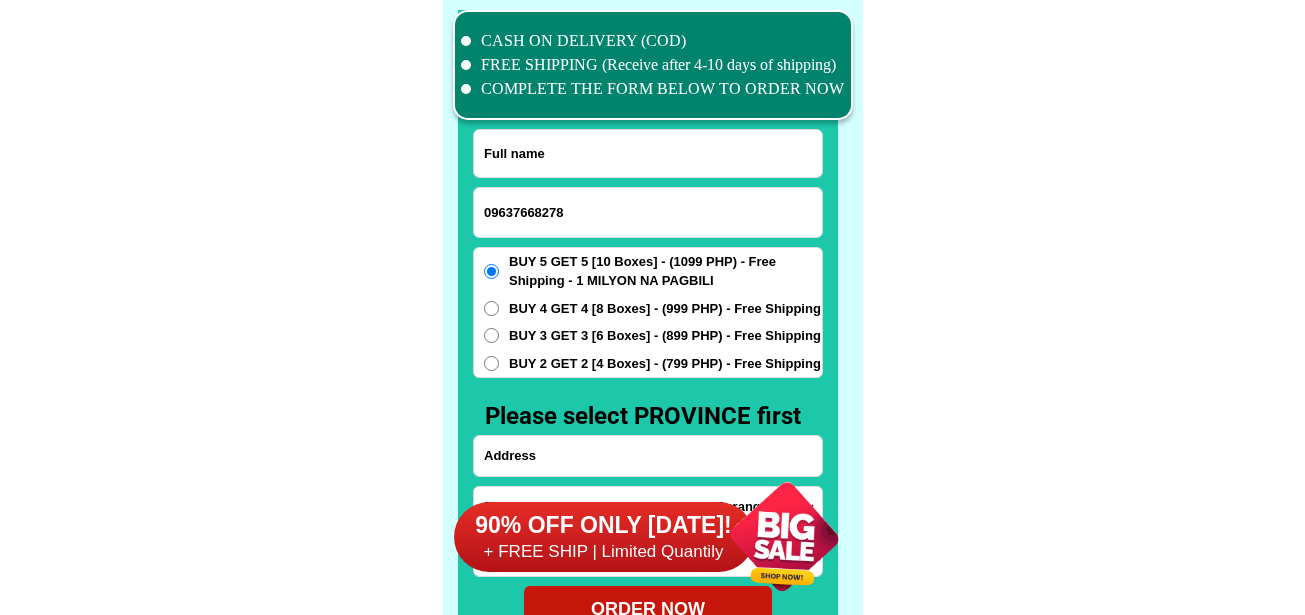 click at bounding box center [648, 153] 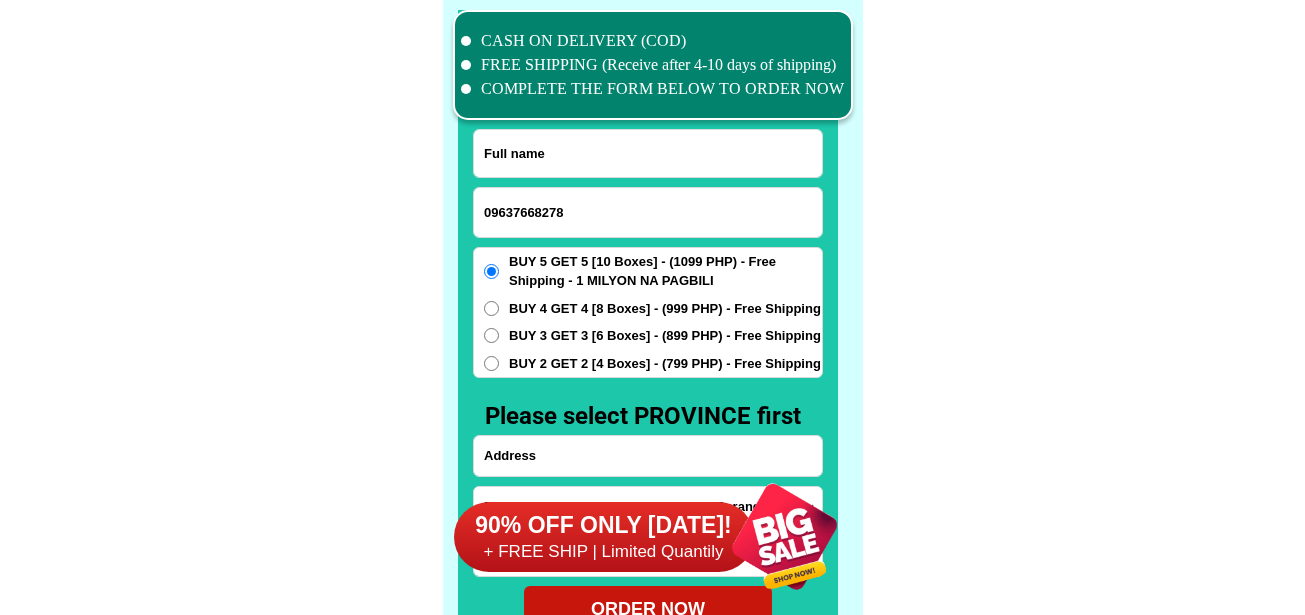 paste on "HaydeeFarangao" 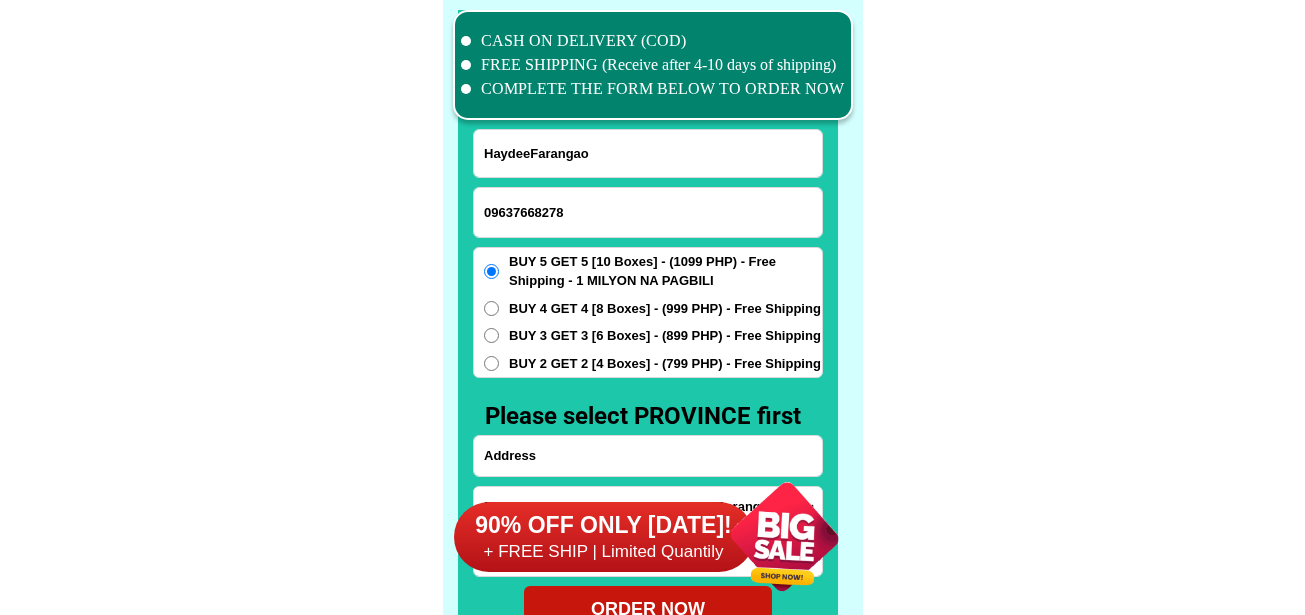 type on "HaydeeFarangao" 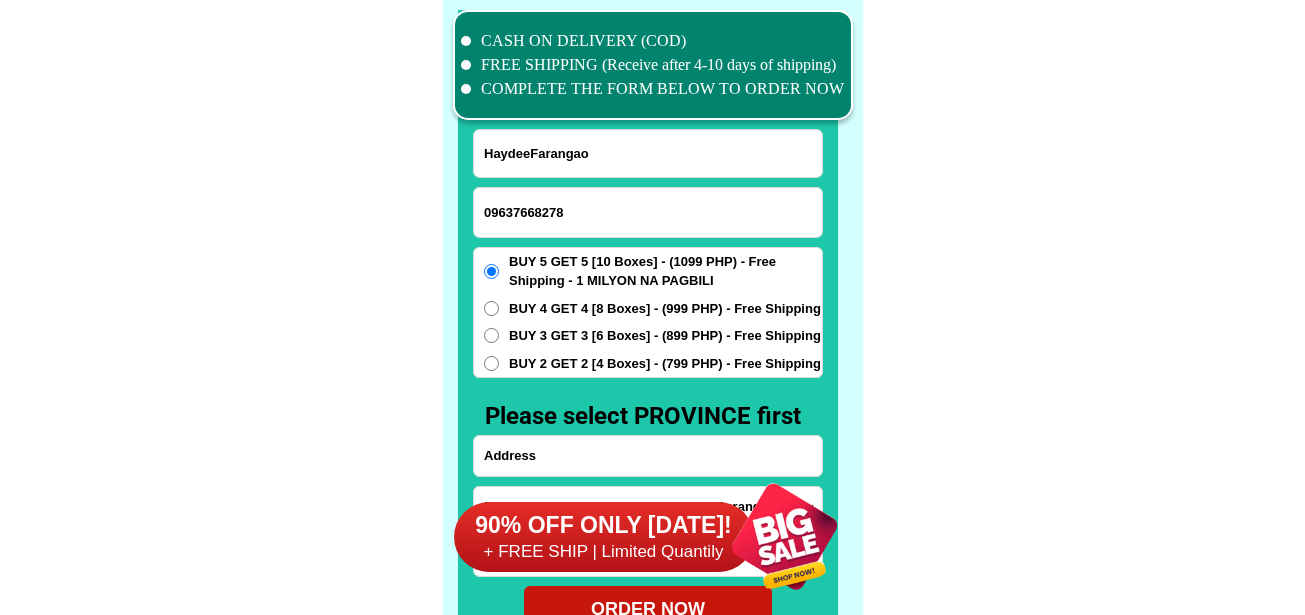 scroll, scrollTop: 15746, scrollLeft: 0, axis: vertical 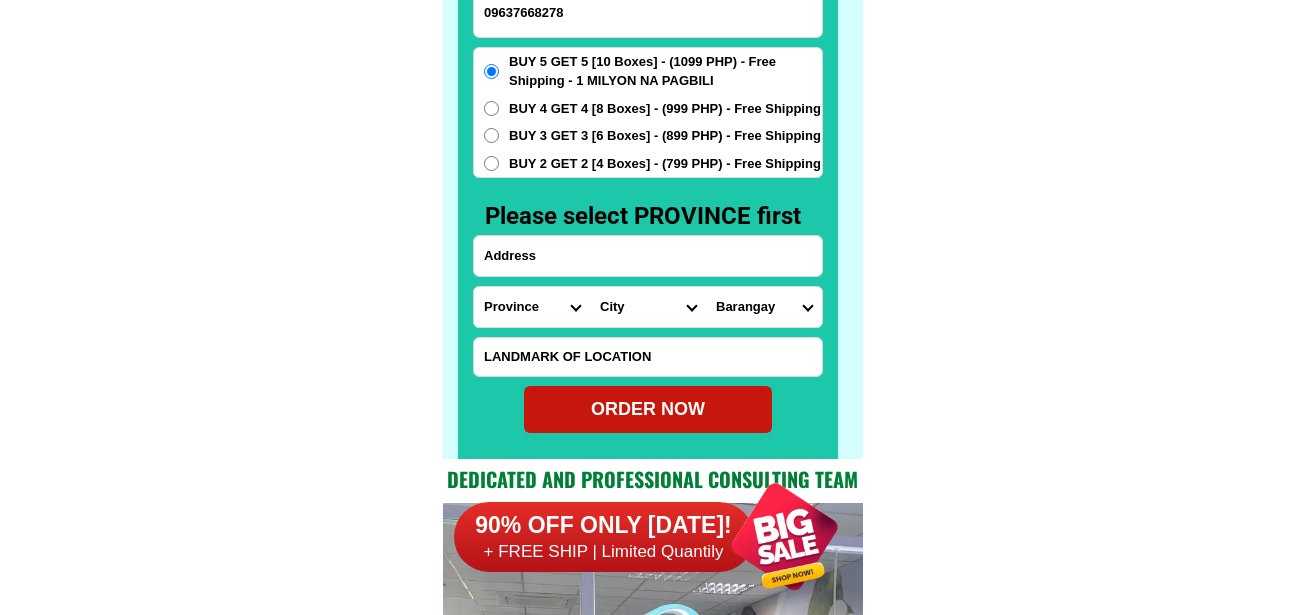 click on "Province [GEOGRAPHIC_DATA] [GEOGRAPHIC_DATA] [GEOGRAPHIC_DATA] [GEOGRAPHIC_DATA] [GEOGRAPHIC_DATA] [GEOGRAPHIC_DATA][PERSON_NAME][GEOGRAPHIC_DATA] [GEOGRAPHIC_DATA] [GEOGRAPHIC_DATA] [GEOGRAPHIC_DATA] [GEOGRAPHIC_DATA] [GEOGRAPHIC_DATA] [GEOGRAPHIC_DATA] [GEOGRAPHIC_DATA] [GEOGRAPHIC_DATA] [GEOGRAPHIC_DATA]-[GEOGRAPHIC_DATA] [GEOGRAPHIC_DATA] [GEOGRAPHIC_DATA] [GEOGRAPHIC_DATA] [GEOGRAPHIC_DATA] [GEOGRAPHIC_DATA] [GEOGRAPHIC_DATA]-de-oro [GEOGRAPHIC_DATA] [GEOGRAPHIC_DATA]-occidental [GEOGRAPHIC_DATA] [GEOGRAPHIC_DATA] Eastern-[GEOGRAPHIC_DATA] [GEOGRAPHIC_DATA] [GEOGRAPHIC_DATA] [GEOGRAPHIC_DATA]-norte [GEOGRAPHIC_DATA]-[GEOGRAPHIC_DATA] [GEOGRAPHIC_DATA] [GEOGRAPHIC_DATA] [GEOGRAPHIC_DATA] [GEOGRAPHIC_DATA] [GEOGRAPHIC_DATA] [GEOGRAPHIC_DATA] [GEOGRAPHIC_DATA] [GEOGRAPHIC_DATA] Metro-[GEOGRAPHIC_DATA] [GEOGRAPHIC_DATA]-[GEOGRAPHIC_DATA]-[GEOGRAPHIC_DATA]-province [GEOGRAPHIC_DATA]-[GEOGRAPHIC_DATA]-oriental [GEOGRAPHIC_DATA] [GEOGRAPHIC_DATA] [GEOGRAPHIC_DATA]-[GEOGRAPHIC_DATA]-[GEOGRAPHIC_DATA] [GEOGRAPHIC_DATA] [GEOGRAPHIC_DATA] [GEOGRAPHIC_DATA] [GEOGRAPHIC_DATA] [GEOGRAPHIC_DATA][PERSON_NAME][GEOGRAPHIC_DATA] [GEOGRAPHIC_DATA] [GEOGRAPHIC_DATA] [GEOGRAPHIC_DATA] [GEOGRAPHIC_DATA] [GEOGRAPHIC_DATA]-[GEOGRAPHIC_DATA]-[GEOGRAPHIC_DATA]-[GEOGRAPHIC_DATA] [GEOGRAPHIC_DATA] [GEOGRAPHIC_DATA]-[GEOGRAPHIC_DATA]-[GEOGRAPHIC_DATA] [GEOGRAPHIC_DATA] [GEOGRAPHIC_DATA] [GEOGRAPHIC_DATA]" at bounding box center [532, 307] 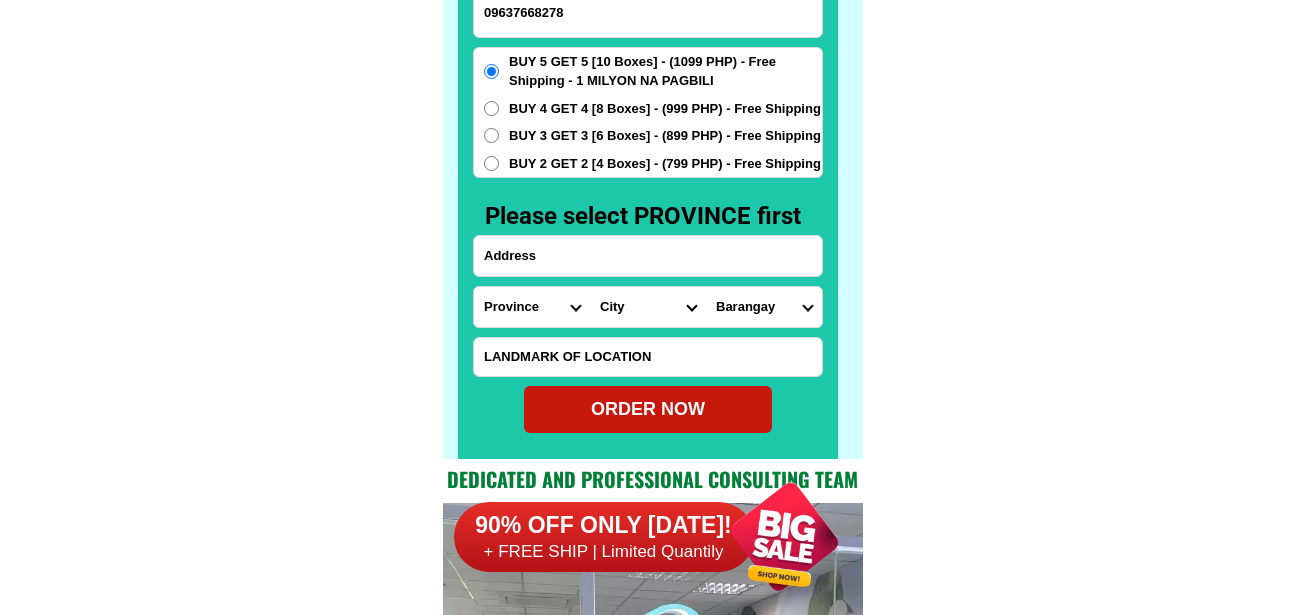 select on "63_151" 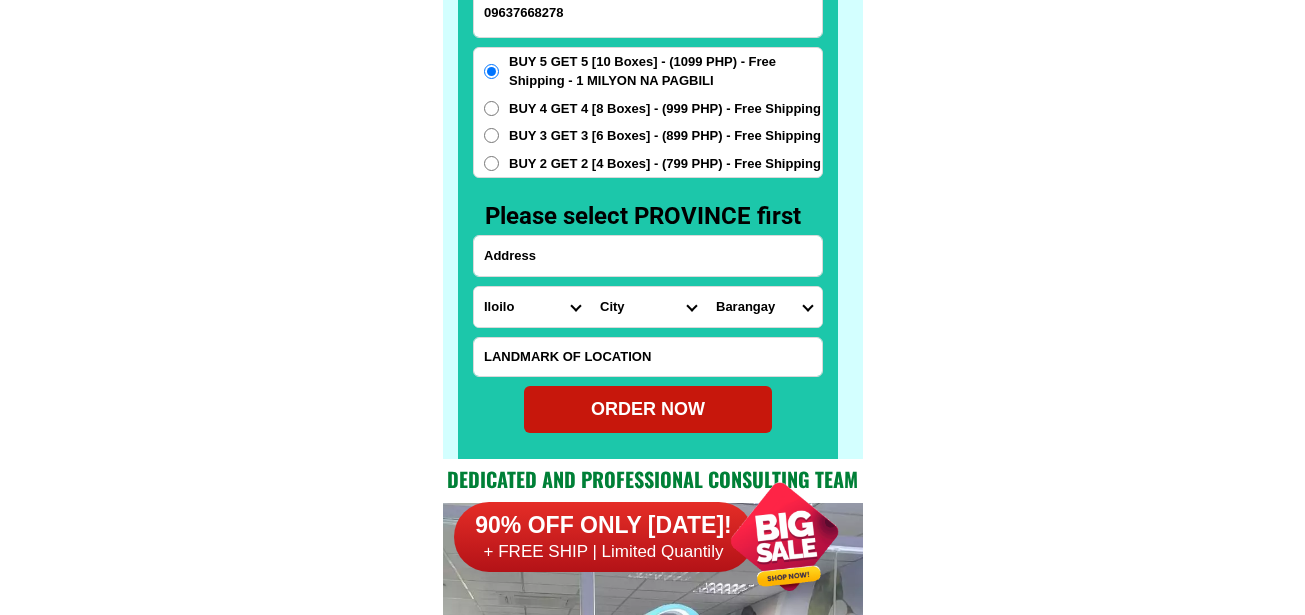 click on "Province [GEOGRAPHIC_DATA] [GEOGRAPHIC_DATA] [GEOGRAPHIC_DATA] [GEOGRAPHIC_DATA] [GEOGRAPHIC_DATA] [GEOGRAPHIC_DATA][PERSON_NAME][GEOGRAPHIC_DATA] [GEOGRAPHIC_DATA] [GEOGRAPHIC_DATA] [GEOGRAPHIC_DATA] [GEOGRAPHIC_DATA] [GEOGRAPHIC_DATA] [GEOGRAPHIC_DATA] [GEOGRAPHIC_DATA] [GEOGRAPHIC_DATA] [GEOGRAPHIC_DATA]-[GEOGRAPHIC_DATA] [GEOGRAPHIC_DATA] [GEOGRAPHIC_DATA] [GEOGRAPHIC_DATA] [GEOGRAPHIC_DATA] [GEOGRAPHIC_DATA] [GEOGRAPHIC_DATA]-de-oro [GEOGRAPHIC_DATA] [GEOGRAPHIC_DATA]-occidental [GEOGRAPHIC_DATA] [GEOGRAPHIC_DATA] Eastern-[GEOGRAPHIC_DATA] [GEOGRAPHIC_DATA] [GEOGRAPHIC_DATA] [GEOGRAPHIC_DATA]-norte [GEOGRAPHIC_DATA]-[GEOGRAPHIC_DATA] [GEOGRAPHIC_DATA] [GEOGRAPHIC_DATA] [GEOGRAPHIC_DATA] [GEOGRAPHIC_DATA] [GEOGRAPHIC_DATA] [GEOGRAPHIC_DATA] [GEOGRAPHIC_DATA] [GEOGRAPHIC_DATA] Metro-[GEOGRAPHIC_DATA] [GEOGRAPHIC_DATA]-[GEOGRAPHIC_DATA]-[GEOGRAPHIC_DATA]-province [GEOGRAPHIC_DATA]-[GEOGRAPHIC_DATA]-oriental [GEOGRAPHIC_DATA] [GEOGRAPHIC_DATA] [GEOGRAPHIC_DATA]-[GEOGRAPHIC_DATA]-[GEOGRAPHIC_DATA] [GEOGRAPHIC_DATA] [GEOGRAPHIC_DATA] [GEOGRAPHIC_DATA] [GEOGRAPHIC_DATA] [GEOGRAPHIC_DATA][PERSON_NAME][GEOGRAPHIC_DATA] [GEOGRAPHIC_DATA] [GEOGRAPHIC_DATA] [GEOGRAPHIC_DATA] [GEOGRAPHIC_DATA] [GEOGRAPHIC_DATA]-[GEOGRAPHIC_DATA]-[GEOGRAPHIC_DATA]-[GEOGRAPHIC_DATA] [GEOGRAPHIC_DATA] [GEOGRAPHIC_DATA]-[GEOGRAPHIC_DATA]-[GEOGRAPHIC_DATA] [GEOGRAPHIC_DATA] [GEOGRAPHIC_DATA] [GEOGRAPHIC_DATA]" at bounding box center [532, 307] 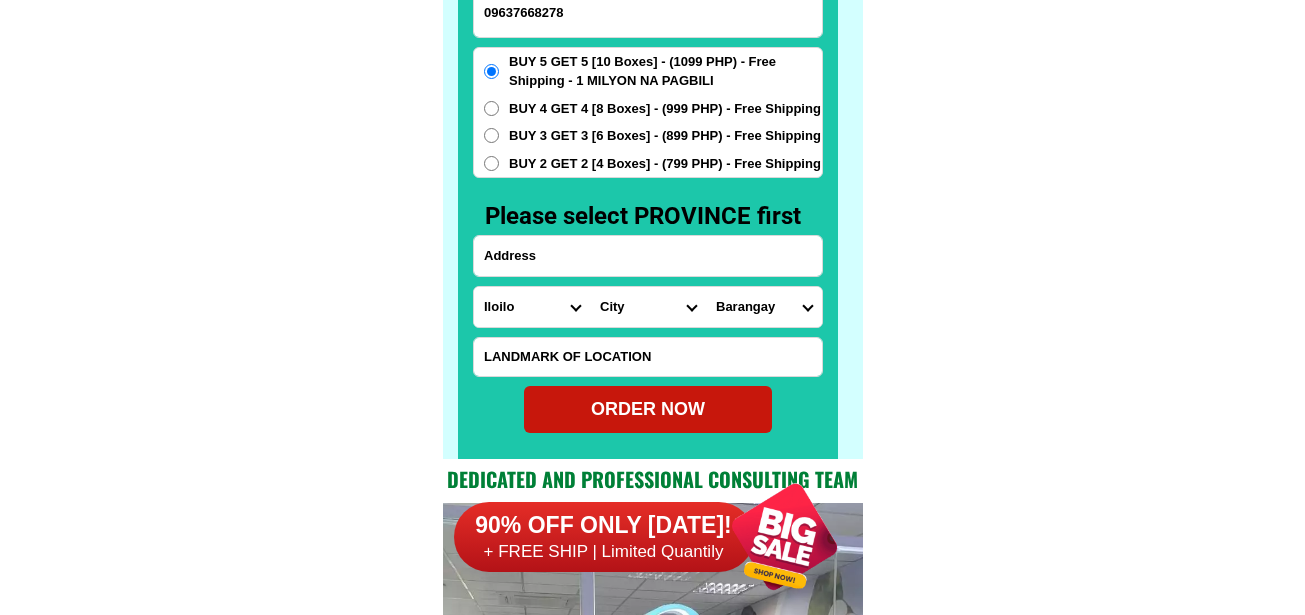 drag, startPoint x: 586, startPoint y: 260, endPoint x: 732, endPoint y: 60, distance: 247.62068 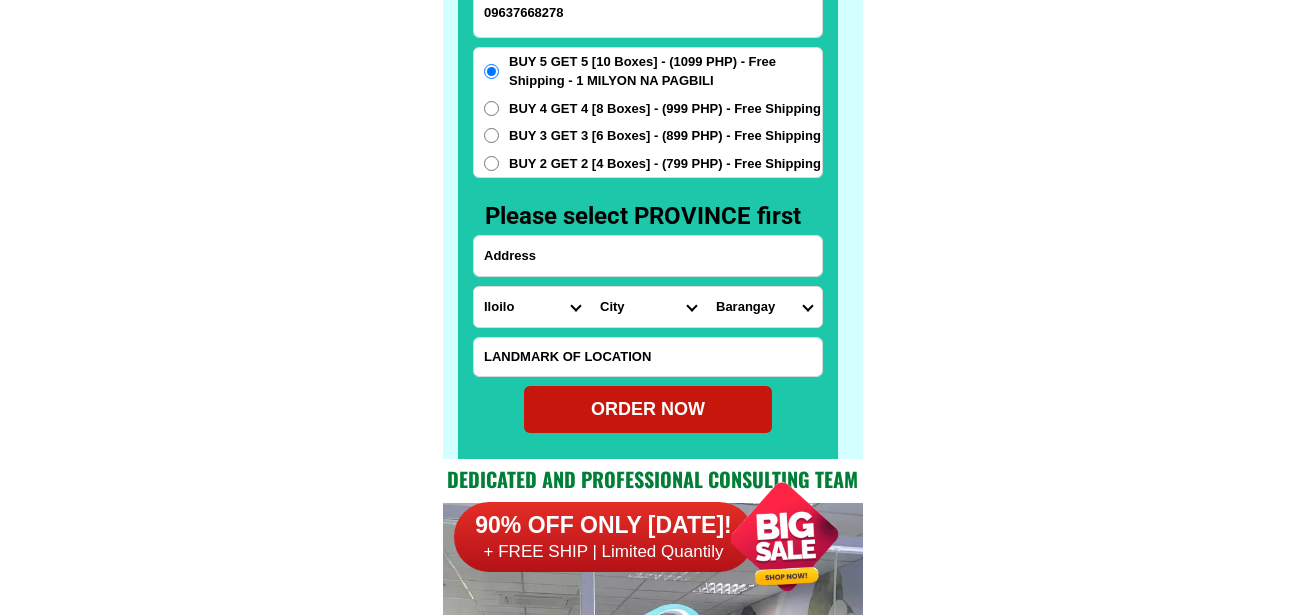 click at bounding box center [648, 256] 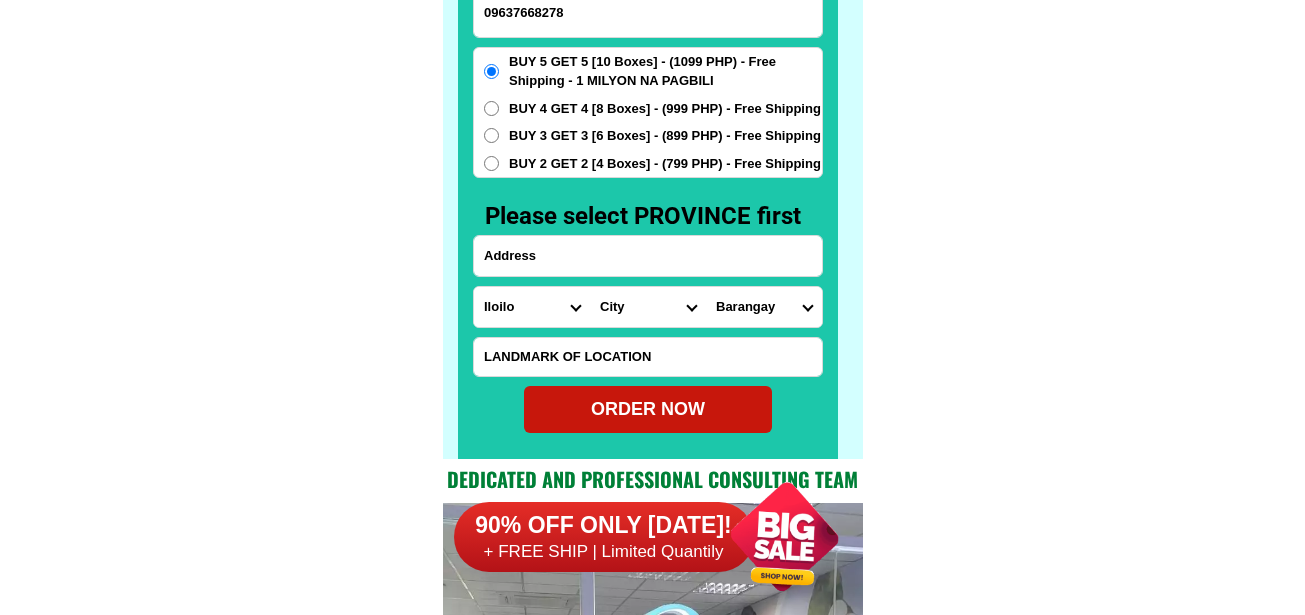 click at bounding box center [648, 256] 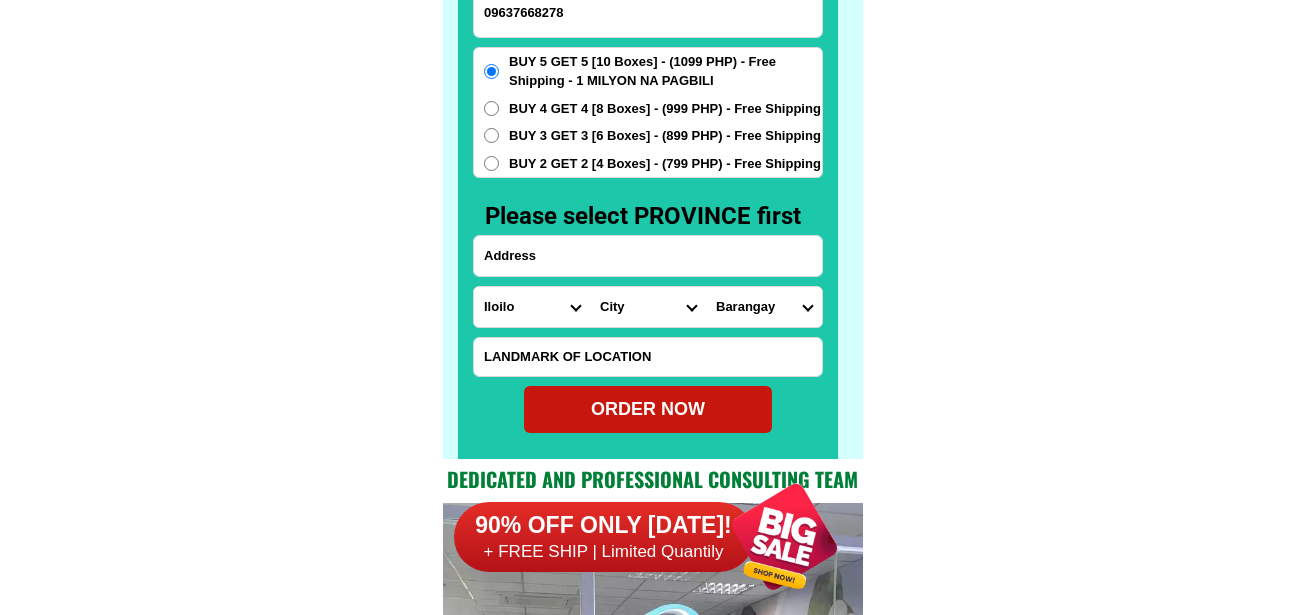 paste on "UBOS ILAYA  MIAGAO" 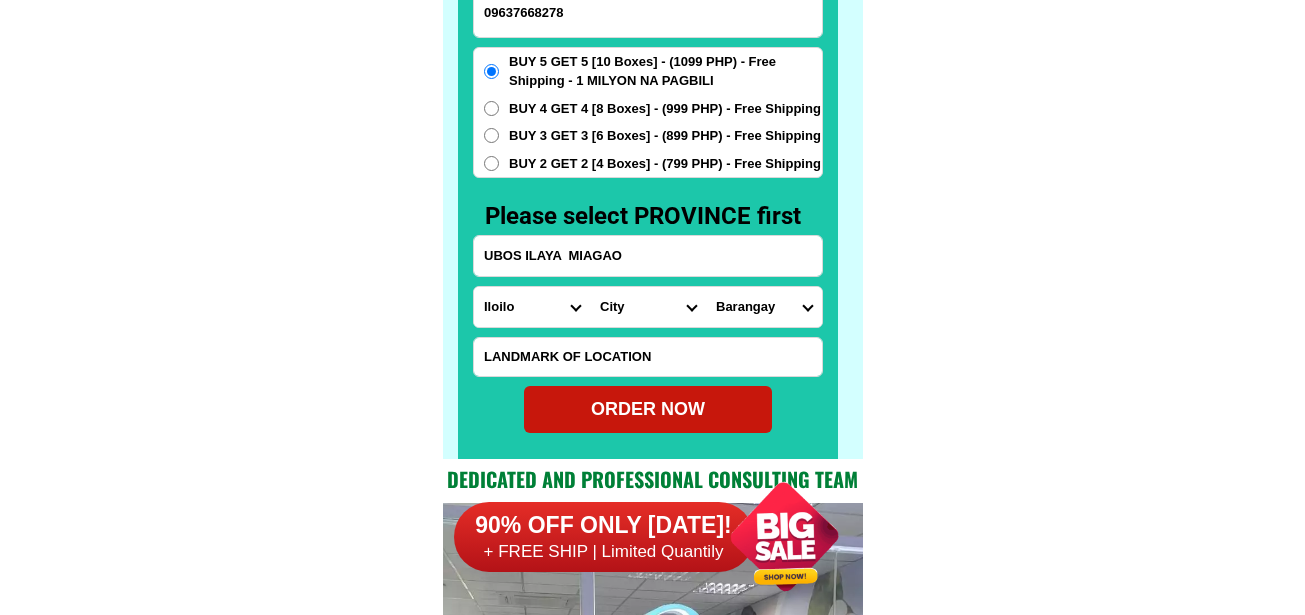 click on "UBOS ILAYA  MIAGAO" at bounding box center [648, 256] 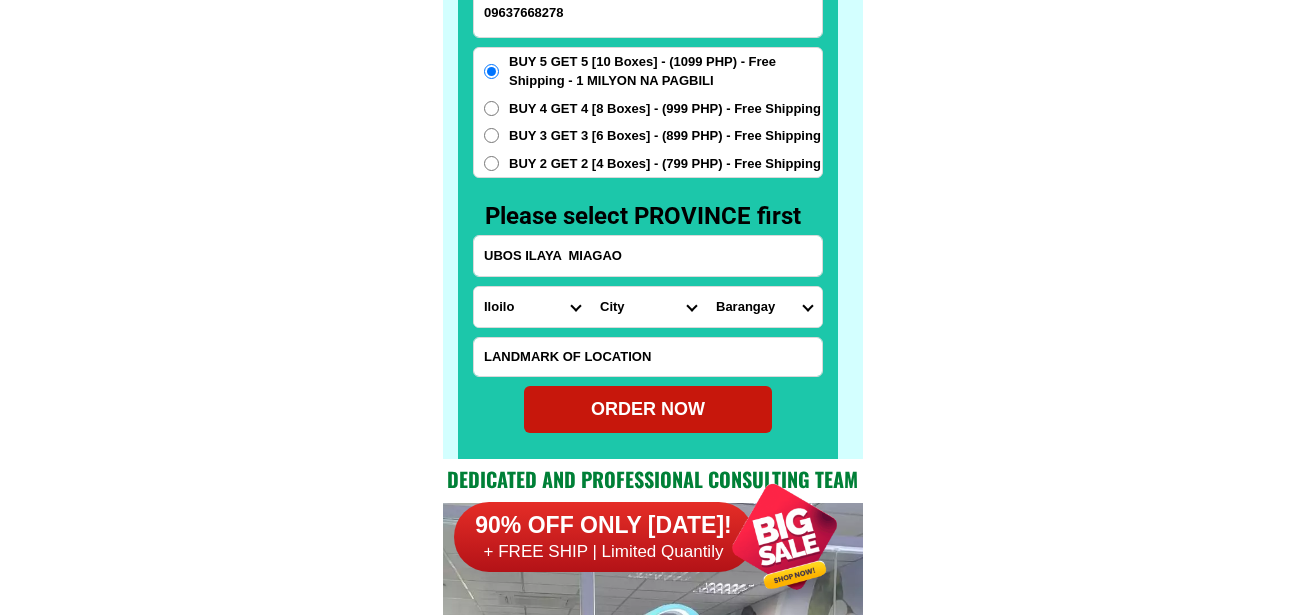 paste on "Nico St. Brgy" 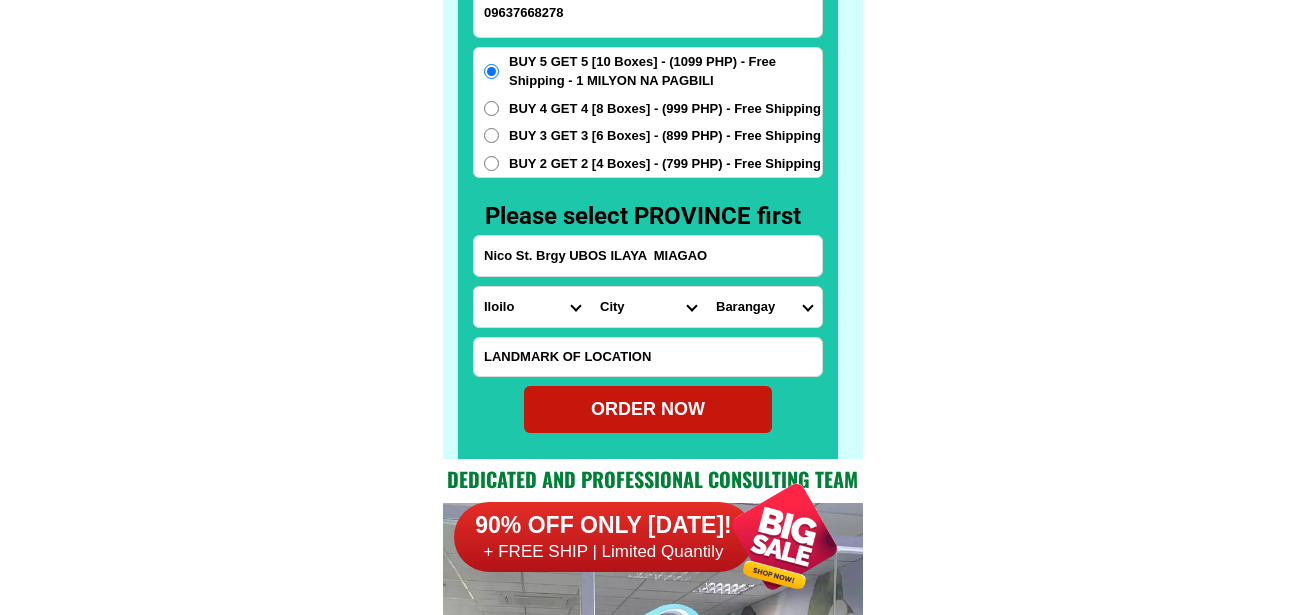 type on "Nico St. Brgy UBOS ILAYA  MIAGAO" 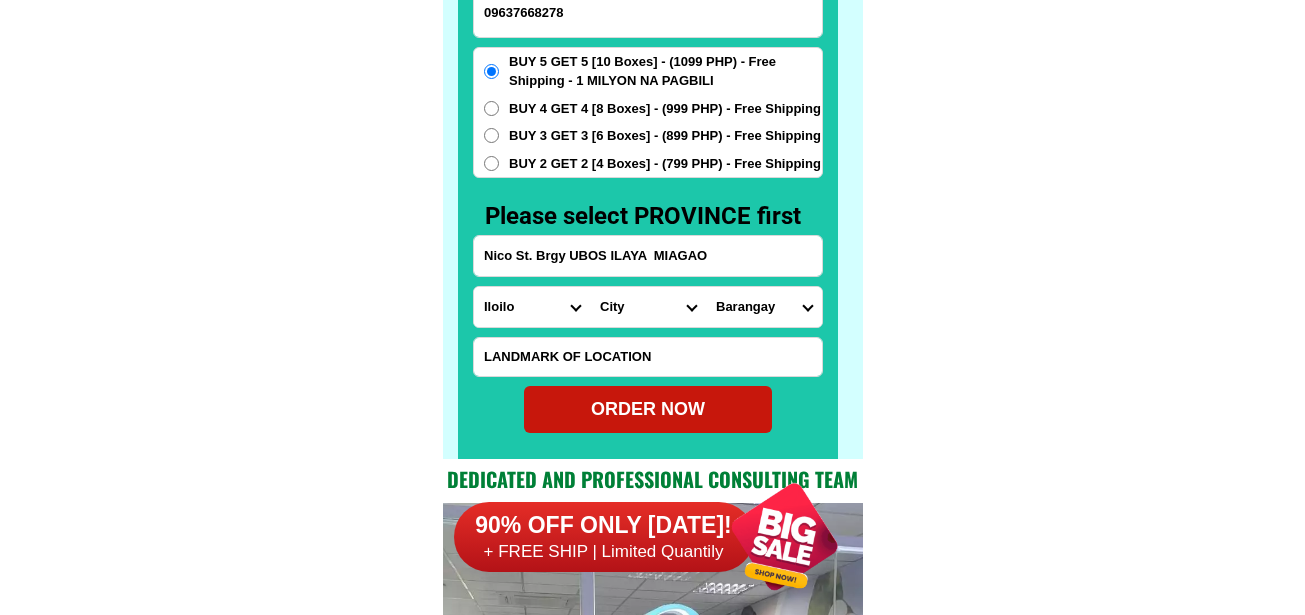 click on "City [PERSON_NAME] [GEOGRAPHIC_DATA] [GEOGRAPHIC_DATA]-[GEOGRAPHIC_DATA]-viejo [GEOGRAPHIC_DATA] [GEOGRAPHIC_DATA] [GEOGRAPHIC_DATA] [PERSON_NAME] [PERSON_NAME][GEOGRAPHIC_DATA] [GEOGRAPHIC_DATA] [GEOGRAPHIC_DATA] [GEOGRAPHIC_DATA]-cabatuan [GEOGRAPHIC_DATA]-city [GEOGRAPHIC_DATA]-[GEOGRAPHIC_DATA] [GEOGRAPHIC_DATA]-[GEOGRAPHIC_DATA] [GEOGRAPHIC_DATA]-[GEOGRAPHIC_DATA] [GEOGRAPHIC_DATA]-[GEOGRAPHIC_DATA]-[PERSON_NAME][GEOGRAPHIC_DATA]-[GEOGRAPHIC_DATA][PERSON_NAME] [GEOGRAPHIC_DATA]-[GEOGRAPHIC_DATA][PERSON_NAME] [GEOGRAPHIC_DATA]-[GEOGRAPHIC_DATA][PERSON_NAME][GEOGRAPHIC_DATA][GEOGRAPHIC_DATA] [GEOGRAPHIC_DATA] [PERSON_NAME][GEOGRAPHIC_DATA][PERSON_NAME] New-[PERSON_NAME] [PERSON_NAME]-city [GEOGRAPHIC_DATA] [GEOGRAPHIC_DATA] [GEOGRAPHIC_DATA][PERSON_NAME] [GEOGRAPHIC_DATA][PERSON_NAME][GEOGRAPHIC_DATA] Tubungan [GEOGRAPHIC_DATA]" at bounding box center [648, 307] 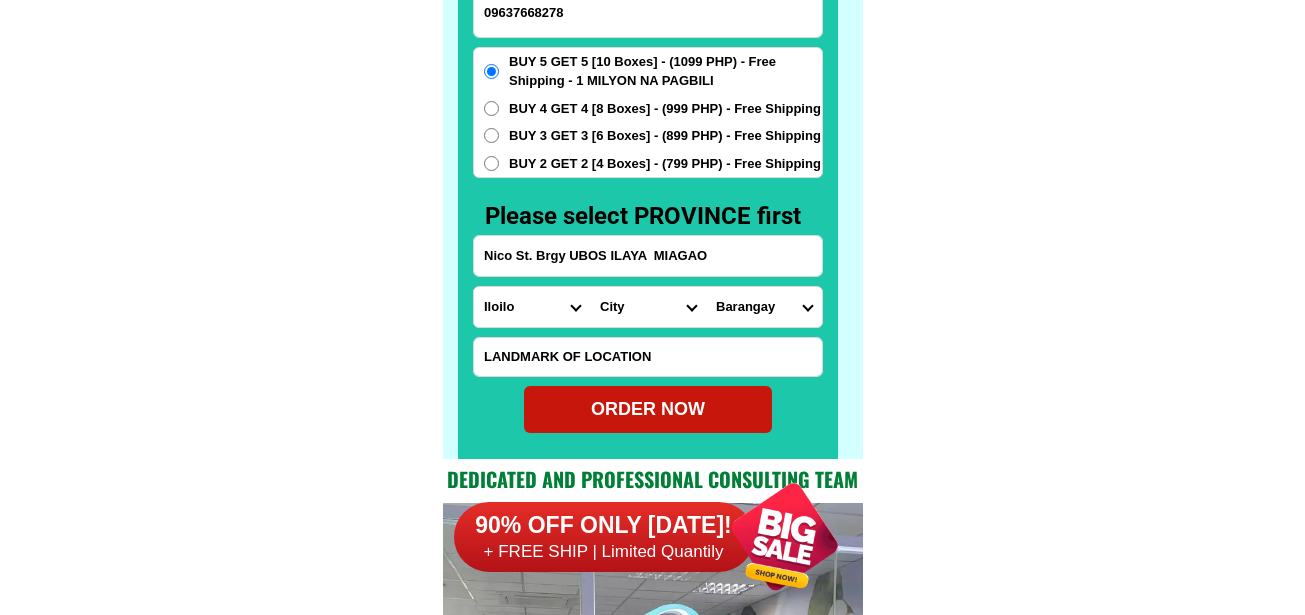 select on "63_1516565" 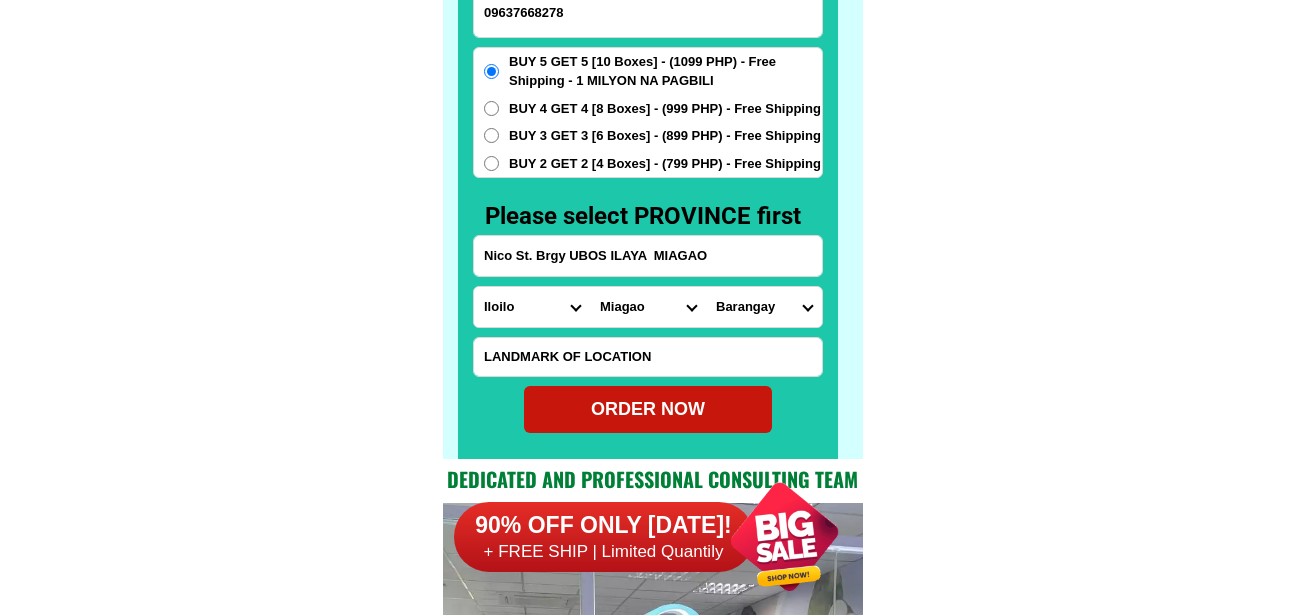 click on "City [PERSON_NAME] [GEOGRAPHIC_DATA] [GEOGRAPHIC_DATA]-[GEOGRAPHIC_DATA]-viejo [GEOGRAPHIC_DATA] [GEOGRAPHIC_DATA] [GEOGRAPHIC_DATA] [PERSON_NAME] [PERSON_NAME][GEOGRAPHIC_DATA] [GEOGRAPHIC_DATA] [GEOGRAPHIC_DATA] [GEOGRAPHIC_DATA]-cabatuan [GEOGRAPHIC_DATA]-city [GEOGRAPHIC_DATA]-[GEOGRAPHIC_DATA] [GEOGRAPHIC_DATA]-[GEOGRAPHIC_DATA] [GEOGRAPHIC_DATA]-[GEOGRAPHIC_DATA] [GEOGRAPHIC_DATA]-[GEOGRAPHIC_DATA]-[PERSON_NAME][GEOGRAPHIC_DATA]-[GEOGRAPHIC_DATA][PERSON_NAME] [GEOGRAPHIC_DATA]-[GEOGRAPHIC_DATA][PERSON_NAME] [GEOGRAPHIC_DATA]-[GEOGRAPHIC_DATA][PERSON_NAME][GEOGRAPHIC_DATA][GEOGRAPHIC_DATA] [GEOGRAPHIC_DATA] [PERSON_NAME][GEOGRAPHIC_DATA][PERSON_NAME] New-[PERSON_NAME] [PERSON_NAME]-city [GEOGRAPHIC_DATA] [GEOGRAPHIC_DATA] [GEOGRAPHIC_DATA][PERSON_NAME] [GEOGRAPHIC_DATA][PERSON_NAME][GEOGRAPHIC_DATA] Tubungan [GEOGRAPHIC_DATA]" at bounding box center [648, 307] 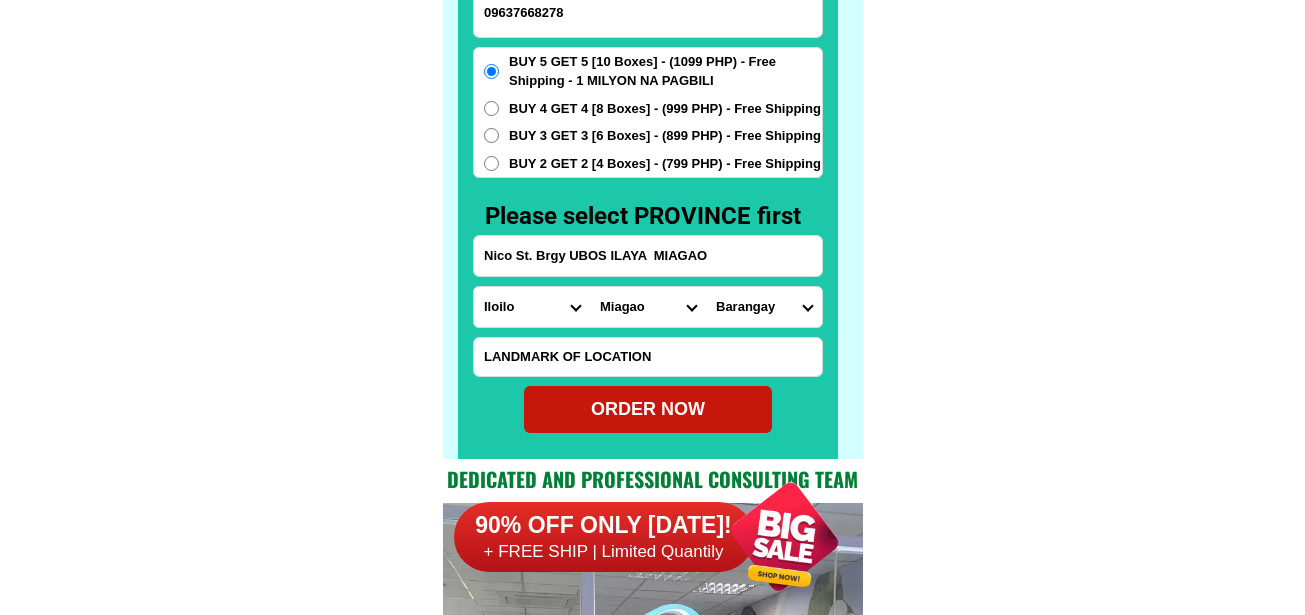 click on "Barangay Agdum Aguiauan Alimodias Awang Bacauan Bacolod Bagumbayan Banbanan [GEOGRAPHIC_DATA] Bangladan Banuyao Baraclayan [GEOGRAPHIC_DATA] (pob.) [GEOGRAPHIC_DATA] (pob.) [PERSON_NAME] (pob.) [GEOGRAPHIC_DATA] [GEOGRAPHIC_DATA] norte [GEOGRAPHIC_DATA] sur Bugtong lumangan Bugtong naulid [GEOGRAPHIC_DATA] [GEOGRAPHIC_DATA] Cabunotan [GEOGRAPHIC_DATA] Cagbang [GEOGRAPHIC_DATA] [GEOGRAPHIC_DATA] [GEOGRAPHIC_DATA] [GEOGRAPHIC_DATA] [GEOGRAPHIC_DATA] [GEOGRAPHIC_DATA] ubos Dalije Damilisan Dawog Diday Dingle Durog Frantilla Fundacion [PERSON_NAME] Guibongan Igbita Igbugo Igcabidio Igcabito-on [GEOGRAPHIC_DATA] [GEOGRAPHIC_DATA] [GEOGRAPHIC_DATA] [GEOGRAPHIC_DATA] [GEOGRAPHIC_DATA] [GEOGRAPHIC_DATA] [GEOGRAPHIC_DATA]-[GEOGRAPHIC_DATA] [GEOGRAPHIC_DATA] Igtuba [GEOGRAPHIC_DATA]-ilog Indag-an Kirayan norte Kirayan sur Kirayan tacas La consolacion Lacadon Lanutan Lumangan Mabayan Maduyo Malagyan Mambatad [GEOGRAPHIC_DATA] Maricolcol Maringyan Mat-y (pob.) Matalngon Naclub Nam-o norte Nam-o sur [GEOGRAPHIC_DATA]-an Narorogan Naulid Olango Ongyod Onop Oya-oy Oyungan [PERSON_NAME]-on Potrido Pudpud Pungtod monteclaro [GEOGRAPHIC_DATA] naulid Sag-on [GEOGRAPHIC_DATA][PERSON_NAME] [GEOGRAPHIC_DATA][PERSON_NAME] [GEOGRAPHIC_DATA][PERSON_NAME] ([GEOGRAPHIC_DATA]) [GEOGRAPHIC_DATA] [GEOGRAPHIC_DATA] (pob.) [PERSON_NAME]" at bounding box center [764, 307] 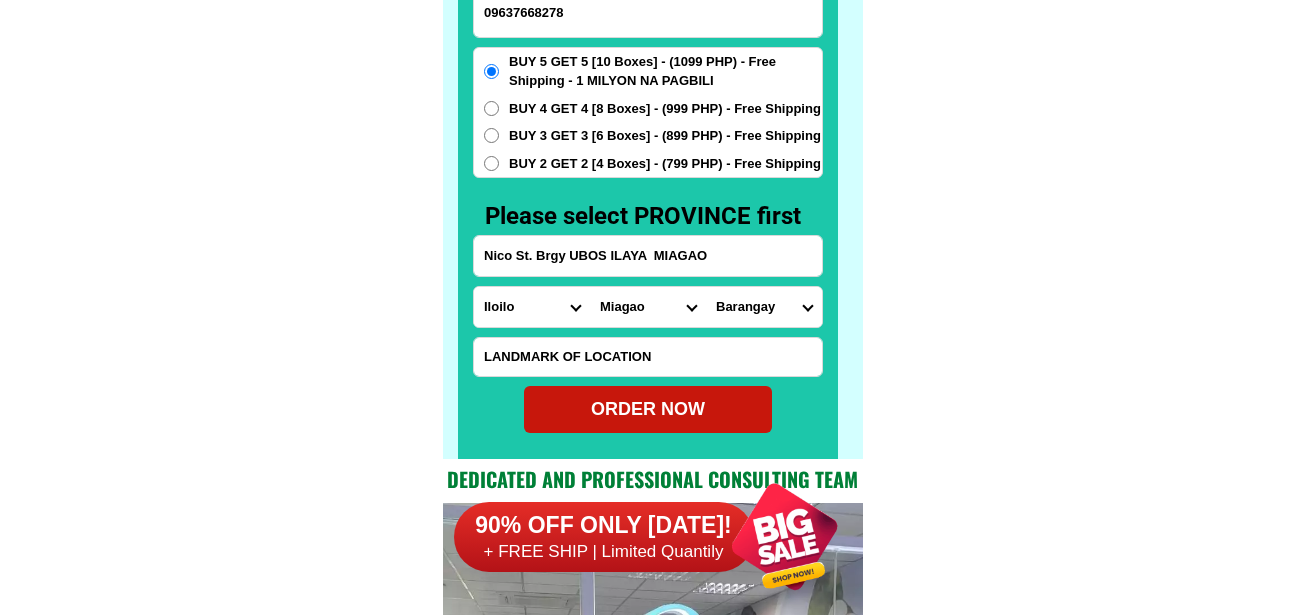 select on "63_151656563348" 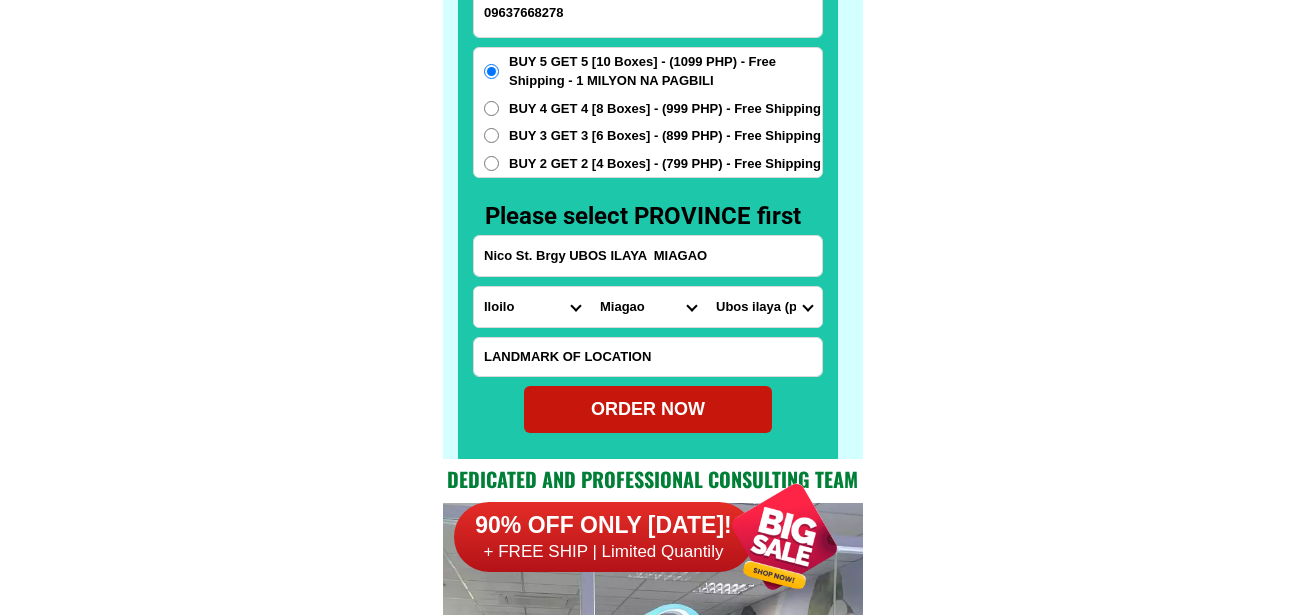 click on "Barangay Agdum Aguiauan Alimodias Awang Bacauan Bacolod Bagumbayan Banbanan [GEOGRAPHIC_DATA] Bangladan Banuyao Baraclayan [GEOGRAPHIC_DATA] (pob.) [GEOGRAPHIC_DATA] (pob.) [PERSON_NAME] (pob.) [GEOGRAPHIC_DATA] [GEOGRAPHIC_DATA] norte [GEOGRAPHIC_DATA] sur Bugtong lumangan Bugtong naulid [GEOGRAPHIC_DATA] [GEOGRAPHIC_DATA] Cabunotan [GEOGRAPHIC_DATA] Cagbang [GEOGRAPHIC_DATA] [GEOGRAPHIC_DATA] [GEOGRAPHIC_DATA] [GEOGRAPHIC_DATA] [GEOGRAPHIC_DATA] [GEOGRAPHIC_DATA] ubos Dalije Damilisan Dawog Diday Dingle Durog Frantilla Fundacion [PERSON_NAME] Guibongan Igbita Igbugo Igcabidio Igcabito-on [GEOGRAPHIC_DATA] [GEOGRAPHIC_DATA] [GEOGRAPHIC_DATA] [GEOGRAPHIC_DATA] [GEOGRAPHIC_DATA] [GEOGRAPHIC_DATA] [GEOGRAPHIC_DATA]-[GEOGRAPHIC_DATA] [GEOGRAPHIC_DATA] Igtuba [GEOGRAPHIC_DATA]-ilog Indag-an Kirayan norte Kirayan sur Kirayan tacas La consolacion Lacadon Lanutan Lumangan Mabayan Maduyo Malagyan Mambatad [GEOGRAPHIC_DATA] Maricolcol Maringyan Mat-y (pob.) Matalngon Naclub Nam-o norte Nam-o sur [GEOGRAPHIC_DATA]-an Narorogan Naulid Olango Ongyod Onop Oya-oy Oyungan [PERSON_NAME]-on Potrido Pudpud Pungtod monteclaro [GEOGRAPHIC_DATA] naulid Sag-on [GEOGRAPHIC_DATA][PERSON_NAME] [GEOGRAPHIC_DATA][PERSON_NAME] [GEOGRAPHIC_DATA][PERSON_NAME] ([GEOGRAPHIC_DATA]) [GEOGRAPHIC_DATA] [GEOGRAPHIC_DATA] (pob.) [PERSON_NAME]" at bounding box center [764, 307] 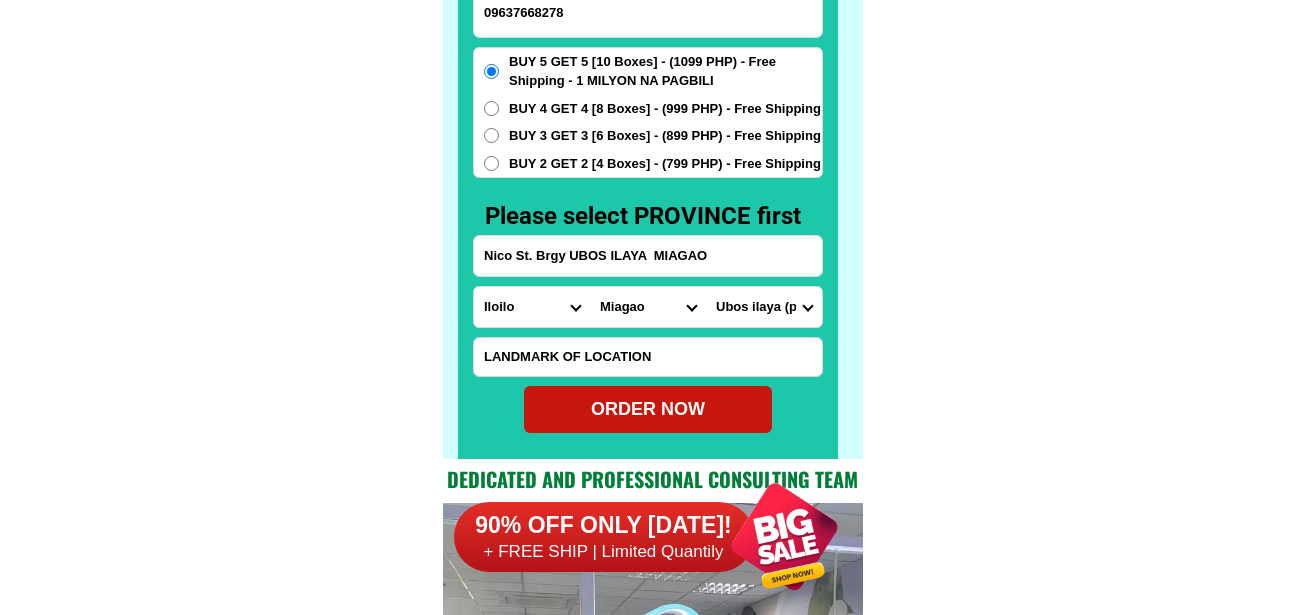 click on "HaydeeFarangao 09637668278 ORDER NOW [PERSON_NAME][GEOGRAPHIC_DATA] UBOS ILAYA  [GEOGRAPHIC_DATA] [GEOGRAPHIC_DATA] [GEOGRAPHIC_DATA] [GEOGRAPHIC_DATA] [GEOGRAPHIC_DATA] [GEOGRAPHIC_DATA][PERSON_NAME][GEOGRAPHIC_DATA] [GEOGRAPHIC_DATA] [GEOGRAPHIC_DATA] [GEOGRAPHIC_DATA] [GEOGRAPHIC_DATA] [GEOGRAPHIC_DATA] [GEOGRAPHIC_DATA] [GEOGRAPHIC_DATA] [GEOGRAPHIC_DATA] [GEOGRAPHIC_DATA]-[GEOGRAPHIC_DATA] [GEOGRAPHIC_DATA] [GEOGRAPHIC_DATA] [GEOGRAPHIC_DATA] [GEOGRAPHIC_DATA] [GEOGRAPHIC_DATA] [GEOGRAPHIC_DATA] [GEOGRAPHIC_DATA] [GEOGRAPHIC_DATA] [GEOGRAPHIC_DATA]-occidental [GEOGRAPHIC_DATA] [GEOGRAPHIC_DATA] Eastern-[GEOGRAPHIC_DATA] [GEOGRAPHIC_DATA] [GEOGRAPHIC_DATA] [GEOGRAPHIC_DATA]-norte [GEOGRAPHIC_DATA]-[GEOGRAPHIC_DATA] [GEOGRAPHIC_DATA] [GEOGRAPHIC_DATA] [GEOGRAPHIC_DATA] [GEOGRAPHIC_DATA] [GEOGRAPHIC_DATA] [GEOGRAPHIC_DATA] [GEOGRAPHIC_DATA] [GEOGRAPHIC_DATA] Metro-[GEOGRAPHIC_DATA] [GEOGRAPHIC_DATA]-occidental [GEOGRAPHIC_DATA]-[GEOGRAPHIC_DATA]-province [GEOGRAPHIC_DATA]-[GEOGRAPHIC_DATA]-oriental [GEOGRAPHIC_DATA] [GEOGRAPHIC_DATA] [GEOGRAPHIC_DATA]-[GEOGRAPHIC_DATA]-[GEOGRAPHIC_DATA] [GEOGRAPHIC_DATA] [GEOGRAPHIC_DATA] [GEOGRAPHIC_DATA] [GEOGRAPHIC_DATA] [GEOGRAPHIC_DATA][PERSON_NAME][GEOGRAPHIC_DATA] [GEOGRAPHIC_DATA] [GEOGRAPHIC_DATA] [GEOGRAPHIC_DATA] [GEOGRAPHIC_DATA]-[GEOGRAPHIC_DATA]-[GEOGRAPHIC_DATA]-[GEOGRAPHIC_DATA] [GEOGRAPHIC_DATA] [GEOGRAPHIC_DATA]-[GEOGRAPHIC_DATA]-[GEOGRAPHIC_DATA] [GEOGRAPHIC_DATA] [GEOGRAPHIC_DATA] [GEOGRAPHIC_DATA]-[GEOGRAPHIC_DATA] [GEOGRAPHIC_DATA]" at bounding box center (648, 181) 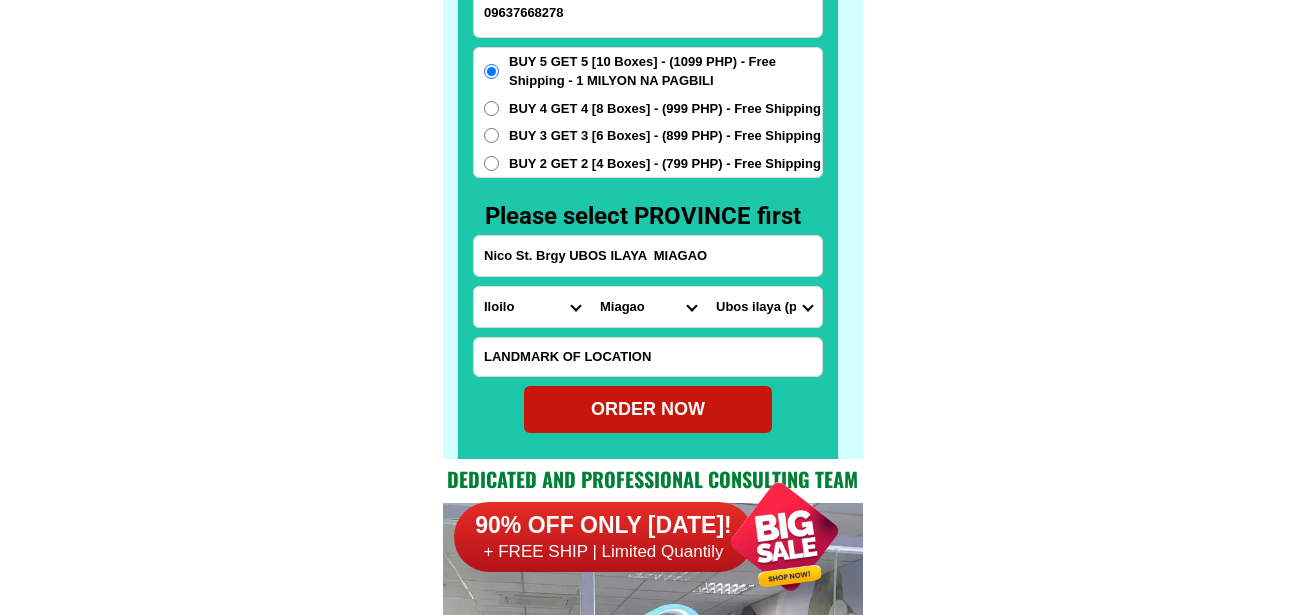 click on "ORDER NOW" at bounding box center [648, 409] 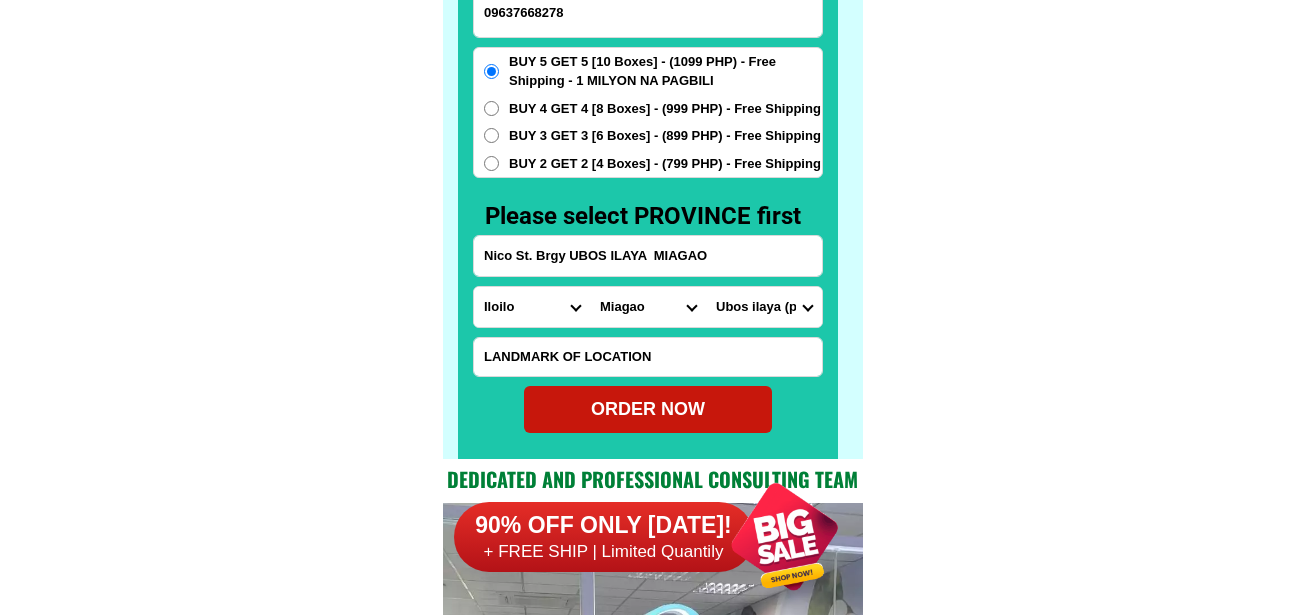 radio on "true" 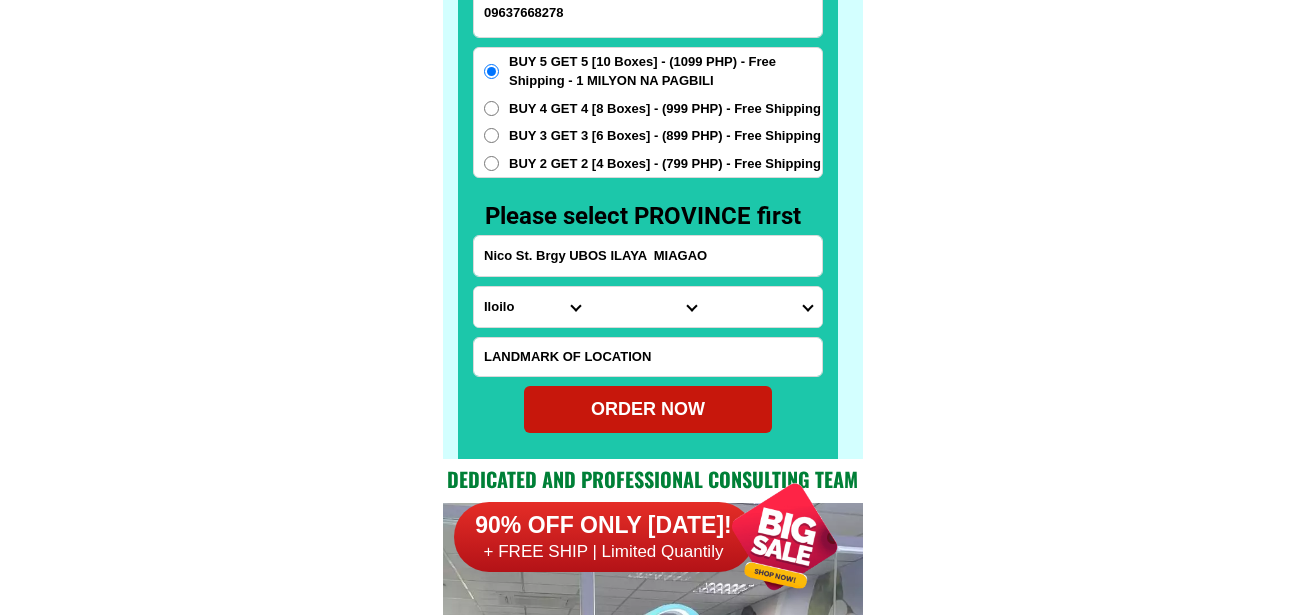 scroll, scrollTop: 15646, scrollLeft: 0, axis: vertical 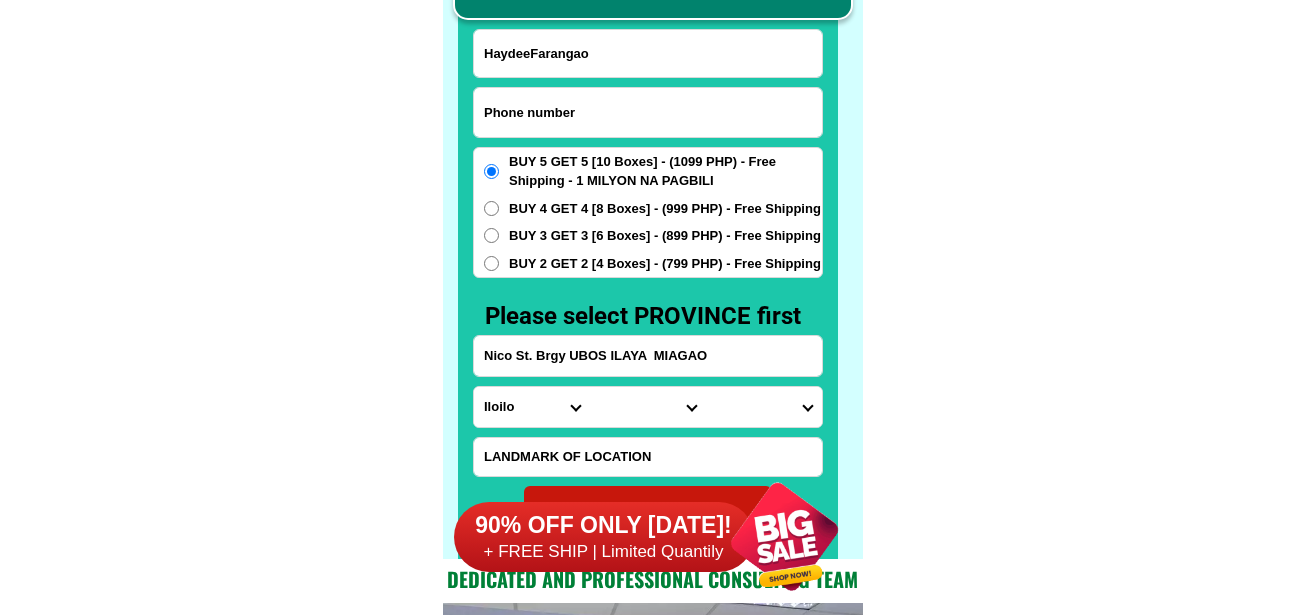 drag, startPoint x: 617, startPoint y: 112, endPoint x: 607, endPoint y: 96, distance: 18.867962 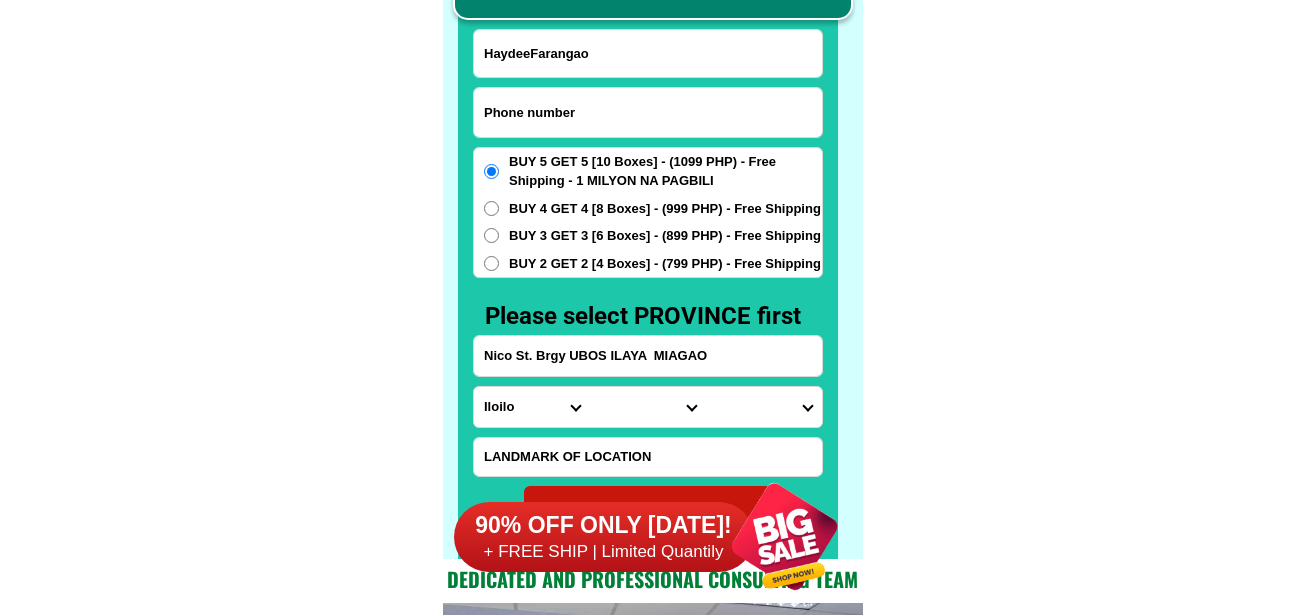 click at bounding box center [648, 112] 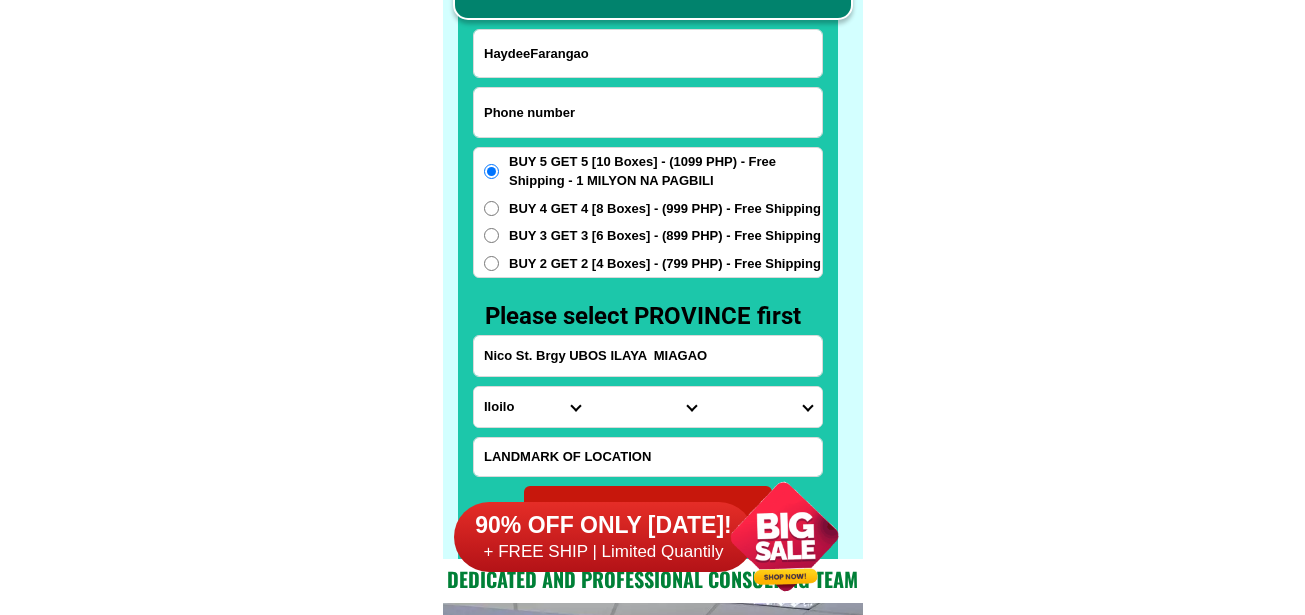 paste on "09534193173" 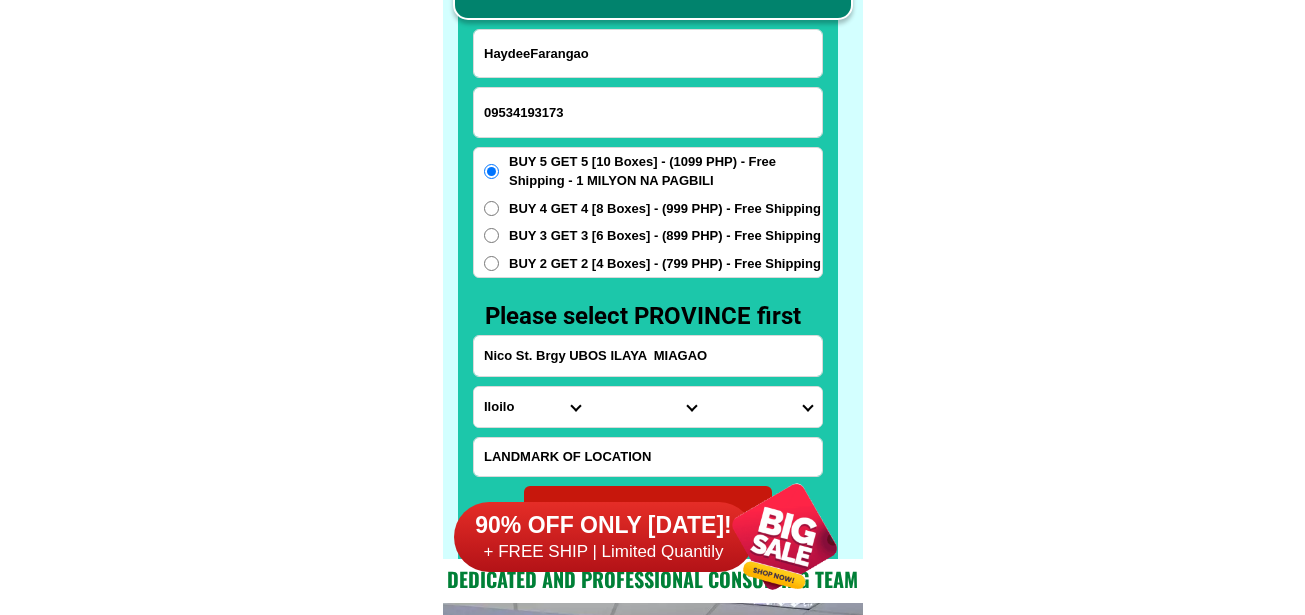 type on "09534193173" 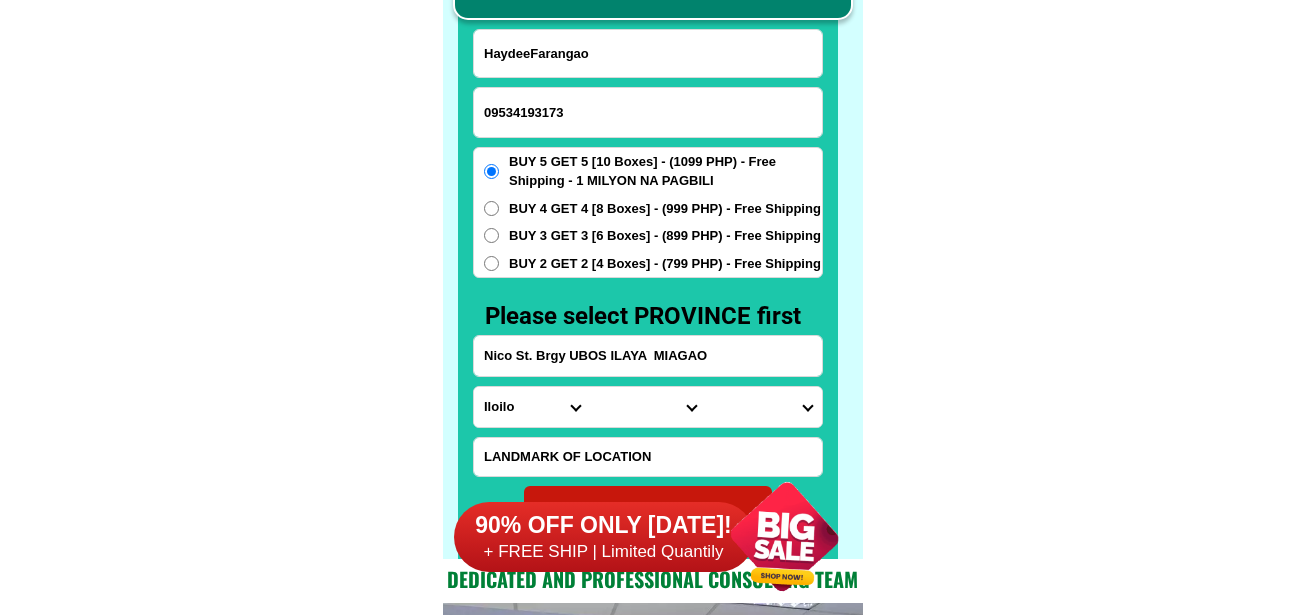 drag, startPoint x: 593, startPoint y: 71, endPoint x: 633, endPoint y: 33, distance: 55.17246 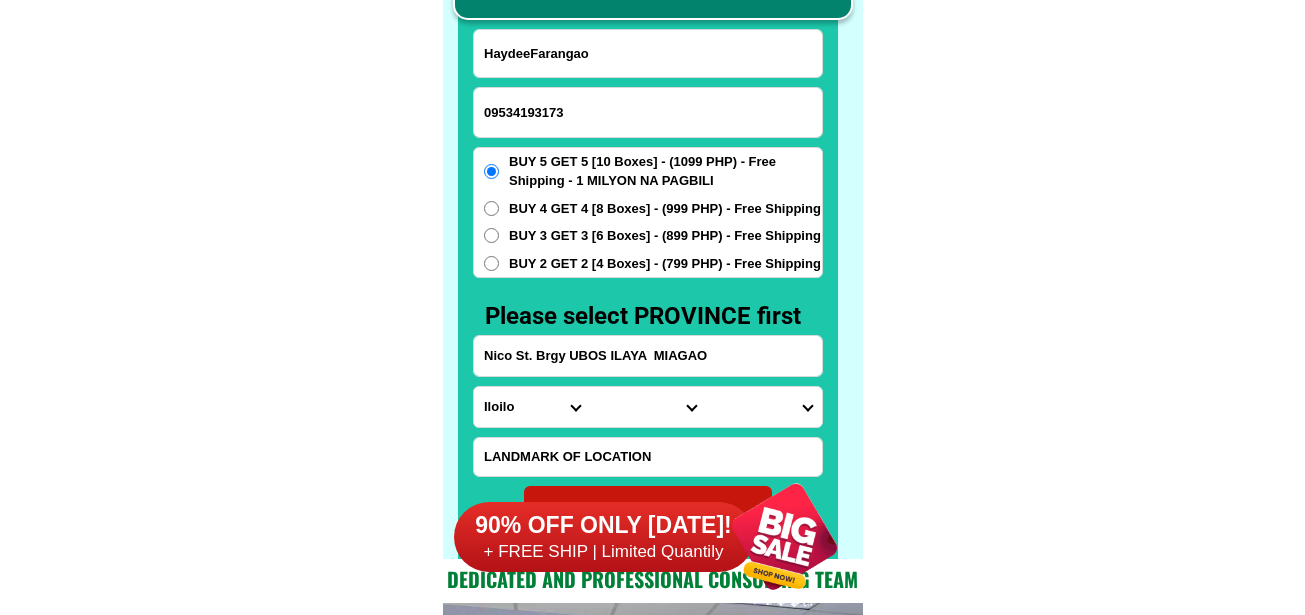 click on "HaydeeFarangao" at bounding box center [648, 53] 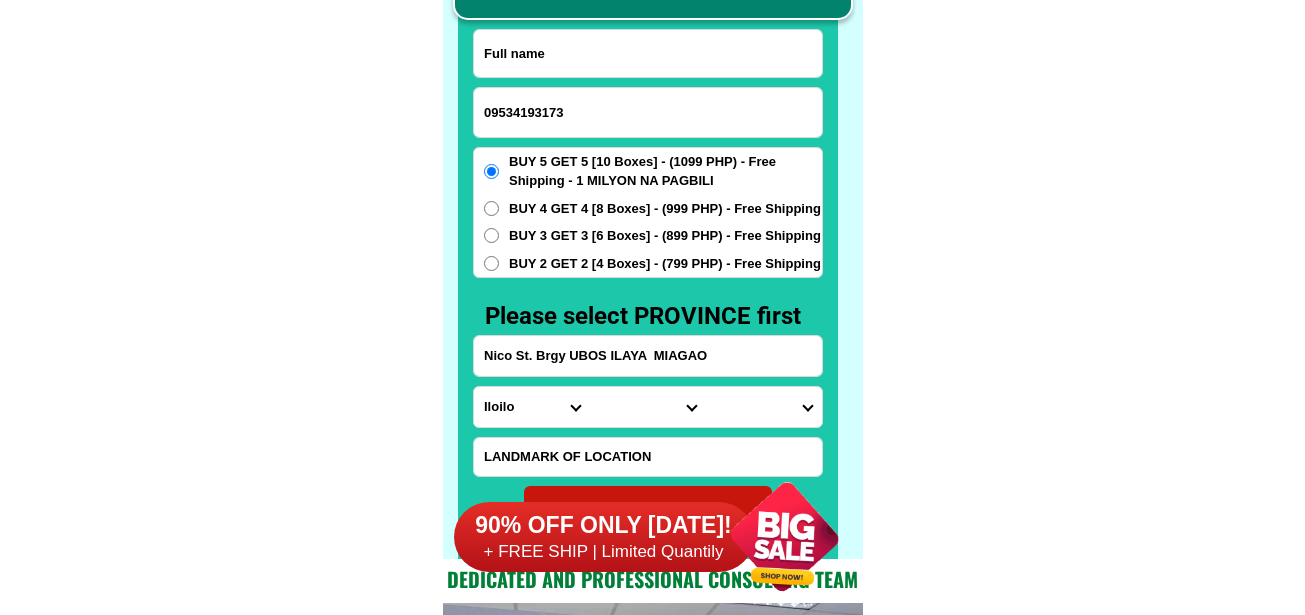 paste on "Nida cenil" 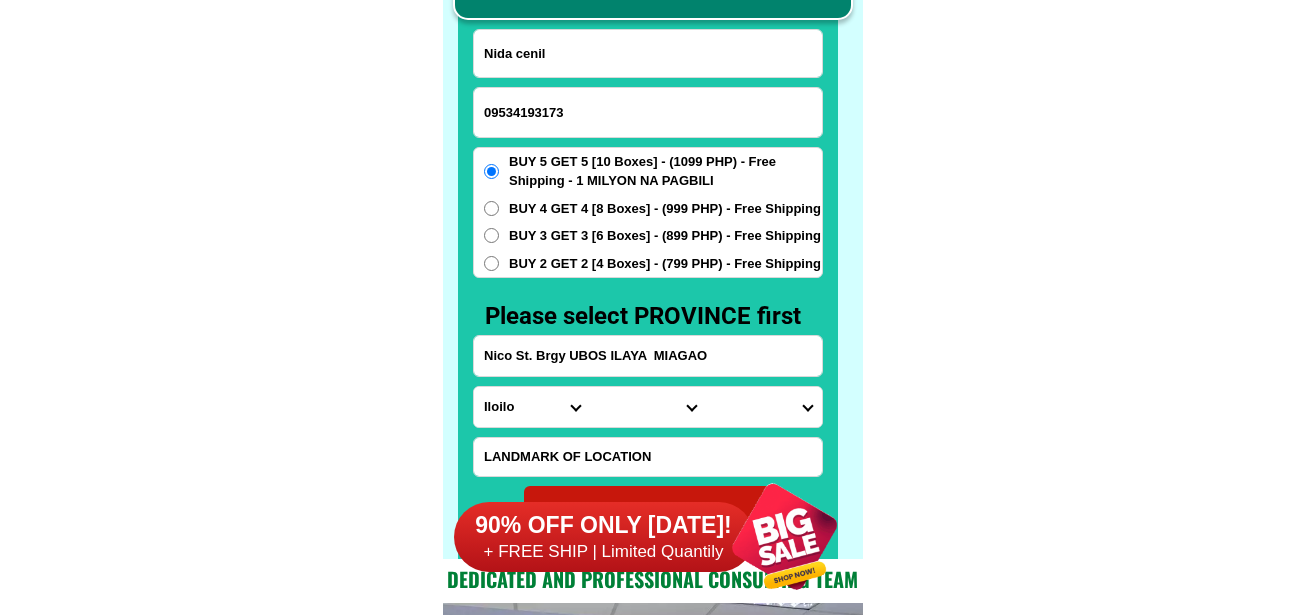 type on "Nida cenil" 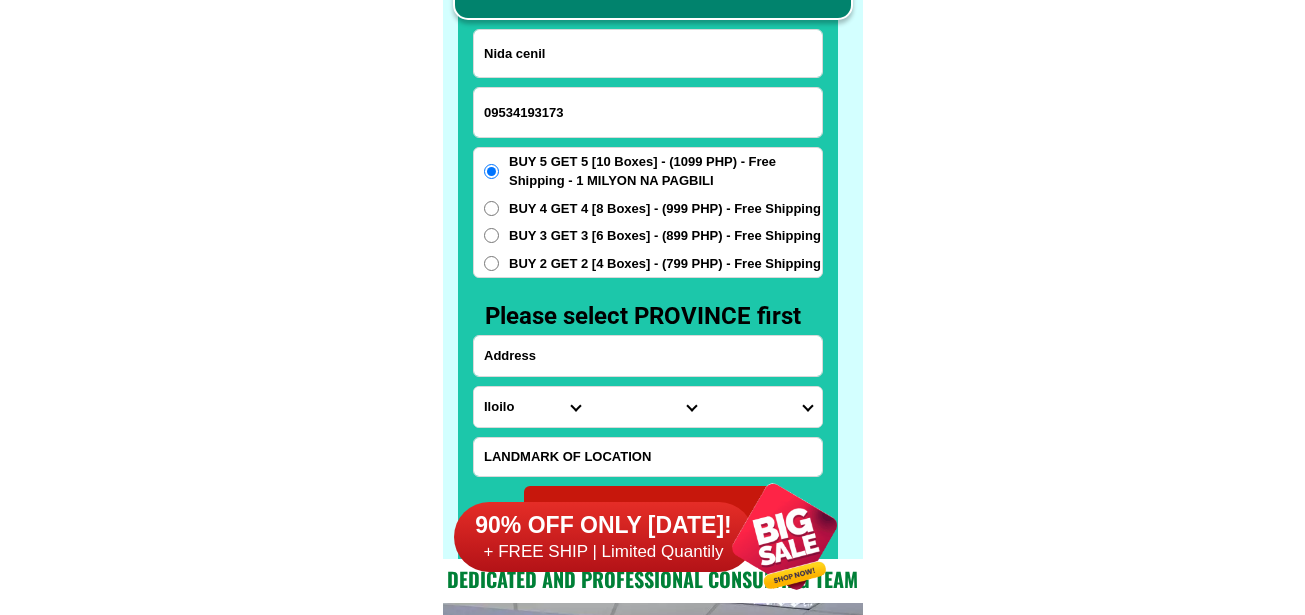 click at bounding box center (648, 356) 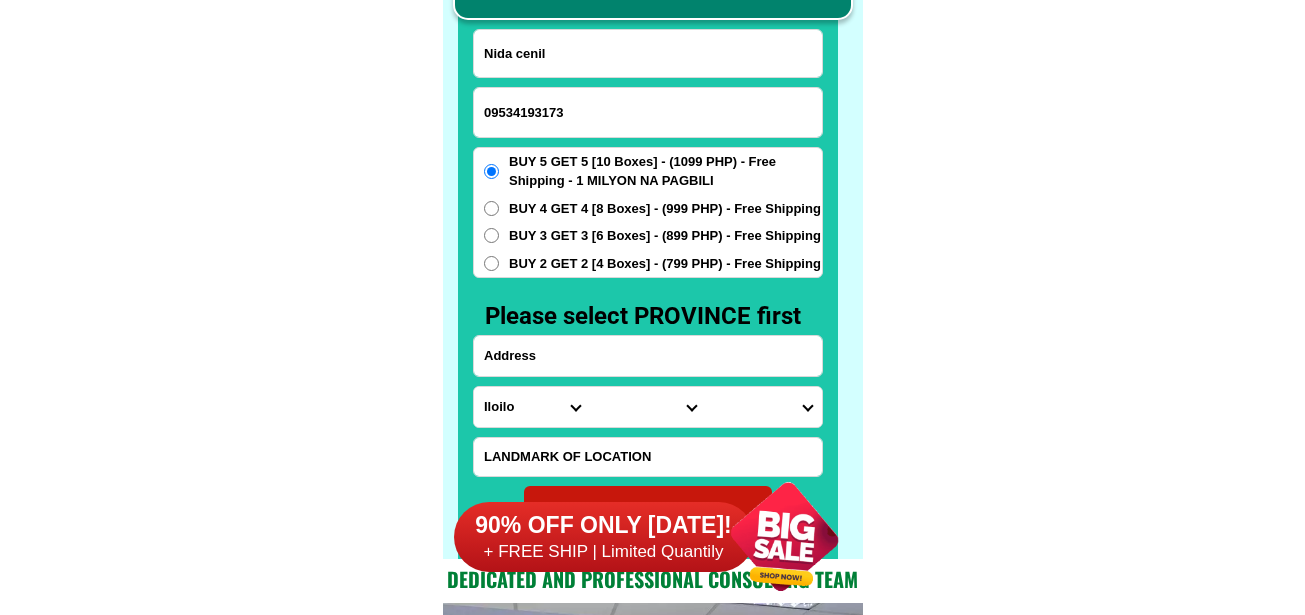 paste on "Brgy.2Balangiga Eastern Samar" 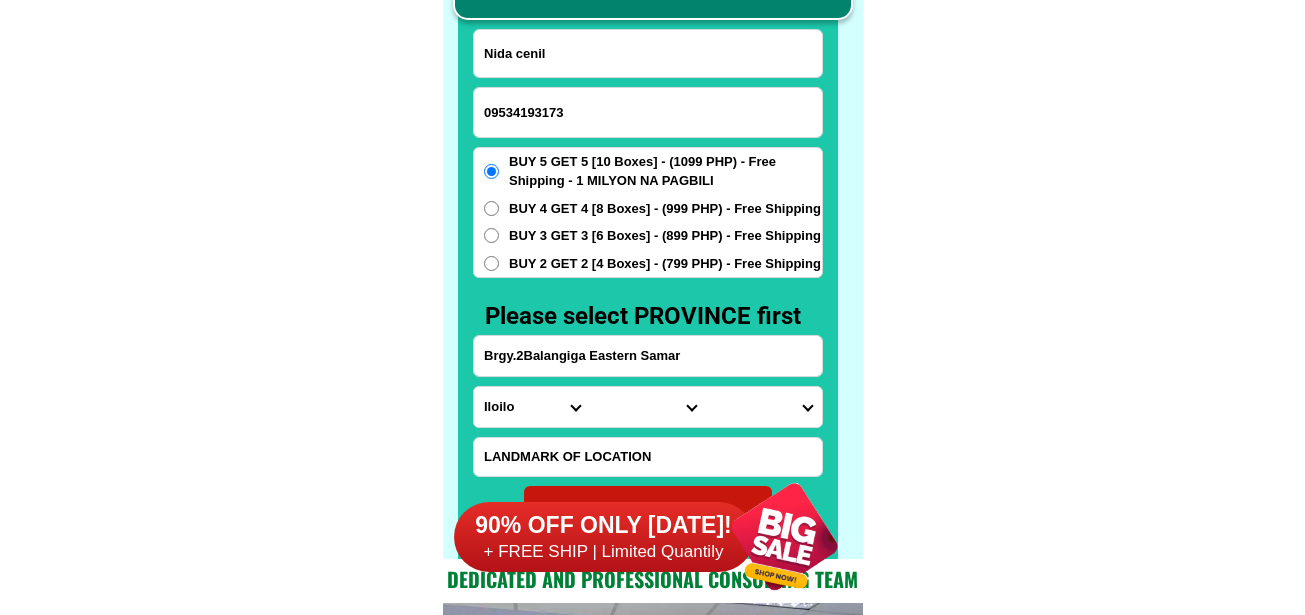 type on "Brgy.2Balangiga Eastern Samar" 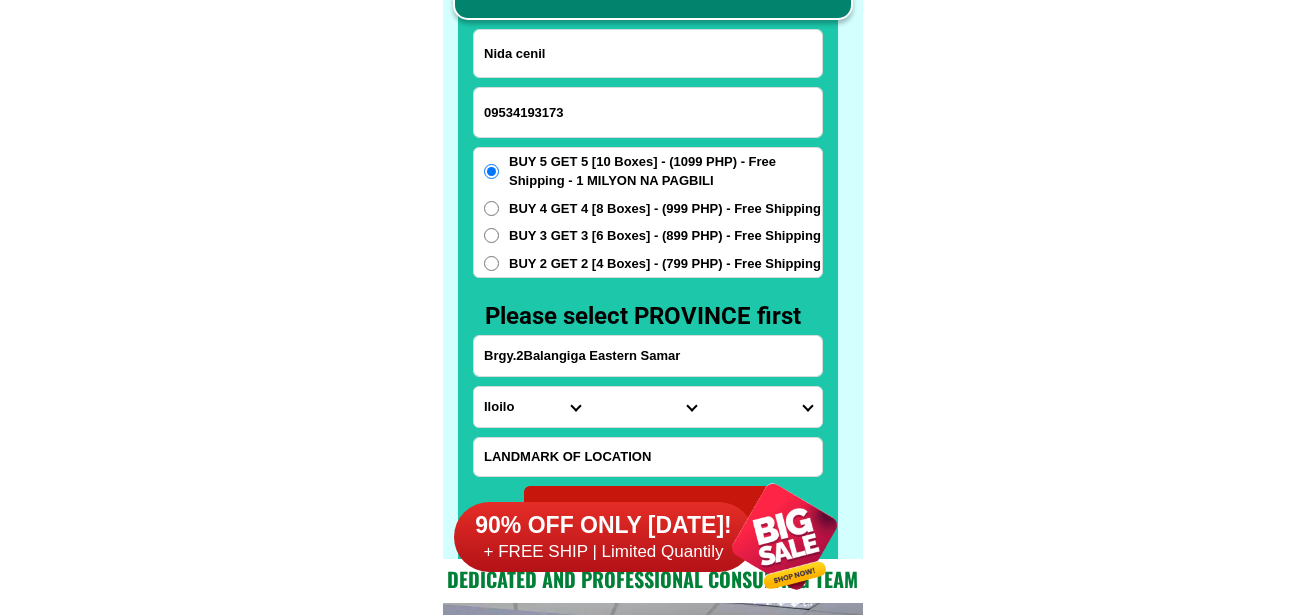 click at bounding box center (648, 457) 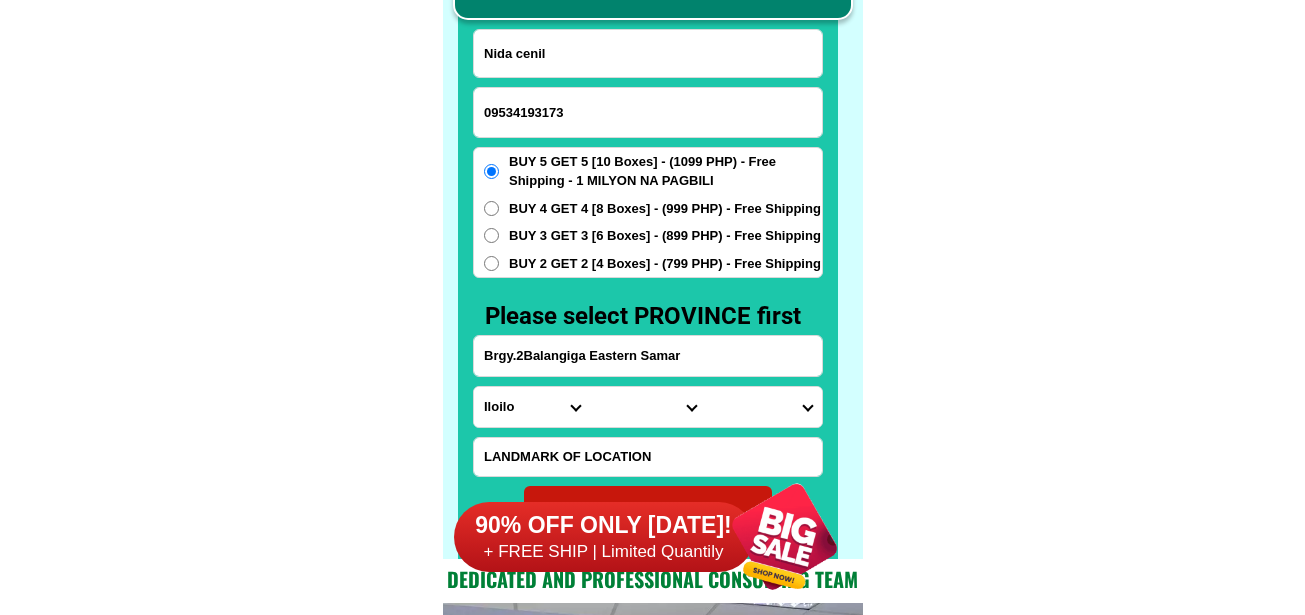 paste on "Near bgry.captain residence of brgy. 2" 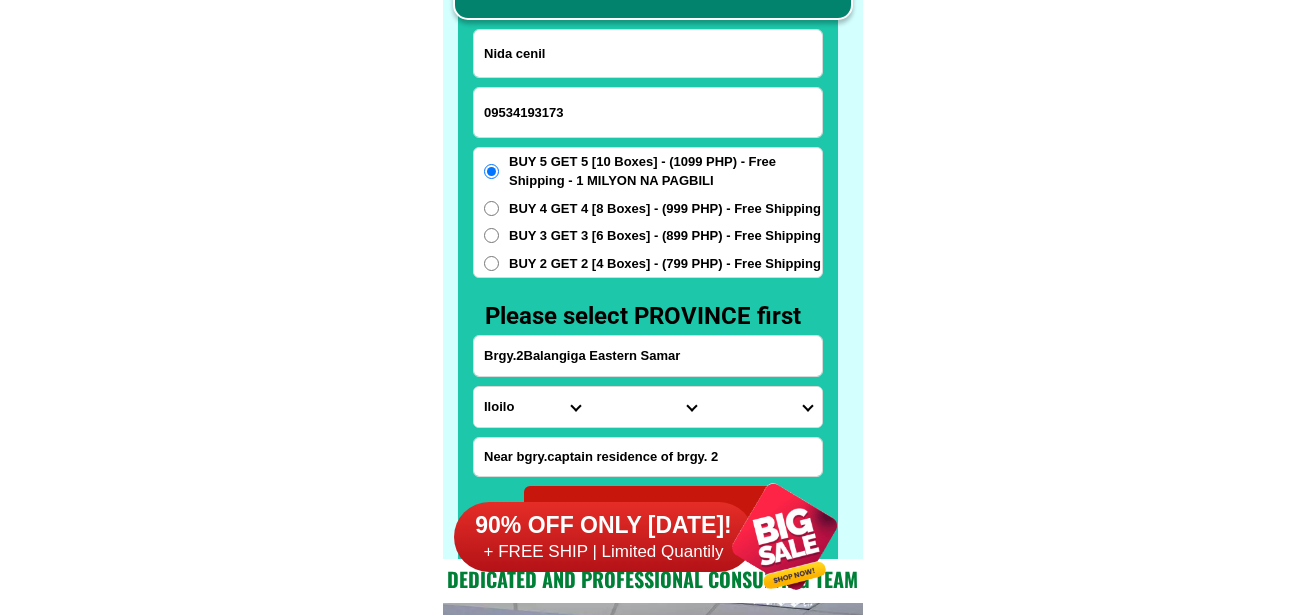 type on "Near bgry.captain residence of brgy. 2" 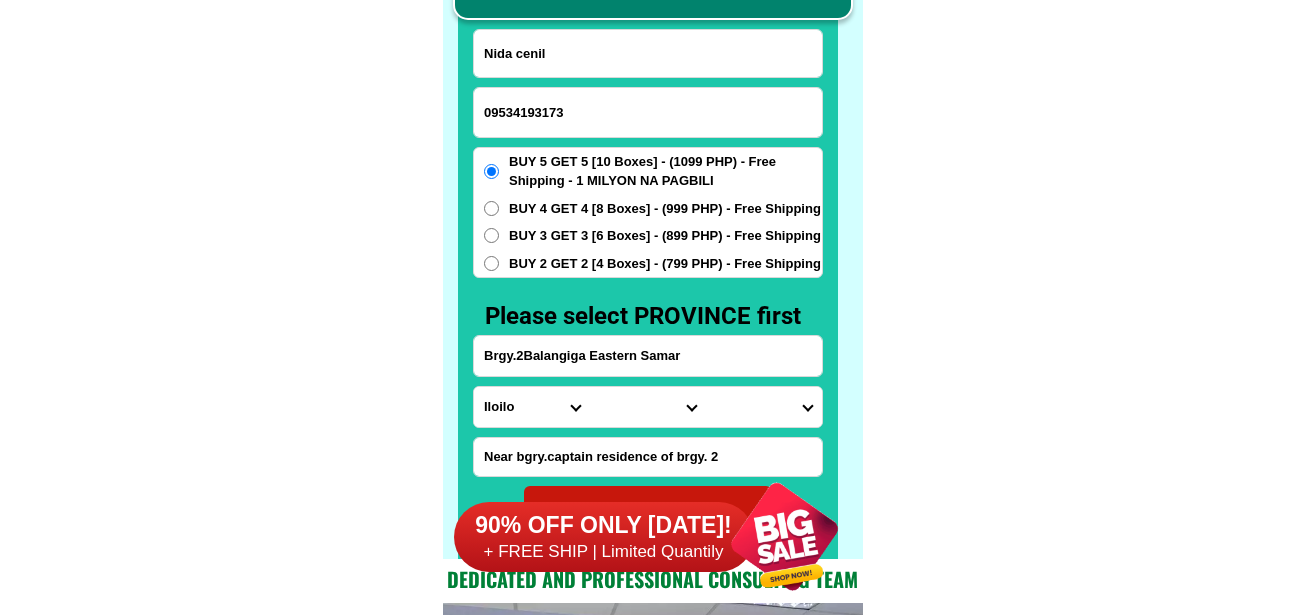 click on "Province [GEOGRAPHIC_DATA] [GEOGRAPHIC_DATA] [GEOGRAPHIC_DATA] [GEOGRAPHIC_DATA] [GEOGRAPHIC_DATA] [GEOGRAPHIC_DATA][PERSON_NAME][GEOGRAPHIC_DATA] [GEOGRAPHIC_DATA] [GEOGRAPHIC_DATA] [GEOGRAPHIC_DATA] [GEOGRAPHIC_DATA] [GEOGRAPHIC_DATA] [GEOGRAPHIC_DATA] [GEOGRAPHIC_DATA] [GEOGRAPHIC_DATA] [GEOGRAPHIC_DATA]-[GEOGRAPHIC_DATA] [GEOGRAPHIC_DATA] [GEOGRAPHIC_DATA] [GEOGRAPHIC_DATA] [GEOGRAPHIC_DATA] [GEOGRAPHIC_DATA] [GEOGRAPHIC_DATA]-de-oro [GEOGRAPHIC_DATA] [GEOGRAPHIC_DATA]-occidental [GEOGRAPHIC_DATA] [GEOGRAPHIC_DATA] Eastern-[GEOGRAPHIC_DATA] [GEOGRAPHIC_DATA] [GEOGRAPHIC_DATA] [GEOGRAPHIC_DATA]-norte [GEOGRAPHIC_DATA]-[GEOGRAPHIC_DATA] [GEOGRAPHIC_DATA] [GEOGRAPHIC_DATA] [GEOGRAPHIC_DATA] [GEOGRAPHIC_DATA] [GEOGRAPHIC_DATA] [GEOGRAPHIC_DATA] [GEOGRAPHIC_DATA] [GEOGRAPHIC_DATA] Metro-[GEOGRAPHIC_DATA] [GEOGRAPHIC_DATA]-[GEOGRAPHIC_DATA]-[GEOGRAPHIC_DATA]-province [GEOGRAPHIC_DATA]-[GEOGRAPHIC_DATA]-oriental [GEOGRAPHIC_DATA] [GEOGRAPHIC_DATA] [GEOGRAPHIC_DATA]-[GEOGRAPHIC_DATA]-[GEOGRAPHIC_DATA] [GEOGRAPHIC_DATA] [GEOGRAPHIC_DATA] [GEOGRAPHIC_DATA] [GEOGRAPHIC_DATA] [GEOGRAPHIC_DATA][PERSON_NAME][GEOGRAPHIC_DATA] [GEOGRAPHIC_DATA] [GEOGRAPHIC_DATA] [GEOGRAPHIC_DATA] [GEOGRAPHIC_DATA] [GEOGRAPHIC_DATA]-[GEOGRAPHIC_DATA]-[GEOGRAPHIC_DATA]-[GEOGRAPHIC_DATA] [GEOGRAPHIC_DATA] [GEOGRAPHIC_DATA]-[GEOGRAPHIC_DATA]-[GEOGRAPHIC_DATA] [GEOGRAPHIC_DATA] [GEOGRAPHIC_DATA] [GEOGRAPHIC_DATA]" at bounding box center (532, 407) 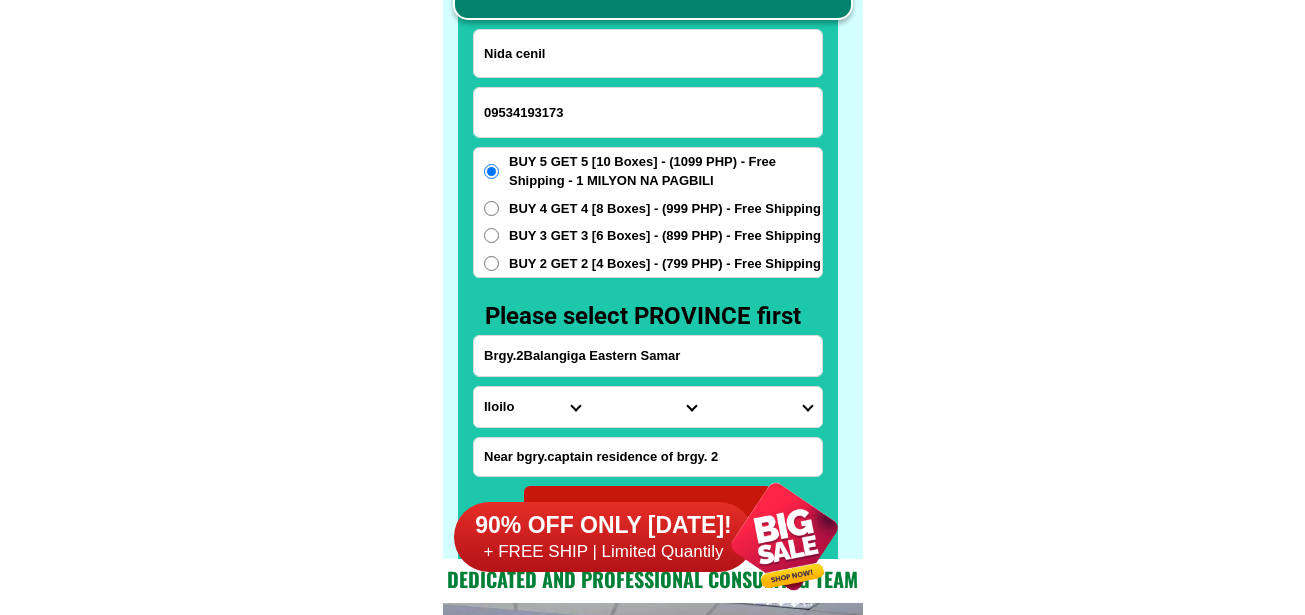 select on "63_791" 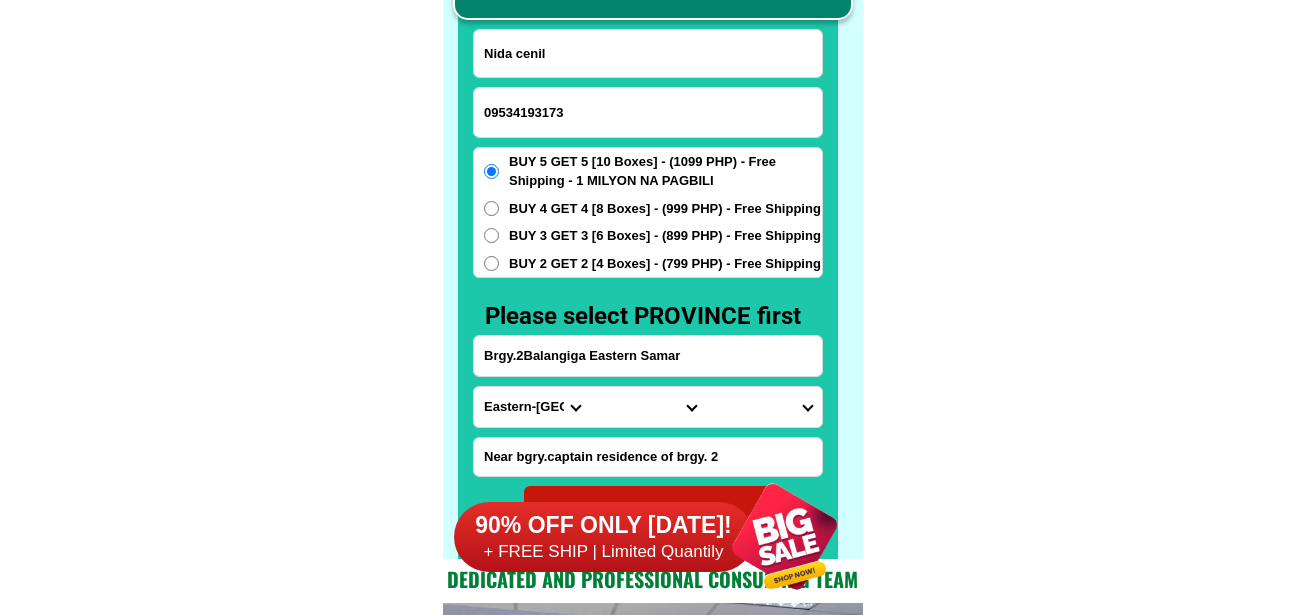 click on "Province [GEOGRAPHIC_DATA] [GEOGRAPHIC_DATA] [GEOGRAPHIC_DATA] [GEOGRAPHIC_DATA] [GEOGRAPHIC_DATA] [GEOGRAPHIC_DATA][PERSON_NAME][GEOGRAPHIC_DATA] [GEOGRAPHIC_DATA] [GEOGRAPHIC_DATA] [GEOGRAPHIC_DATA] [GEOGRAPHIC_DATA] [GEOGRAPHIC_DATA] [GEOGRAPHIC_DATA] [GEOGRAPHIC_DATA] [GEOGRAPHIC_DATA] [GEOGRAPHIC_DATA]-[GEOGRAPHIC_DATA] [GEOGRAPHIC_DATA] [GEOGRAPHIC_DATA] [GEOGRAPHIC_DATA] [GEOGRAPHIC_DATA] [GEOGRAPHIC_DATA] [GEOGRAPHIC_DATA]-de-oro [GEOGRAPHIC_DATA] [GEOGRAPHIC_DATA]-occidental [GEOGRAPHIC_DATA] [GEOGRAPHIC_DATA] Eastern-[GEOGRAPHIC_DATA] [GEOGRAPHIC_DATA] [GEOGRAPHIC_DATA] [GEOGRAPHIC_DATA]-norte [GEOGRAPHIC_DATA]-[GEOGRAPHIC_DATA] [GEOGRAPHIC_DATA] [GEOGRAPHIC_DATA] [GEOGRAPHIC_DATA] [GEOGRAPHIC_DATA] [GEOGRAPHIC_DATA] [GEOGRAPHIC_DATA] [GEOGRAPHIC_DATA] [GEOGRAPHIC_DATA] Metro-[GEOGRAPHIC_DATA] [GEOGRAPHIC_DATA]-[GEOGRAPHIC_DATA]-[GEOGRAPHIC_DATA]-province [GEOGRAPHIC_DATA]-[GEOGRAPHIC_DATA]-oriental [GEOGRAPHIC_DATA] [GEOGRAPHIC_DATA] [GEOGRAPHIC_DATA]-[GEOGRAPHIC_DATA]-[GEOGRAPHIC_DATA] [GEOGRAPHIC_DATA] [GEOGRAPHIC_DATA] [GEOGRAPHIC_DATA] [GEOGRAPHIC_DATA] [GEOGRAPHIC_DATA][PERSON_NAME][GEOGRAPHIC_DATA] [GEOGRAPHIC_DATA] [GEOGRAPHIC_DATA] [GEOGRAPHIC_DATA] [GEOGRAPHIC_DATA] [GEOGRAPHIC_DATA]-[GEOGRAPHIC_DATA]-[GEOGRAPHIC_DATA]-[GEOGRAPHIC_DATA] [GEOGRAPHIC_DATA] [GEOGRAPHIC_DATA]-[GEOGRAPHIC_DATA]-[GEOGRAPHIC_DATA] [GEOGRAPHIC_DATA] [GEOGRAPHIC_DATA] [GEOGRAPHIC_DATA]" at bounding box center [532, 407] 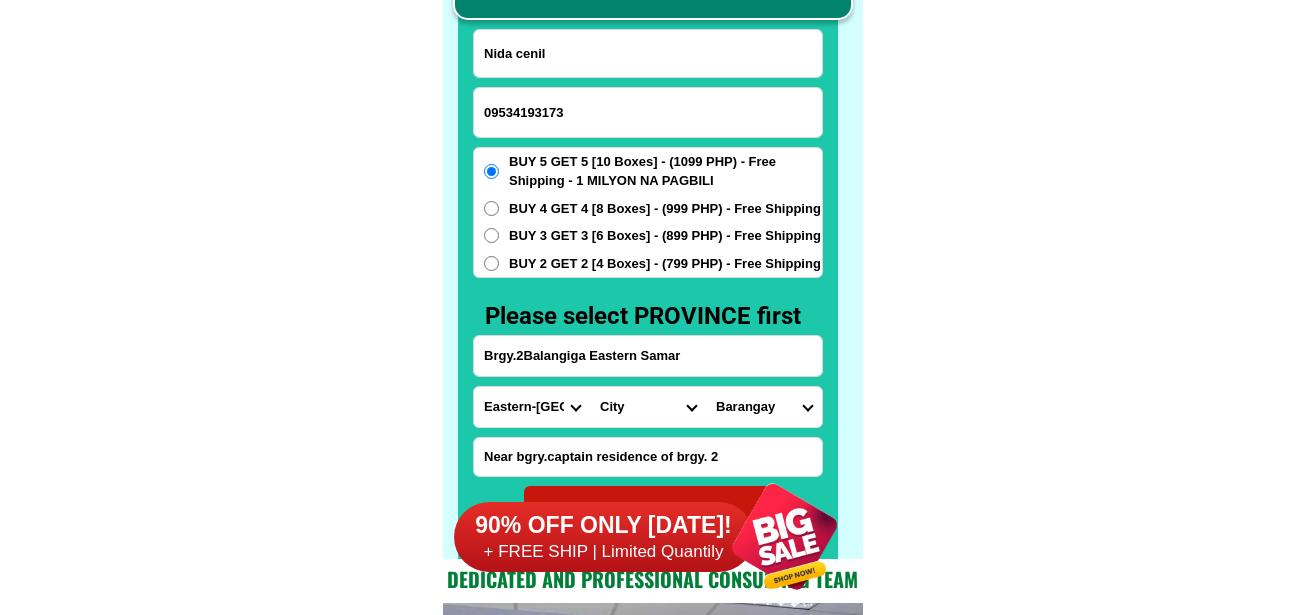 click on "BUY 4 GET 4 [8 Boxes] - (999 PHP) - Free Shipping" at bounding box center (665, 209) 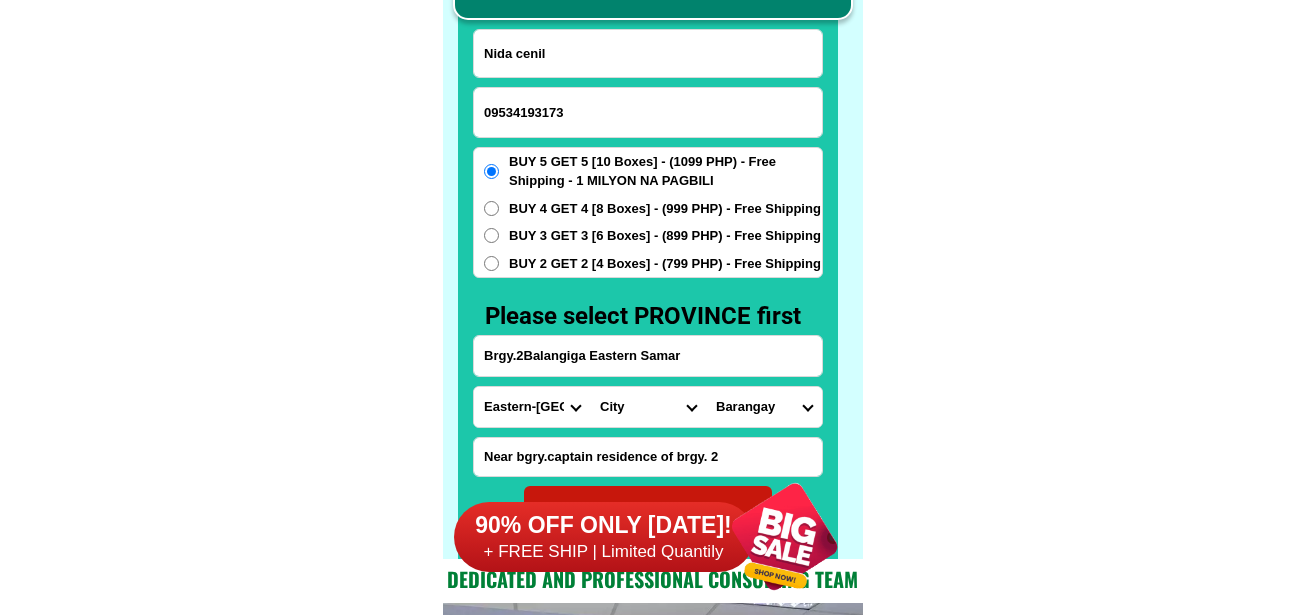 click on "BUY 4 GET 4 [8 Boxes] - (999 PHP) - Free Shipping" at bounding box center [491, 208] 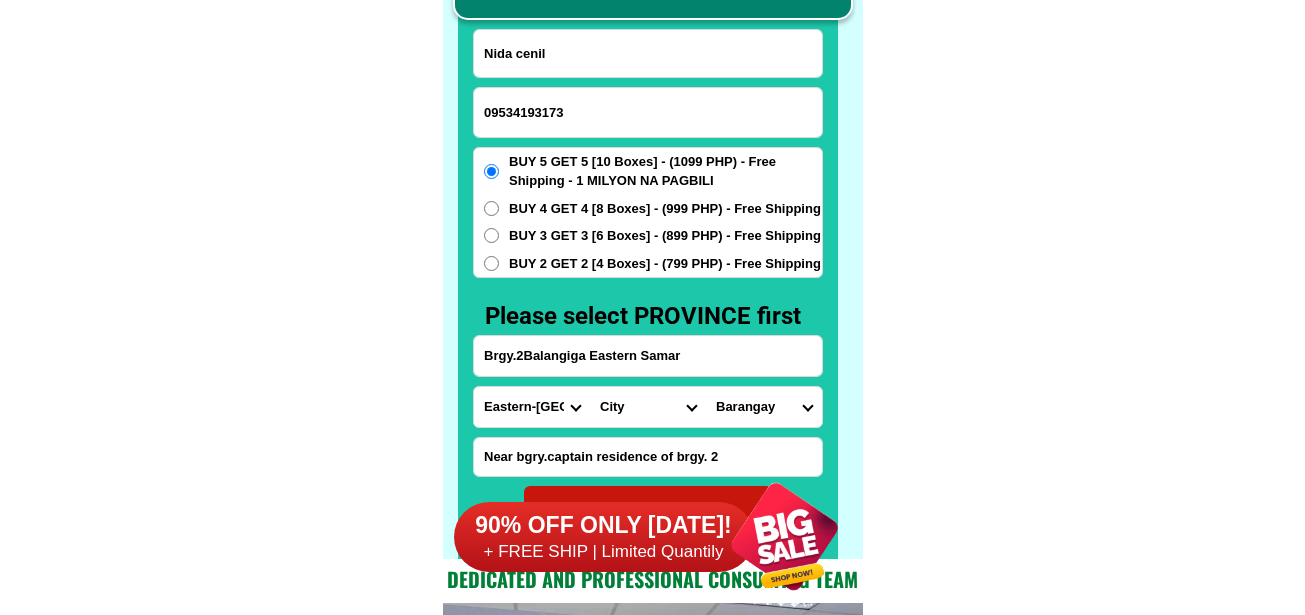radio on "true" 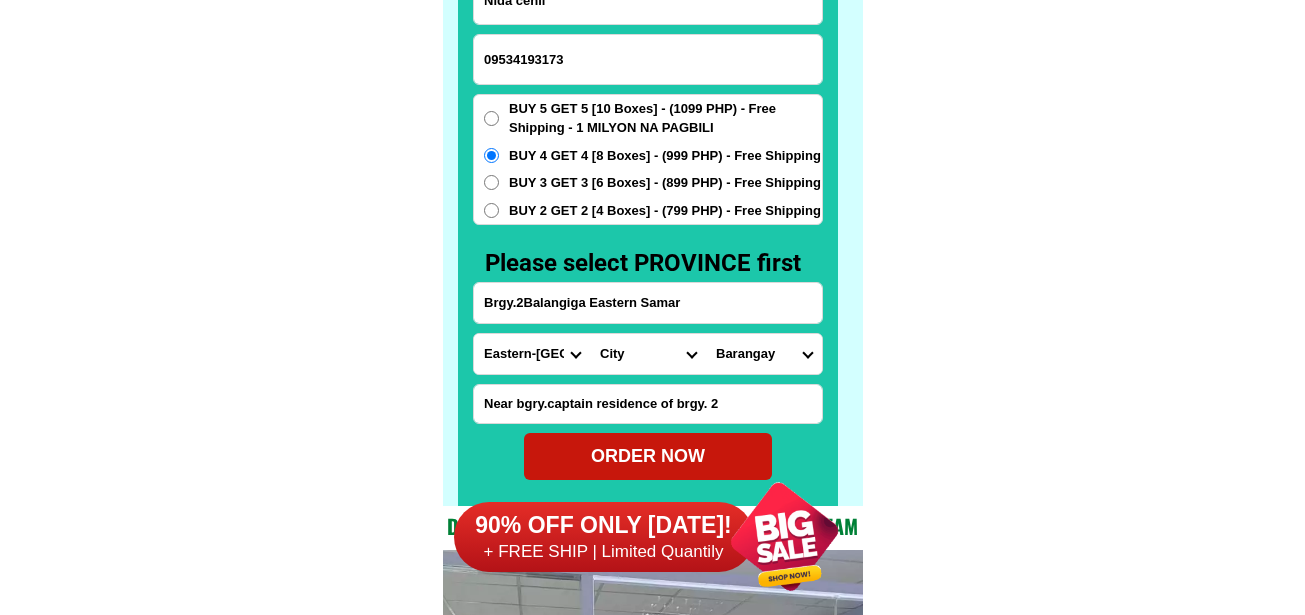 scroll, scrollTop: 15746, scrollLeft: 0, axis: vertical 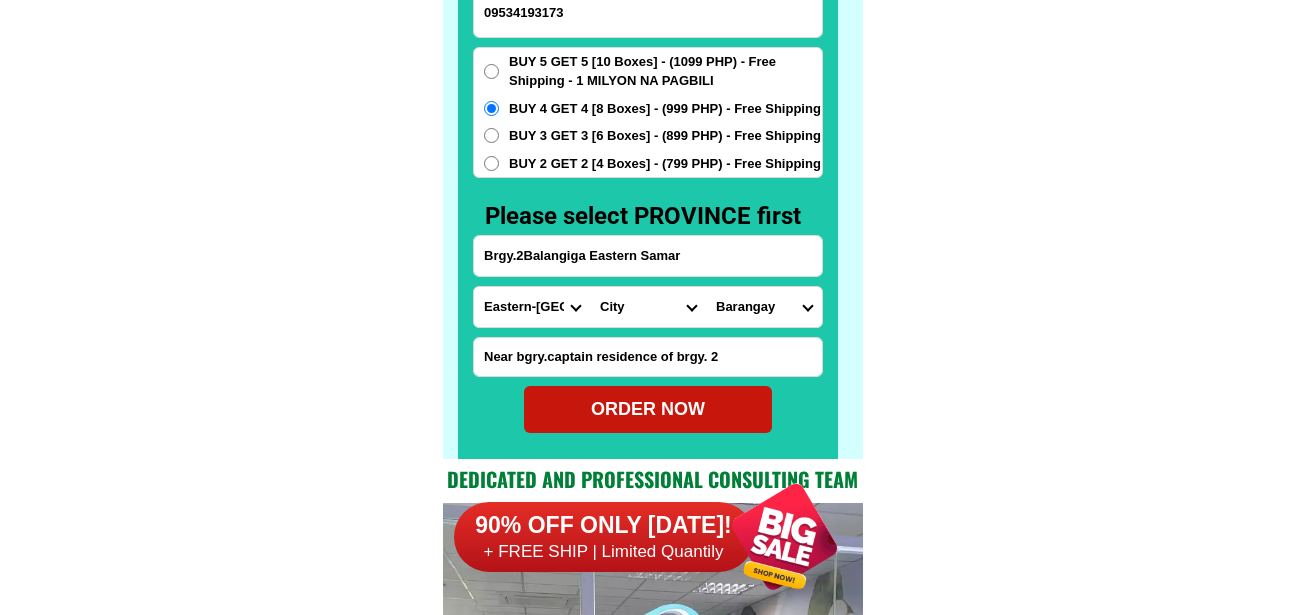 click on "City Arteche Balangiga Balangkayan Borongan-city Can-[GEOGRAPHIC_DATA] Eastern-[GEOGRAPHIC_DATA][PERSON_NAME][GEOGRAPHIC_DATA] EASTERN-[GEOGRAPHIC_DATA]-[GEOGRAPHIC_DATA] Eastern-[GEOGRAPHIC_DATA]-[GEOGRAPHIC_DATA] Eastern-[GEOGRAPHIC_DATA][PERSON_NAME][GEOGRAPHIC_DATA] General-macarthur Giporlos [PERSON_NAME] Jipapad Llorente Mandolong Maslog Maydolong Oras [GEOGRAPHIC_DATA] [GEOGRAPHIC_DATA] San-[PERSON_NAME] [PERSON_NAME]" at bounding box center [648, 307] 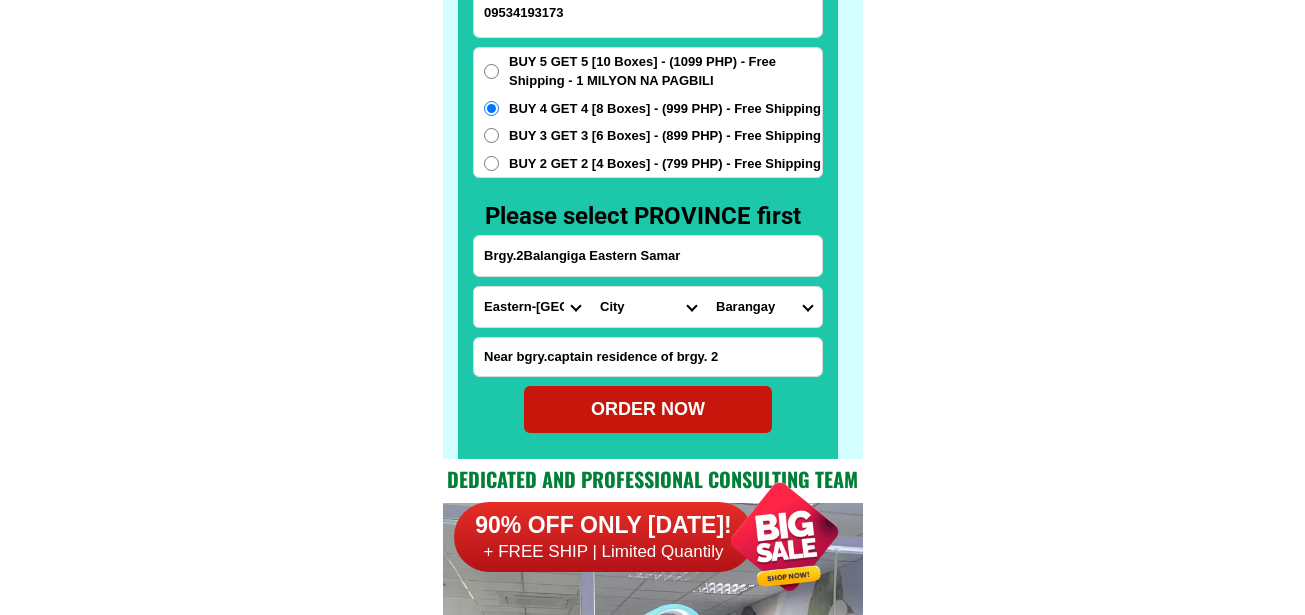 select on "63_7917128" 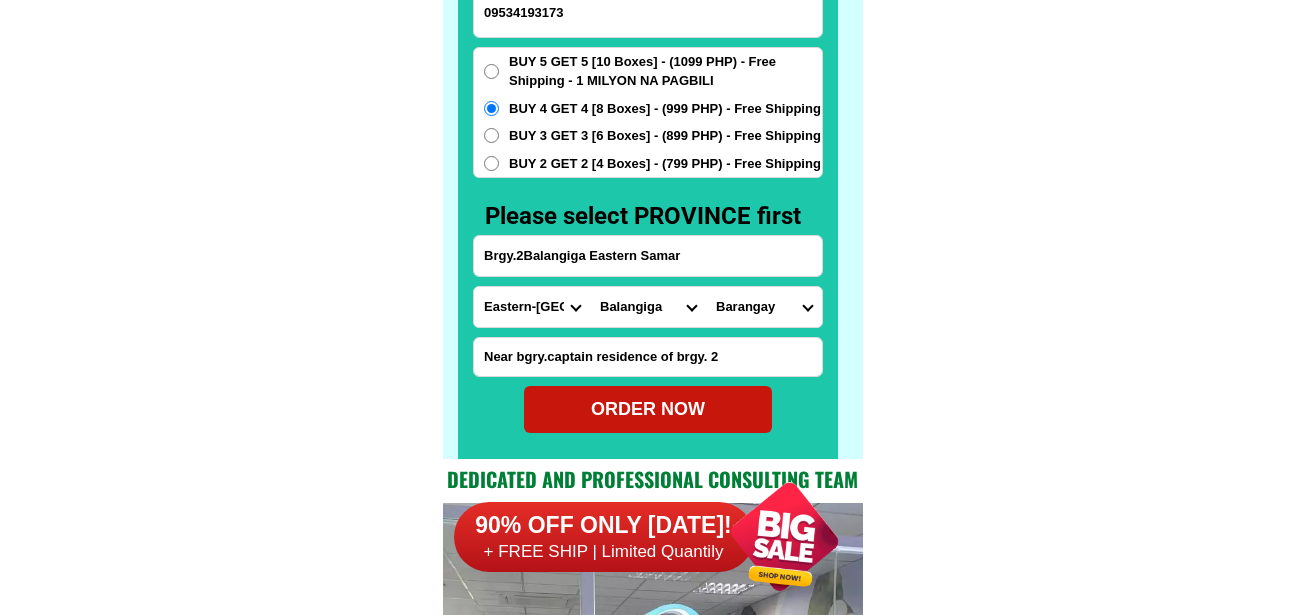 click on "City Arteche Balangiga Balangkayan Borongan-city Can-[GEOGRAPHIC_DATA] Eastern-[GEOGRAPHIC_DATA][PERSON_NAME][GEOGRAPHIC_DATA] EASTERN-[GEOGRAPHIC_DATA]-[GEOGRAPHIC_DATA] Eastern-[GEOGRAPHIC_DATA]-[GEOGRAPHIC_DATA] Eastern-[GEOGRAPHIC_DATA][PERSON_NAME][GEOGRAPHIC_DATA] General-macarthur Giporlos [PERSON_NAME] Jipapad Llorente Mandolong Maslog Maydolong Oras [GEOGRAPHIC_DATA] [GEOGRAPHIC_DATA] San-[PERSON_NAME] [PERSON_NAME]" at bounding box center (648, 307) 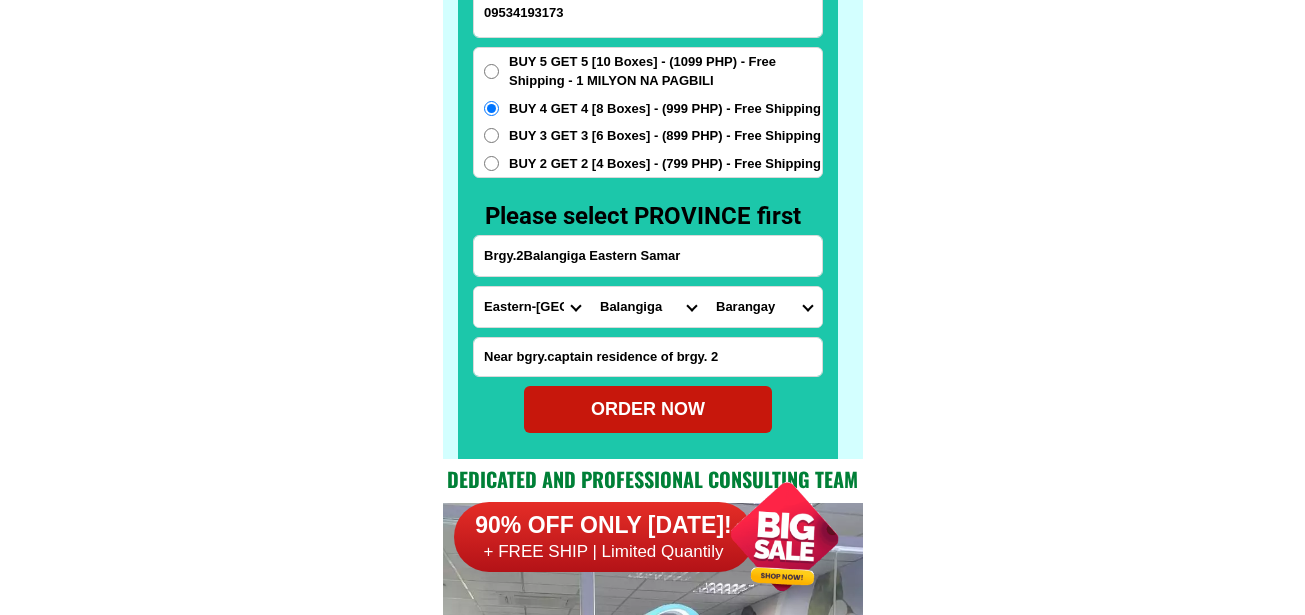 click on "[GEOGRAPHIC_DATA] i [GEOGRAPHIC_DATA] [GEOGRAPHIC_DATA][DEMOGRAPHIC_DATA] v [GEOGRAPHIC_DATA] [GEOGRAPHIC_DATA]-[GEOGRAPHIC_DATA] [GEOGRAPHIC_DATA] [DATE][GEOGRAPHIC_DATA][PERSON_NAME][PERSON_NAME]" at bounding box center (764, 307) 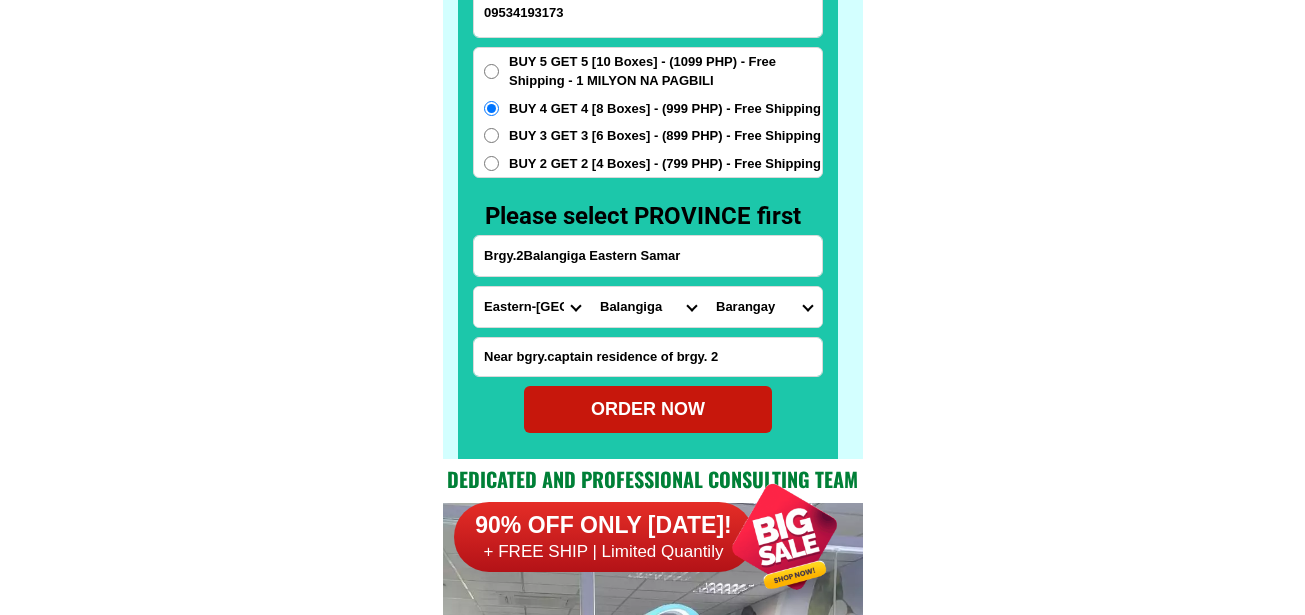 select on "63_79171288181" 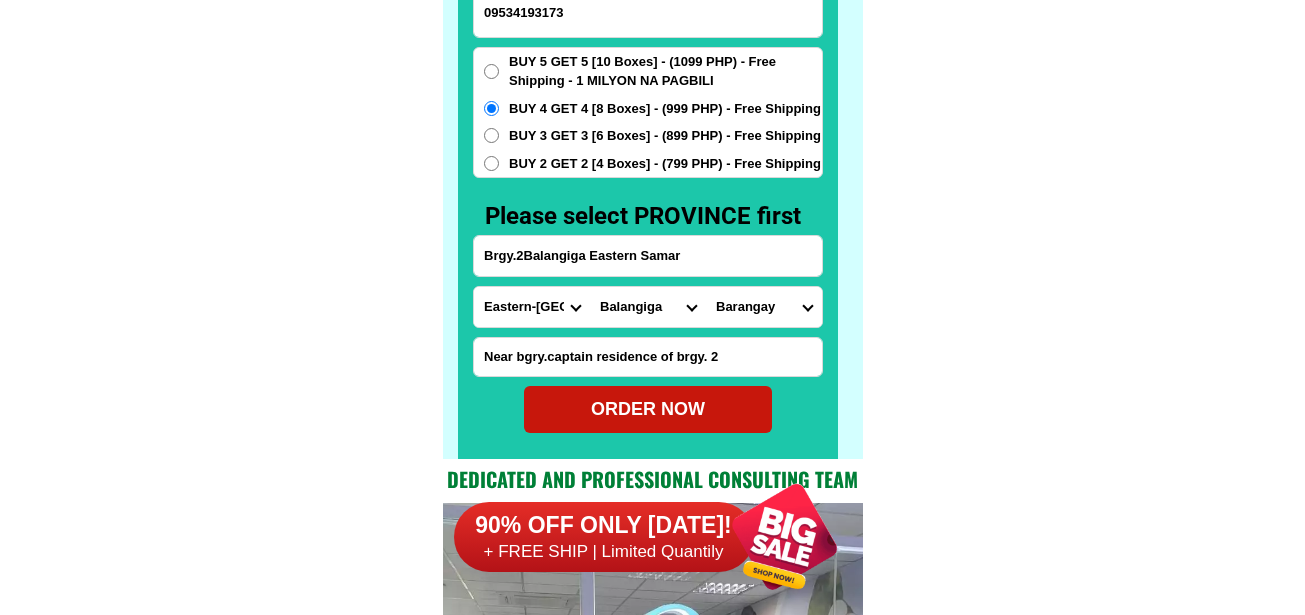click on "[GEOGRAPHIC_DATA] i [GEOGRAPHIC_DATA] [GEOGRAPHIC_DATA][DEMOGRAPHIC_DATA] v [GEOGRAPHIC_DATA] [GEOGRAPHIC_DATA]-[GEOGRAPHIC_DATA] [GEOGRAPHIC_DATA] [DATE][GEOGRAPHIC_DATA][PERSON_NAME][PERSON_NAME]" at bounding box center [764, 307] 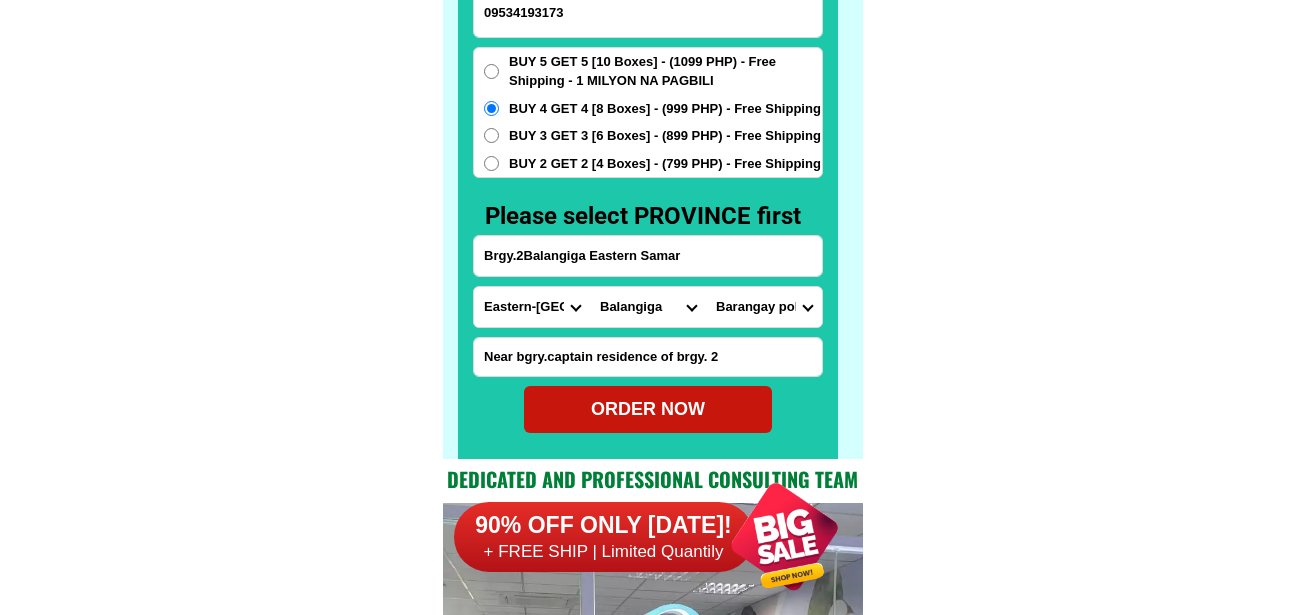 click on "Brgy.2Balangiga Eastern Samar" at bounding box center (648, 256) 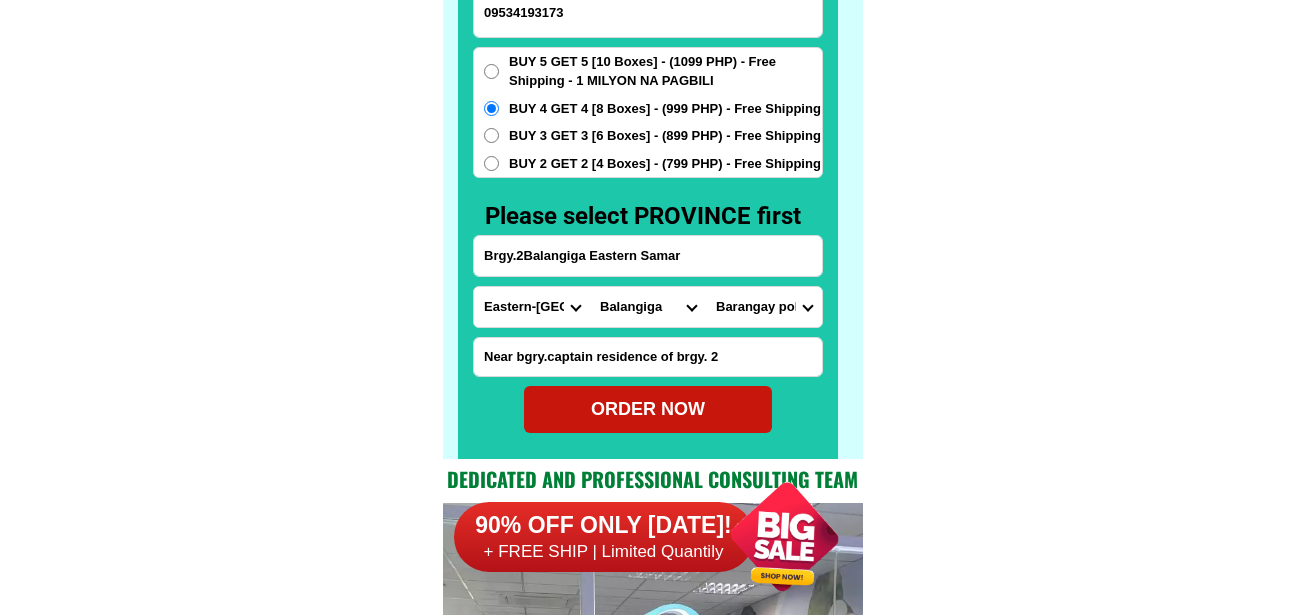 click on "ORDER NOW" at bounding box center (648, 409) 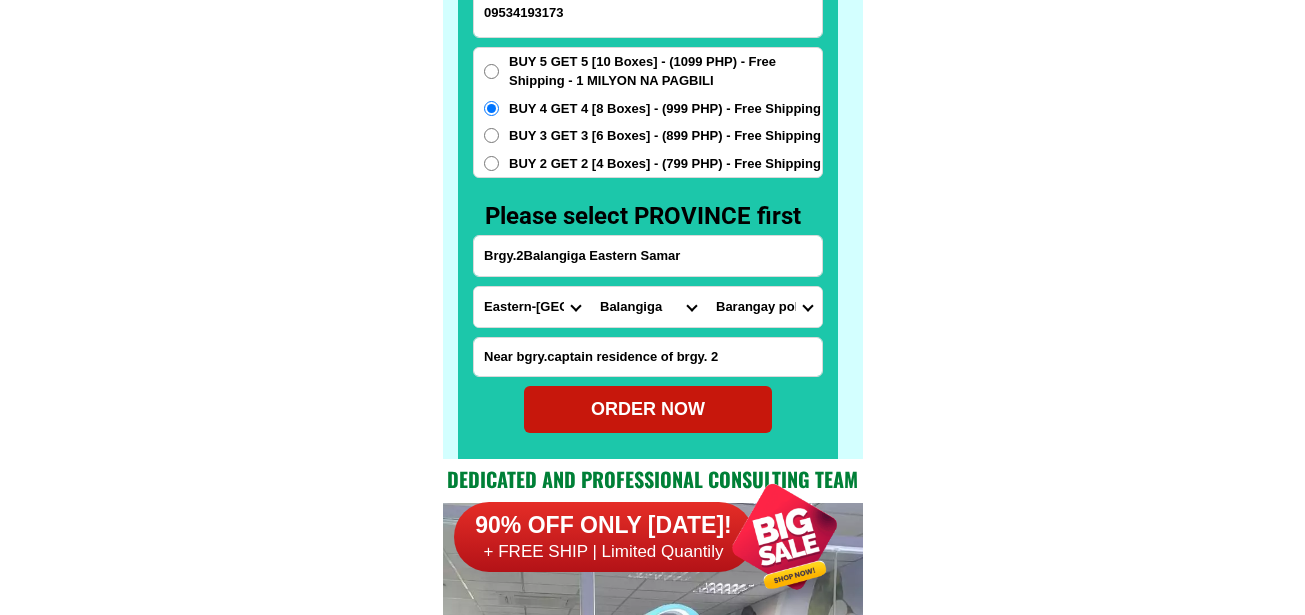 radio on "true" 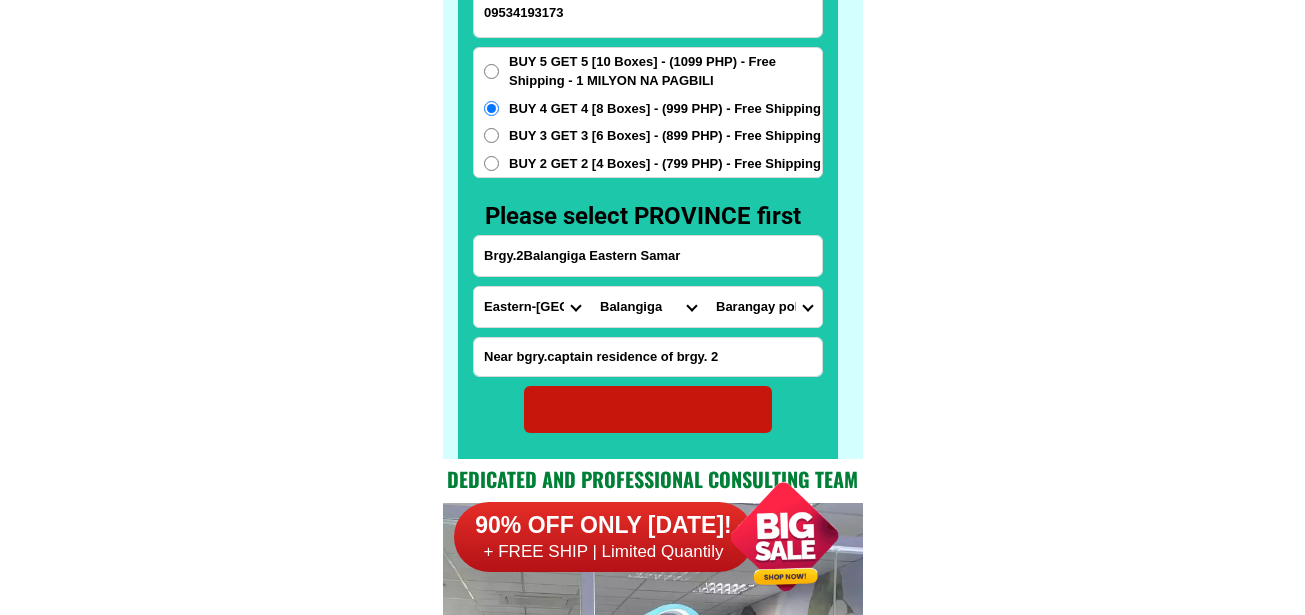 radio on "true" 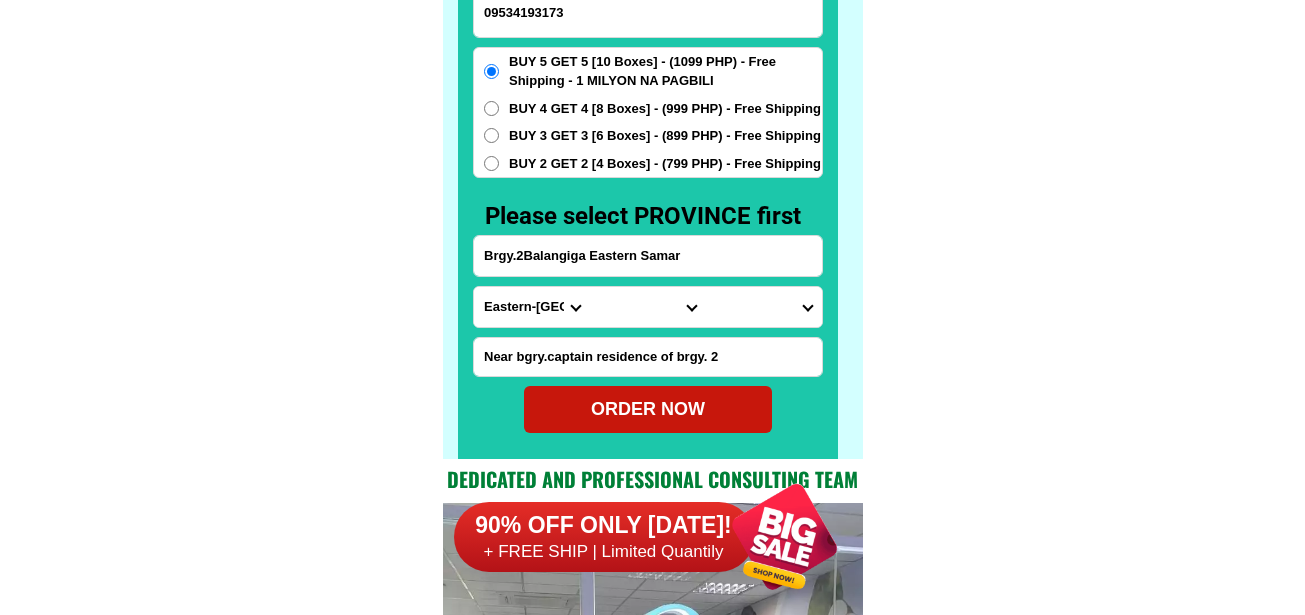 scroll, scrollTop: 15646, scrollLeft: 0, axis: vertical 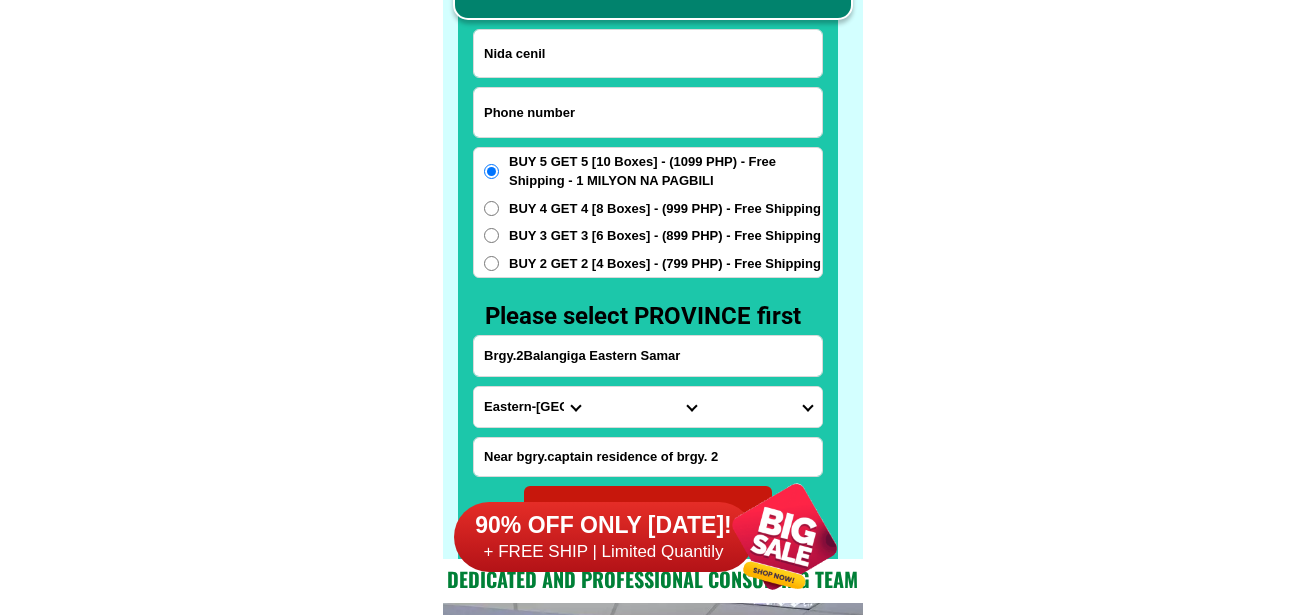 drag, startPoint x: 617, startPoint y: 126, endPoint x: 612, endPoint y: 112, distance: 14.866069 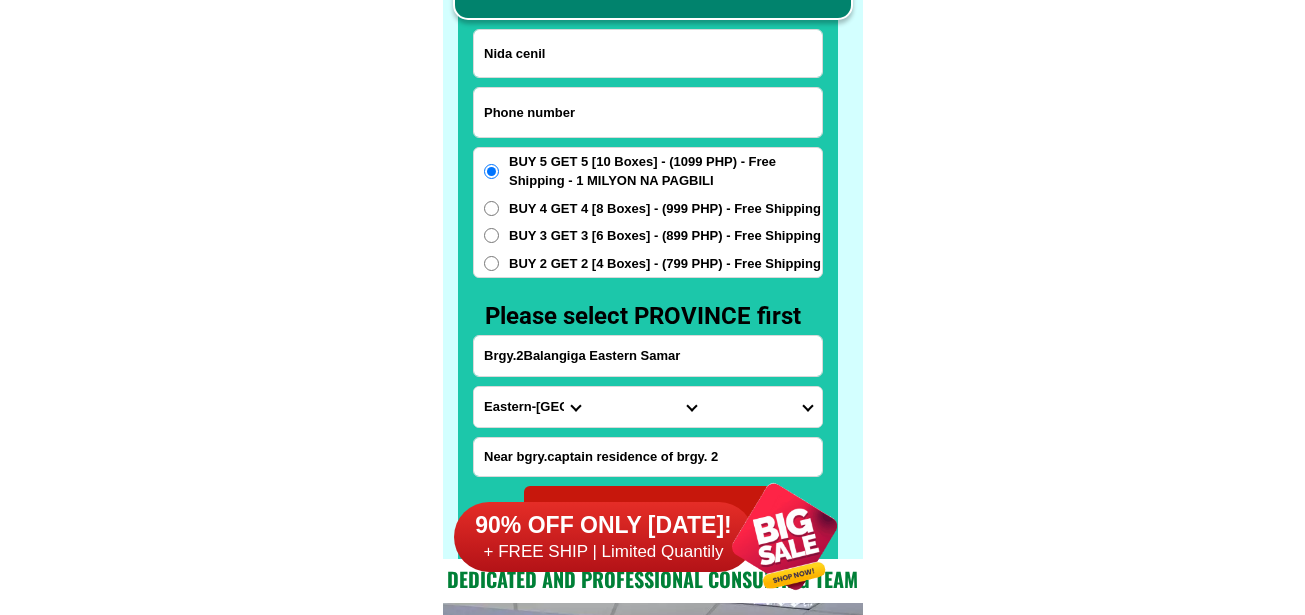 click at bounding box center [648, 112] 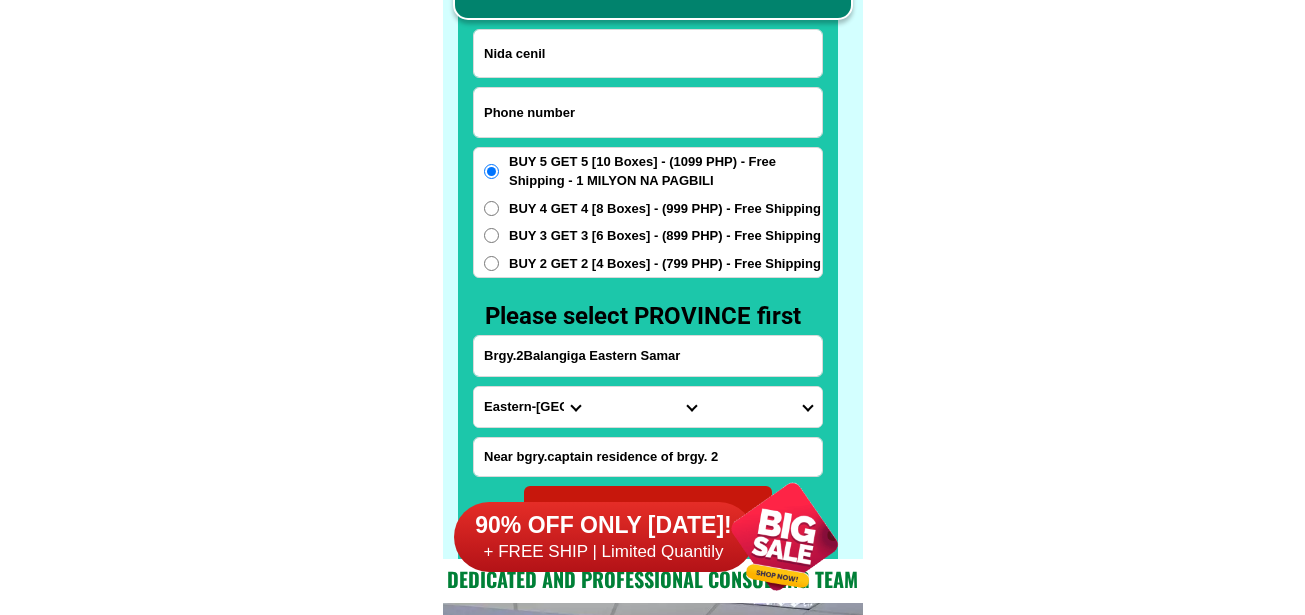 paste on "09611574651" 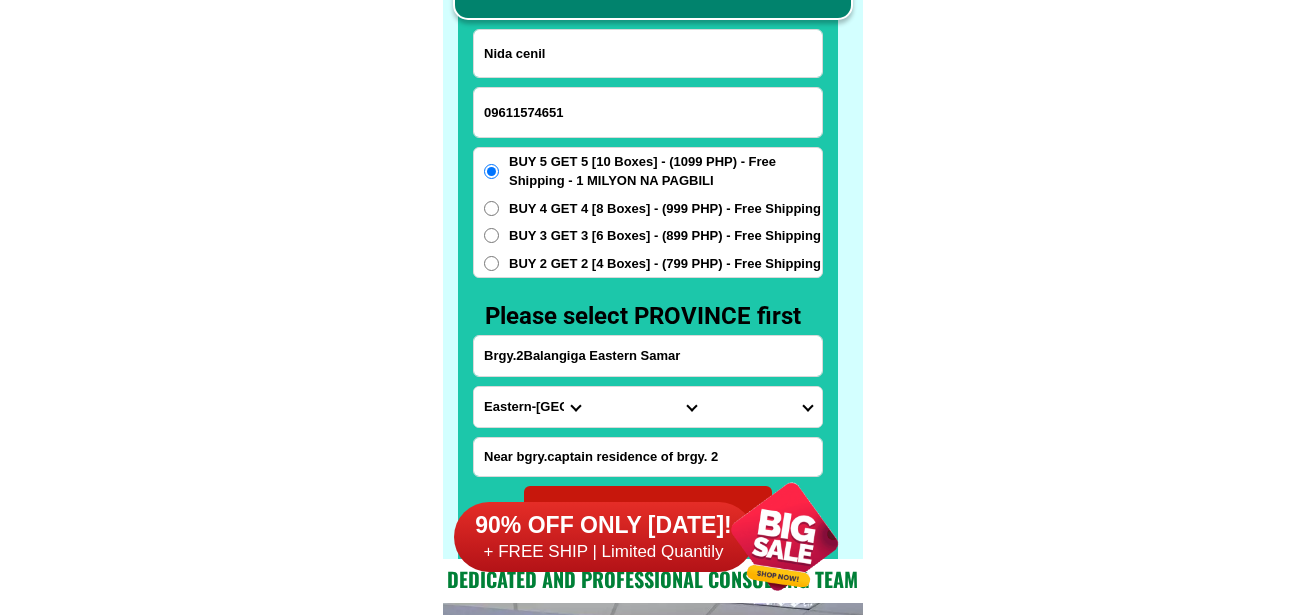 type on "09611574651" 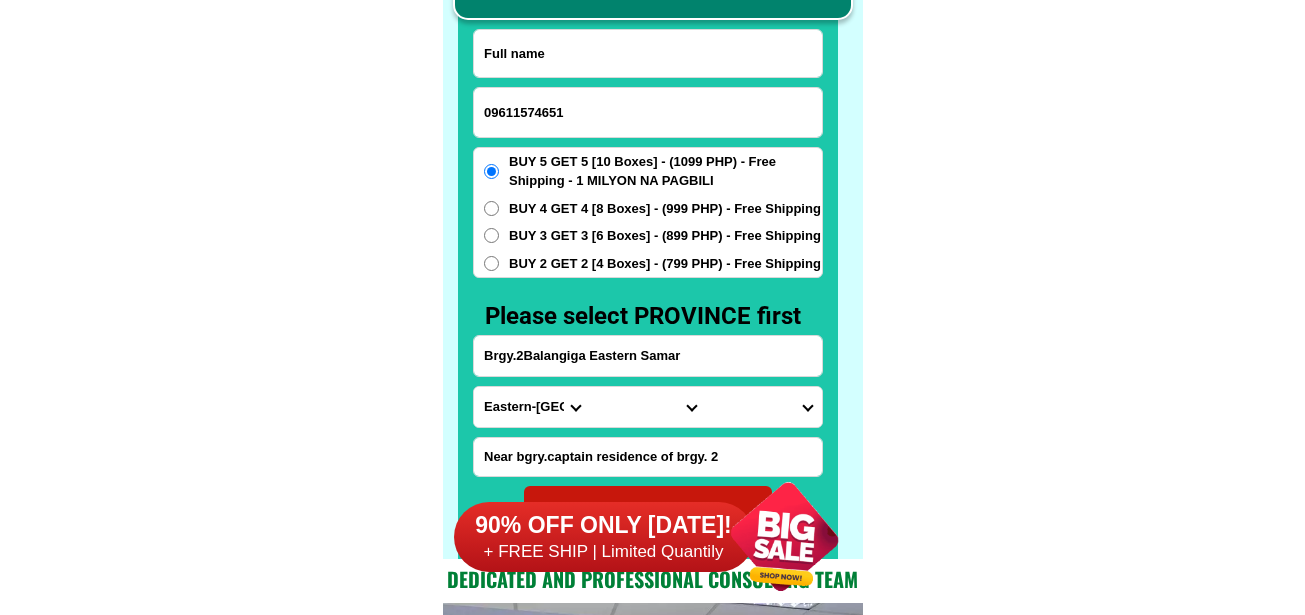 click at bounding box center (648, 53) 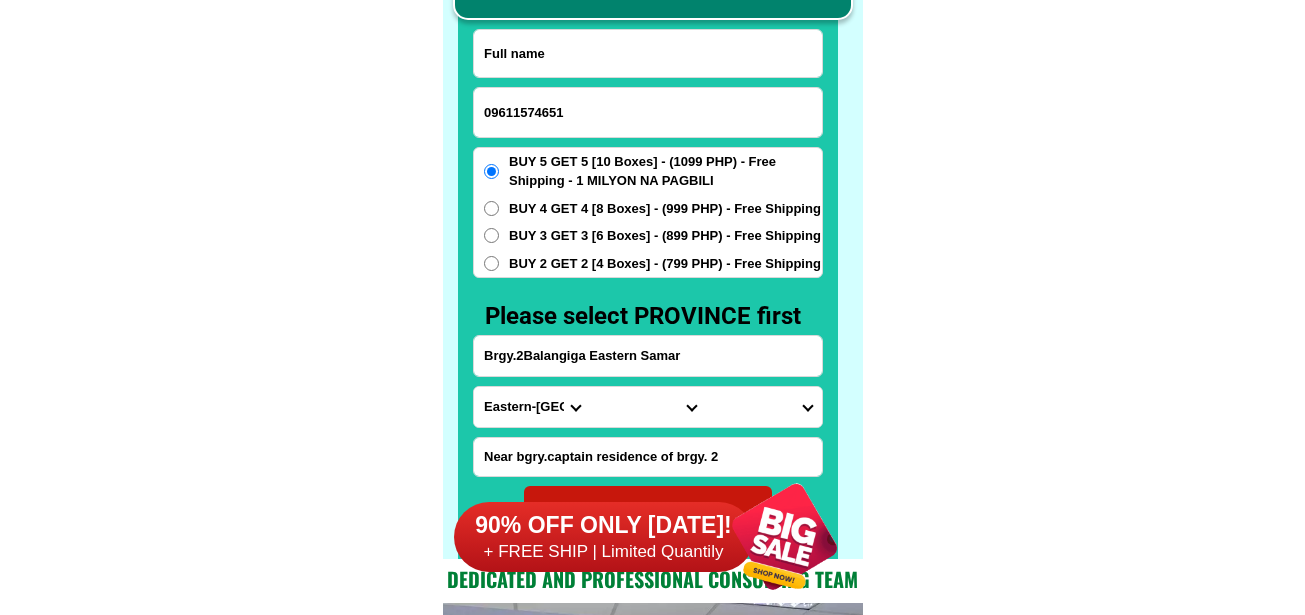 paste on "Elbrando Empleo" 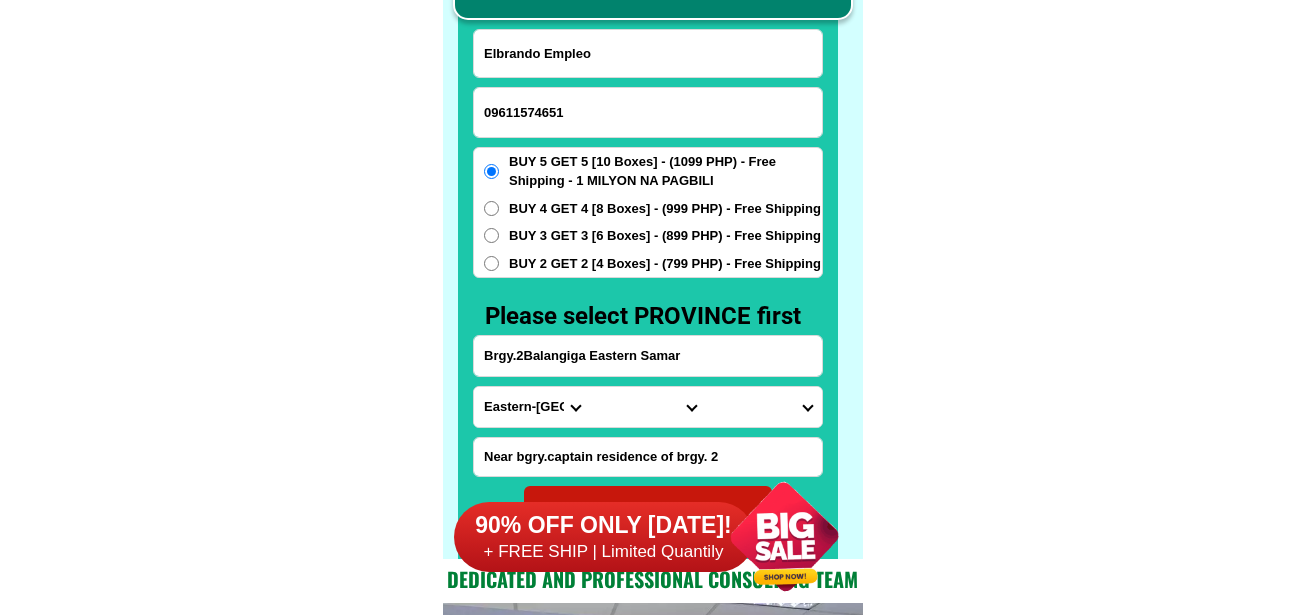 type on "Elbrando Empleo" 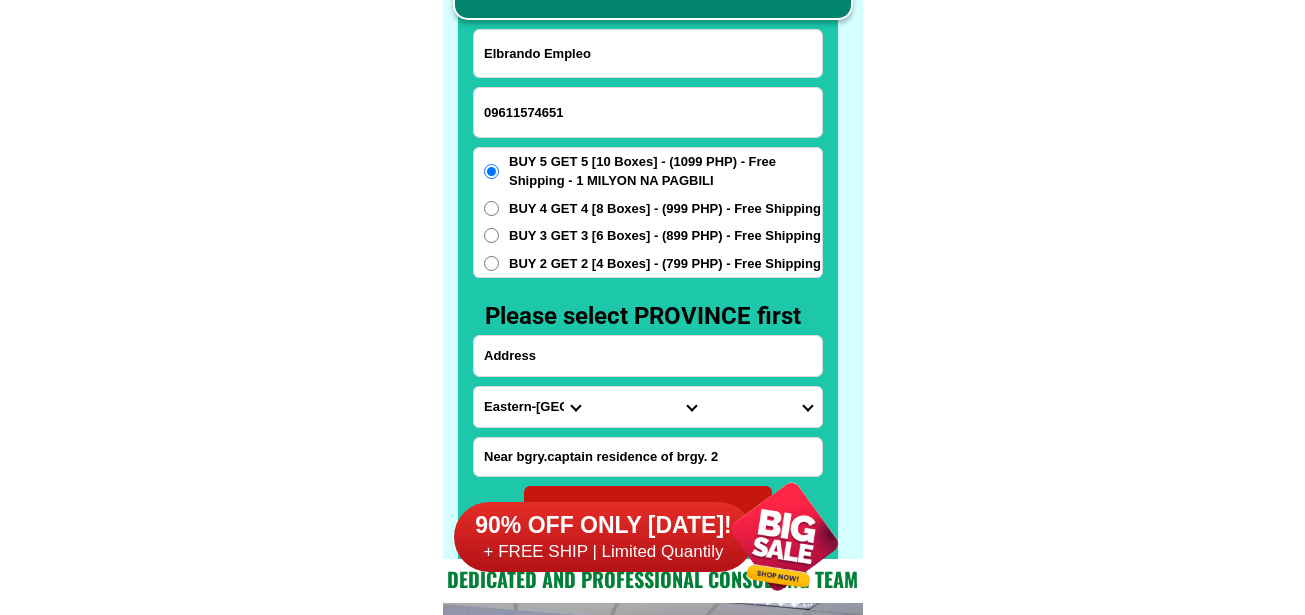 click at bounding box center (648, 356) 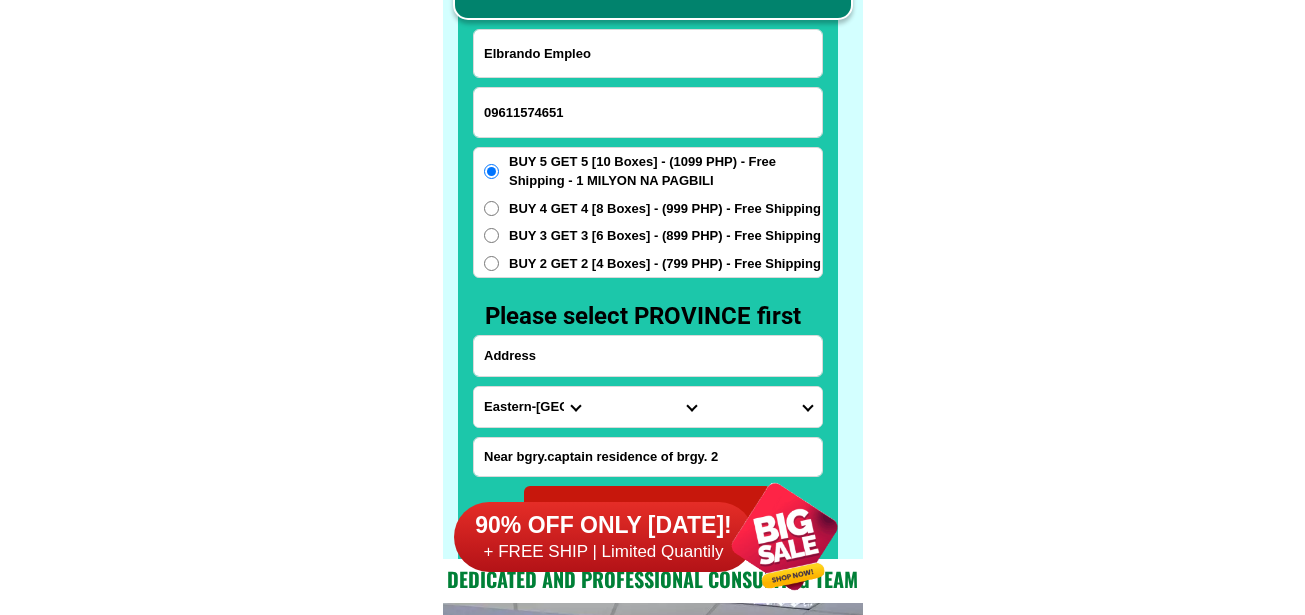 paste on "224 yakal ext Acacia gahit Pinagbuhatan [GEOGRAPHIC_DATA]" 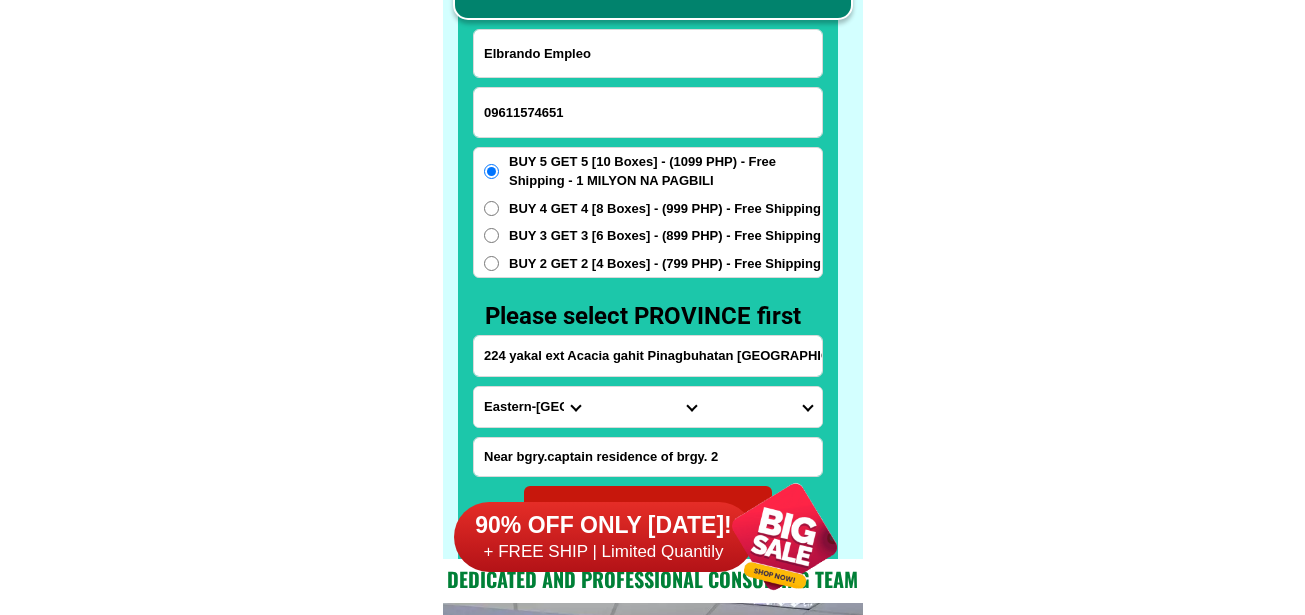 type on "224 yakal ext Acacia gahit Pinagbuhatan [GEOGRAPHIC_DATA]" 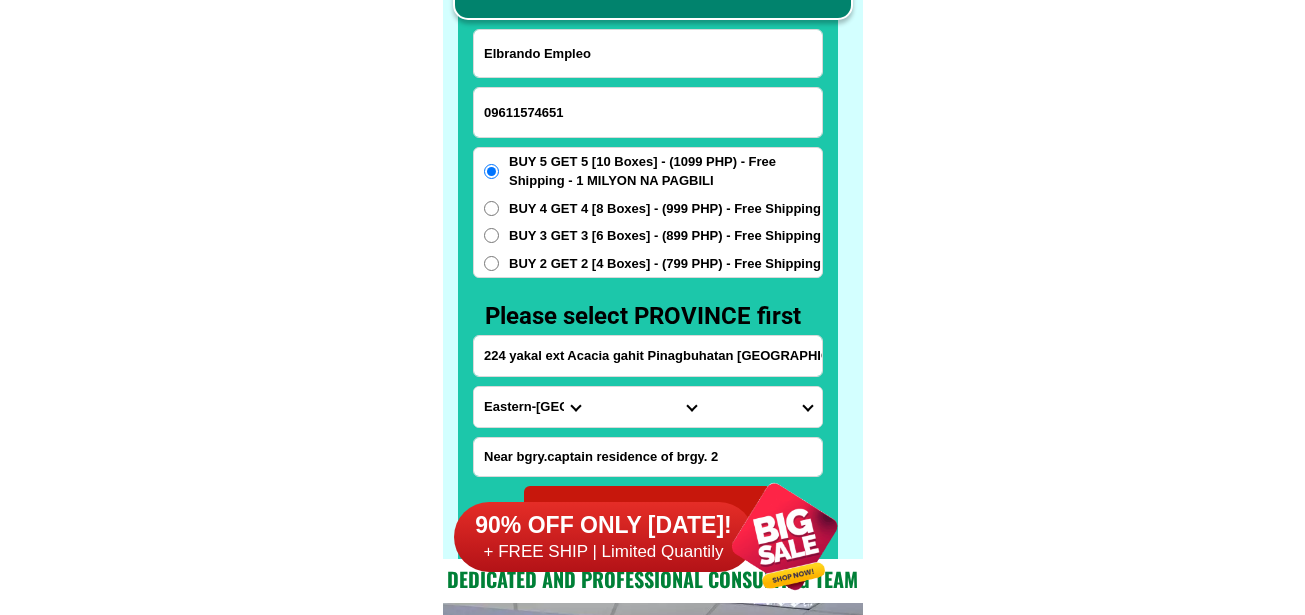 click on "BUY 2 GET 2 [4 Boxes] - (799 PHP) - Free Shipping" at bounding box center [665, 264] 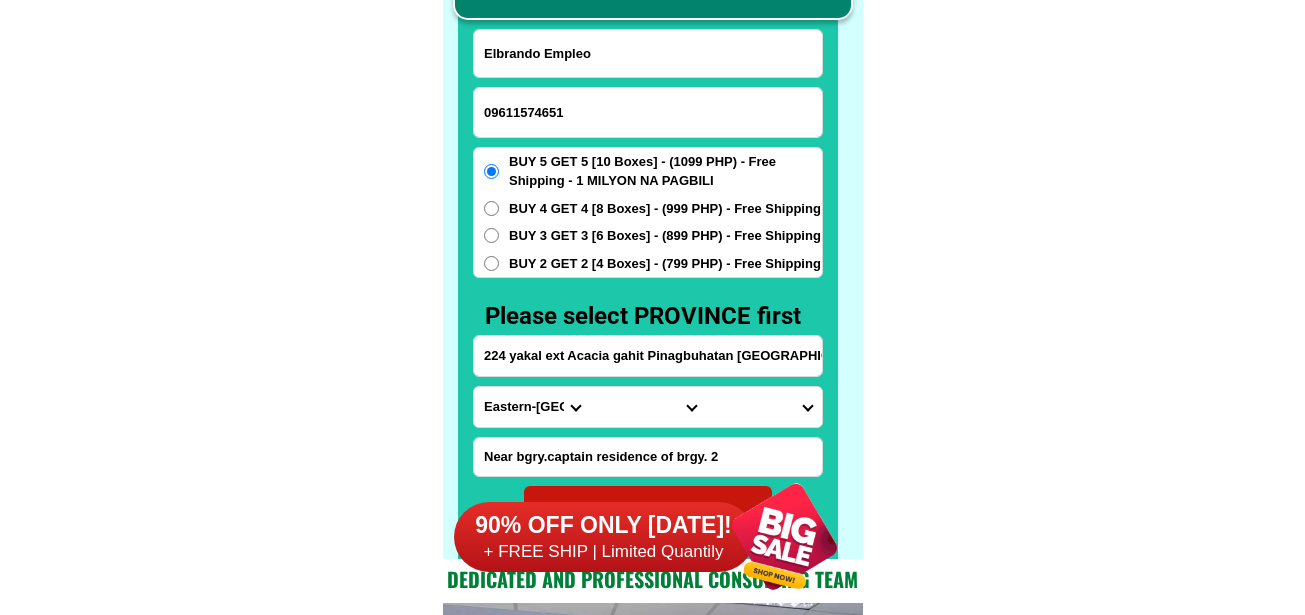 click on "BUY 2 GET 2 [4 Boxes] - (799 PHP) - Free Shipping" at bounding box center (491, 263) 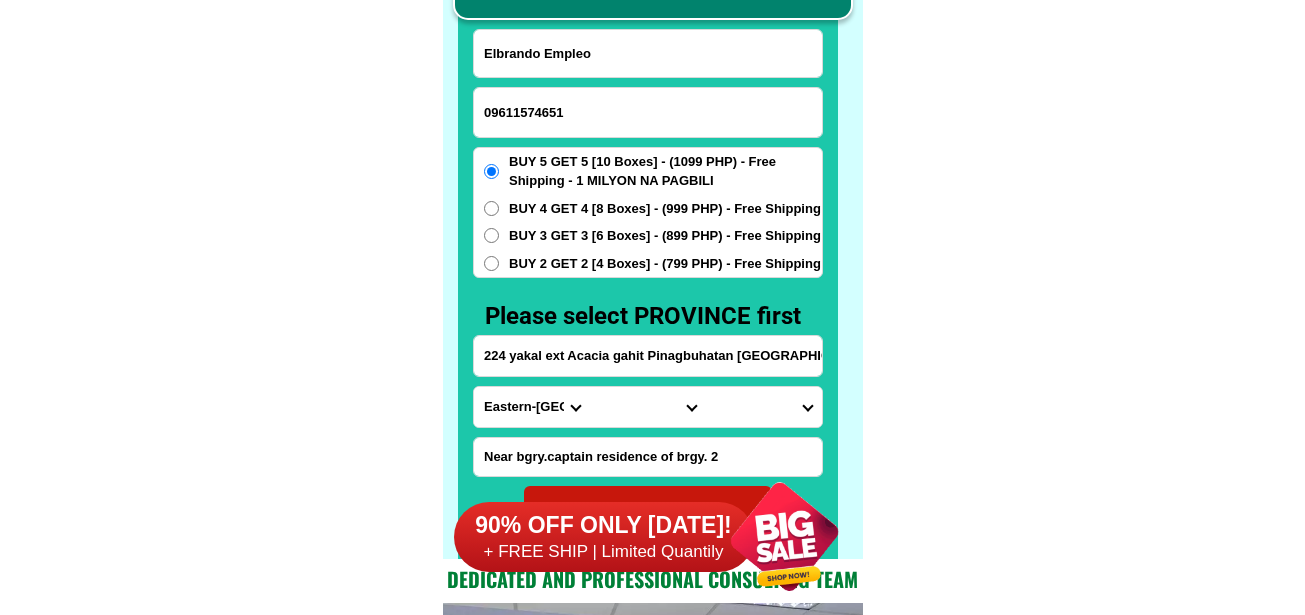 radio on "true" 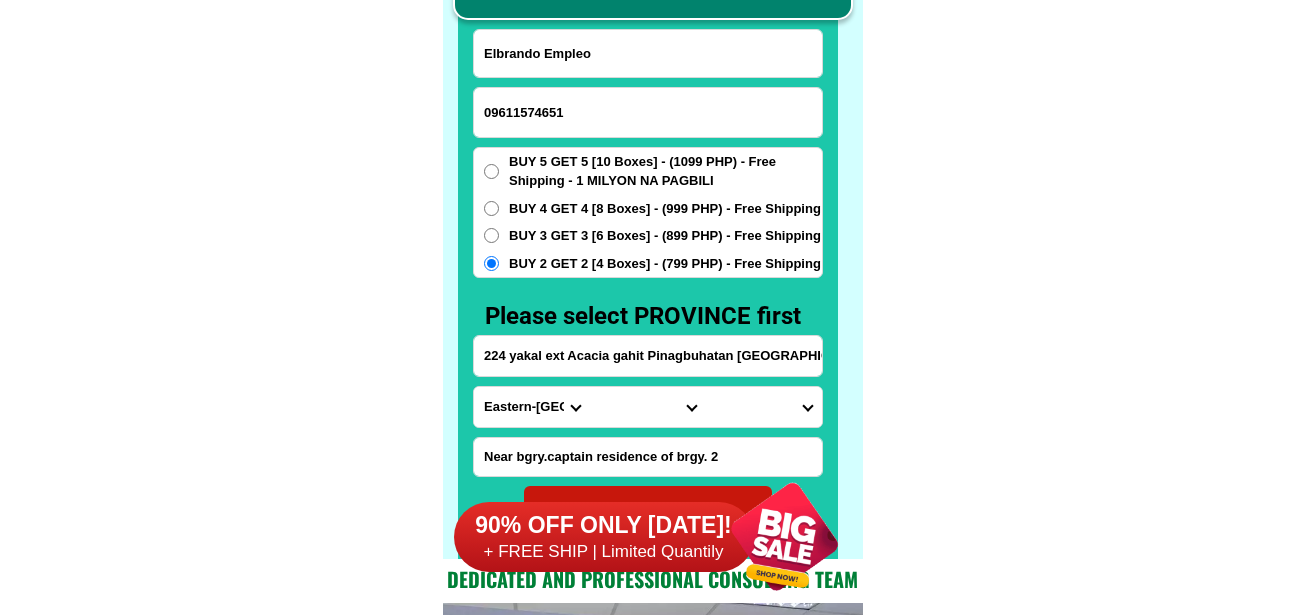 click on "Province [GEOGRAPHIC_DATA] [GEOGRAPHIC_DATA] [GEOGRAPHIC_DATA] [GEOGRAPHIC_DATA] [GEOGRAPHIC_DATA] [GEOGRAPHIC_DATA][PERSON_NAME][GEOGRAPHIC_DATA] [GEOGRAPHIC_DATA] [GEOGRAPHIC_DATA] [GEOGRAPHIC_DATA] [GEOGRAPHIC_DATA] [GEOGRAPHIC_DATA] [GEOGRAPHIC_DATA] [GEOGRAPHIC_DATA] [GEOGRAPHIC_DATA] [GEOGRAPHIC_DATA]-[GEOGRAPHIC_DATA] [GEOGRAPHIC_DATA] [GEOGRAPHIC_DATA] [GEOGRAPHIC_DATA] [GEOGRAPHIC_DATA] [GEOGRAPHIC_DATA] [GEOGRAPHIC_DATA]-de-oro [GEOGRAPHIC_DATA] [GEOGRAPHIC_DATA]-occidental [GEOGRAPHIC_DATA] [GEOGRAPHIC_DATA] Eastern-[GEOGRAPHIC_DATA] [GEOGRAPHIC_DATA] [GEOGRAPHIC_DATA] [GEOGRAPHIC_DATA]-norte [GEOGRAPHIC_DATA]-[GEOGRAPHIC_DATA] [GEOGRAPHIC_DATA] [GEOGRAPHIC_DATA] [GEOGRAPHIC_DATA] [GEOGRAPHIC_DATA] [GEOGRAPHIC_DATA] [GEOGRAPHIC_DATA] [GEOGRAPHIC_DATA] [GEOGRAPHIC_DATA] Metro-[GEOGRAPHIC_DATA] [GEOGRAPHIC_DATA]-[GEOGRAPHIC_DATA]-[GEOGRAPHIC_DATA]-province [GEOGRAPHIC_DATA]-[GEOGRAPHIC_DATA]-oriental [GEOGRAPHIC_DATA] [GEOGRAPHIC_DATA] [GEOGRAPHIC_DATA]-[GEOGRAPHIC_DATA]-[GEOGRAPHIC_DATA] [GEOGRAPHIC_DATA] [GEOGRAPHIC_DATA] [GEOGRAPHIC_DATA] [GEOGRAPHIC_DATA] [GEOGRAPHIC_DATA][PERSON_NAME][GEOGRAPHIC_DATA] [GEOGRAPHIC_DATA] [GEOGRAPHIC_DATA] [GEOGRAPHIC_DATA] [GEOGRAPHIC_DATA] [GEOGRAPHIC_DATA]-[GEOGRAPHIC_DATA]-[GEOGRAPHIC_DATA]-[GEOGRAPHIC_DATA] [GEOGRAPHIC_DATA] [GEOGRAPHIC_DATA]-[GEOGRAPHIC_DATA]-[GEOGRAPHIC_DATA] [GEOGRAPHIC_DATA] [GEOGRAPHIC_DATA] [GEOGRAPHIC_DATA]" at bounding box center [532, 407] 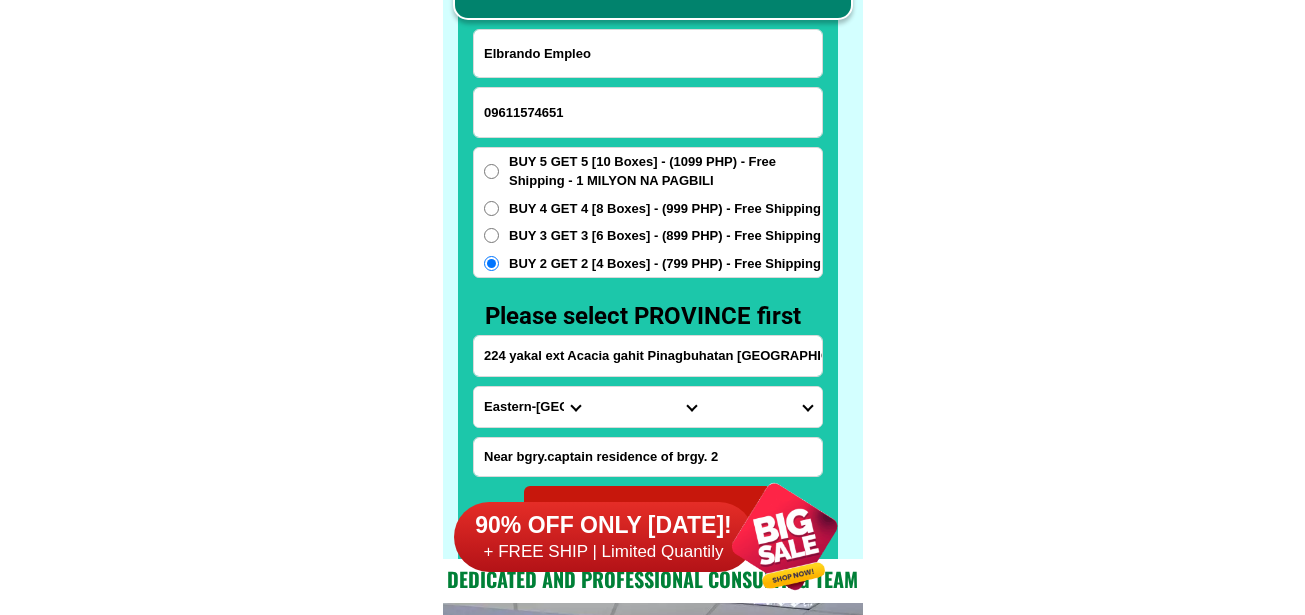 select on "63_219" 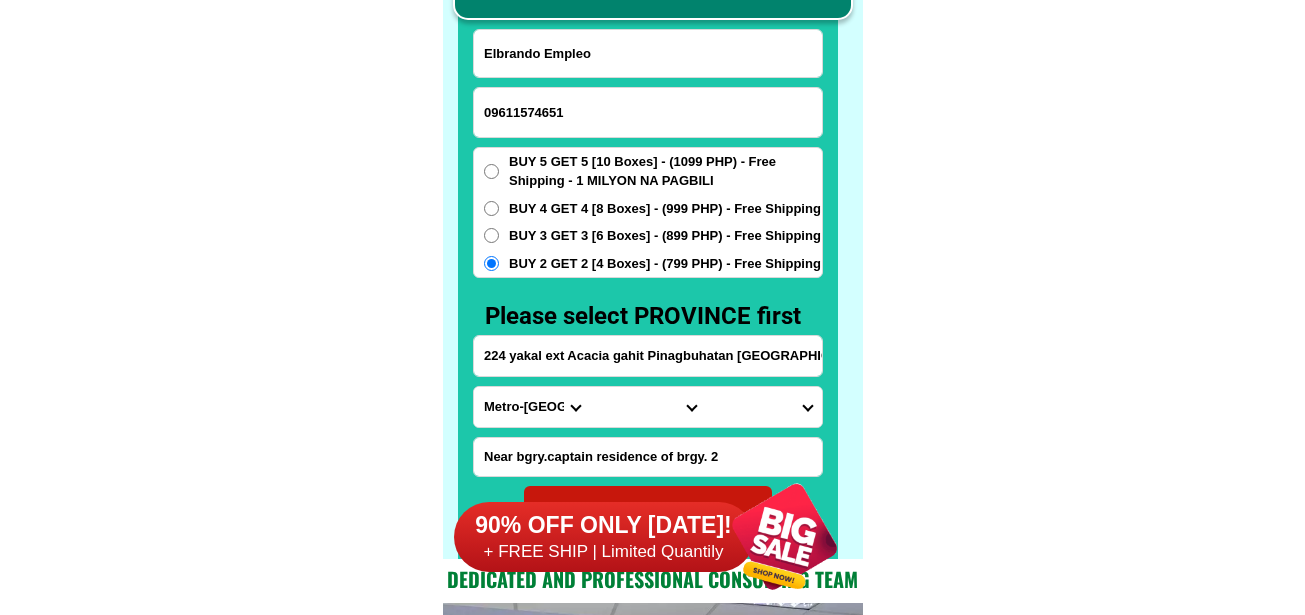 click on "Province [GEOGRAPHIC_DATA] [GEOGRAPHIC_DATA] [GEOGRAPHIC_DATA] [GEOGRAPHIC_DATA] [GEOGRAPHIC_DATA] [GEOGRAPHIC_DATA][PERSON_NAME][GEOGRAPHIC_DATA] [GEOGRAPHIC_DATA] [GEOGRAPHIC_DATA] [GEOGRAPHIC_DATA] [GEOGRAPHIC_DATA] [GEOGRAPHIC_DATA] [GEOGRAPHIC_DATA] [GEOGRAPHIC_DATA] [GEOGRAPHIC_DATA] [GEOGRAPHIC_DATA]-[GEOGRAPHIC_DATA] [GEOGRAPHIC_DATA] [GEOGRAPHIC_DATA] [GEOGRAPHIC_DATA] [GEOGRAPHIC_DATA] [GEOGRAPHIC_DATA] [GEOGRAPHIC_DATA]-de-oro [GEOGRAPHIC_DATA] [GEOGRAPHIC_DATA]-occidental [GEOGRAPHIC_DATA] [GEOGRAPHIC_DATA] Eastern-[GEOGRAPHIC_DATA] [GEOGRAPHIC_DATA] [GEOGRAPHIC_DATA] [GEOGRAPHIC_DATA]-norte [GEOGRAPHIC_DATA]-[GEOGRAPHIC_DATA] [GEOGRAPHIC_DATA] [GEOGRAPHIC_DATA] [GEOGRAPHIC_DATA] [GEOGRAPHIC_DATA] [GEOGRAPHIC_DATA] [GEOGRAPHIC_DATA] [GEOGRAPHIC_DATA] [GEOGRAPHIC_DATA] Metro-[GEOGRAPHIC_DATA] [GEOGRAPHIC_DATA]-[GEOGRAPHIC_DATA]-[GEOGRAPHIC_DATA]-province [GEOGRAPHIC_DATA]-[GEOGRAPHIC_DATA]-oriental [GEOGRAPHIC_DATA] [GEOGRAPHIC_DATA] [GEOGRAPHIC_DATA]-[GEOGRAPHIC_DATA]-[GEOGRAPHIC_DATA] [GEOGRAPHIC_DATA] [GEOGRAPHIC_DATA] [GEOGRAPHIC_DATA] [GEOGRAPHIC_DATA] [GEOGRAPHIC_DATA][PERSON_NAME][GEOGRAPHIC_DATA] [GEOGRAPHIC_DATA] [GEOGRAPHIC_DATA] [GEOGRAPHIC_DATA] [GEOGRAPHIC_DATA] [GEOGRAPHIC_DATA]-[GEOGRAPHIC_DATA]-[GEOGRAPHIC_DATA]-[GEOGRAPHIC_DATA] [GEOGRAPHIC_DATA] [GEOGRAPHIC_DATA]-[GEOGRAPHIC_DATA]-[GEOGRAPHIC_DATA] [GEOGRAPHIC_DATA] [GEOGRAPHIC_DATA] [GEOGRAPHIC_DATA]" at bounding box center [532, 407] 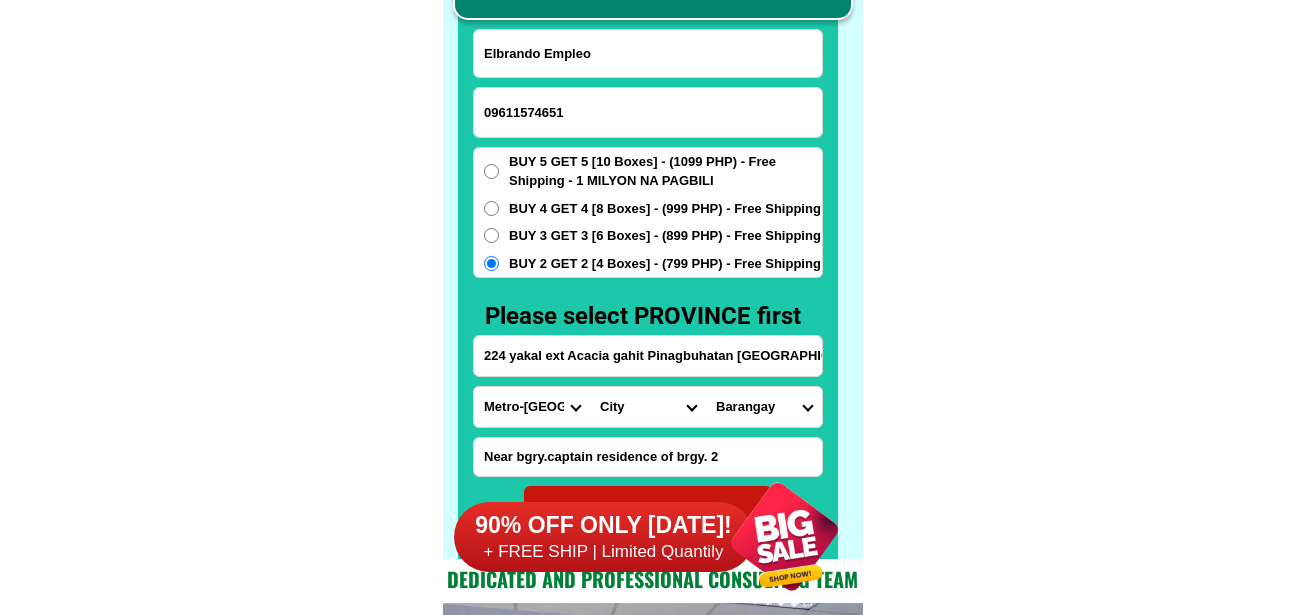 click on "City [GEOGRAPHIC_DATA] [GEOGRAPHIC_DATA] [GEOGRAPHIC_DATA] [GEOGRAPHIC_DATA]-city [GEOGRAPHIC_DATA] [GEOGRAPHIC_DATA] [GEOGRAPHIC_DATA]-[GEOGRAPHIC_DATA]-[GEOGRAPHIC_DATA]-[GEOGRAPHIC_DATA]-[GEOGRAPHIC_DATA]-[PERSON_NAME][GEOGRAPHIC_DATA]-[GEOGRAPHIC_DATA]-[GEOGRAPHIC_DATA][DATE][PERSON_NAME][GEOGRAPHIC_DATA]-[GEOGRAPHIC_DATA]-[GEOGRAPHIC_DATA]-[GEOGRAPHIC_DATA]-[GEOGRAPHIC_DATA][PERSON_NAME]-[GEOGRAPHIC_DATA]-[GEOGRAPHIC_DATA] [GEOGRAPHIC_DATA] [GEOGRAPHIC_DATA]-[GEOGRAPHIC_DATA]-[GEOGRAPHIC_DATA] [GEOGRAPHIC_DATA] [GEOGRAPHIC_DATA] [GEOGRAPHIC_DATA]-area [GEOGRAPHIC_DATA]-city [GEOGRAPHIC_DATA] [GEOGRAPHIC_DATA][PERSON_NAME] [GEOGRAPHIC_DATA][PERSON_NAME] [GEOGRAPHIC_DATA] TONDO I/II TONDO I/II [GEOGRAPHIC_DATA]" at bounding box center [648, 407] 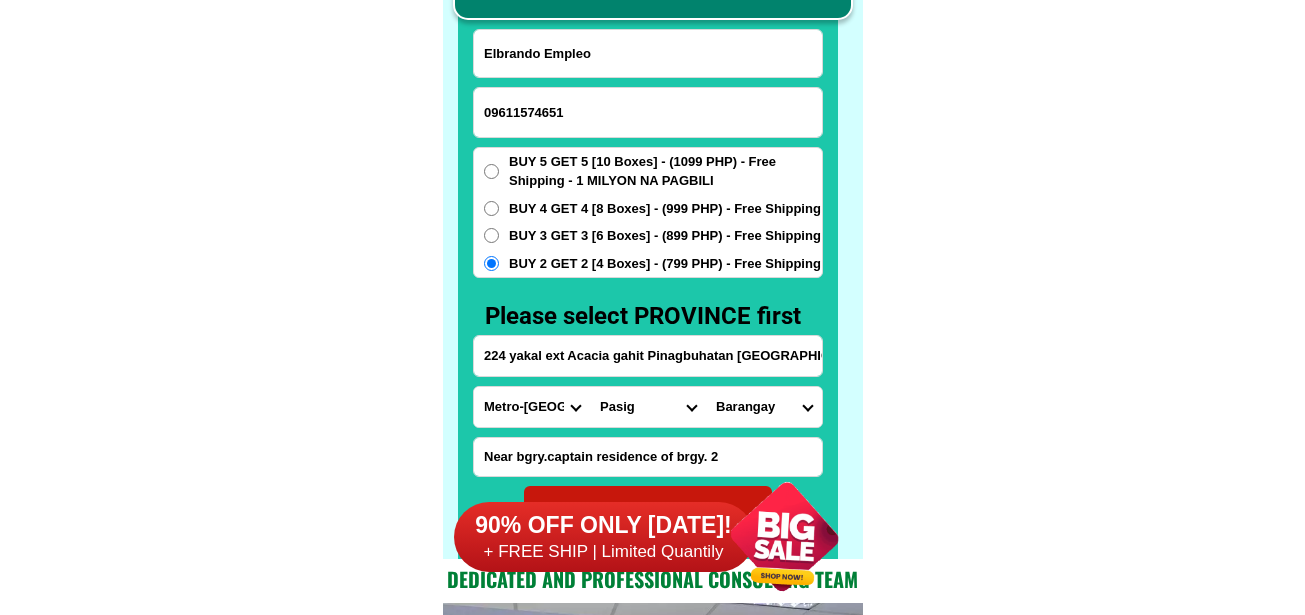 click on "City [GEOGRAPHIC_DATA] [GEOGRAPHIC_DATA] [GEOGRAPHIC_DATA] [GEOGRAPHIC_DATA]-city [GEOGRAPHIC_DATA] [GEOGRAPHIC_DATA] [GEOGRAPHIC_DATA]-[GEOGRAPHIC_DATA]-[GEOGRAPHIC_DATA]-[GEOGRAPHIC_DATA]-[GEOGRAPHIC_DATA]-[PERSON_NAME][GEOGRAPHIC_DATA]-[GEOGRAPHIC_DATA]-[GEOGRAPHIC_DATA][DATE][PERSON_NAME][GEOGRAPHIC_DATA]-[GEOGRAPHIC_DATA]-[GEOGRAPHIC_DATA]-[GEOGRAPHIC_DATA]-[GEOGRAPHIC_DATA][PERSON_NAME]-[GEOGRAPHIC_DATA]-[GEOGRAPHIC_DATA] [GEOGRAPHIC_DATA] [GEOGRAPHIC_DATA]-[GEOGRAPHIC_DATA]-[GEOGRAPHIC_DATA] [GEOGRAPHIC_DATA] [GEOGRAPHIC_DATA] [GEOGRAPHIC_DATA]-area [GEOGRAPHIC_DATA]-city [GEOGRAPHIC_DATA] [GEOGRAPHIC_DATA][PERSON_NAME] [GEOGRAPHIC_DATA][PERSON_NAME] [GEOGRAPHIC_DATA] TONDO I/II TONDO I/II [GEOGRAPHIC_DATA]" at bounding box center (648, 407) 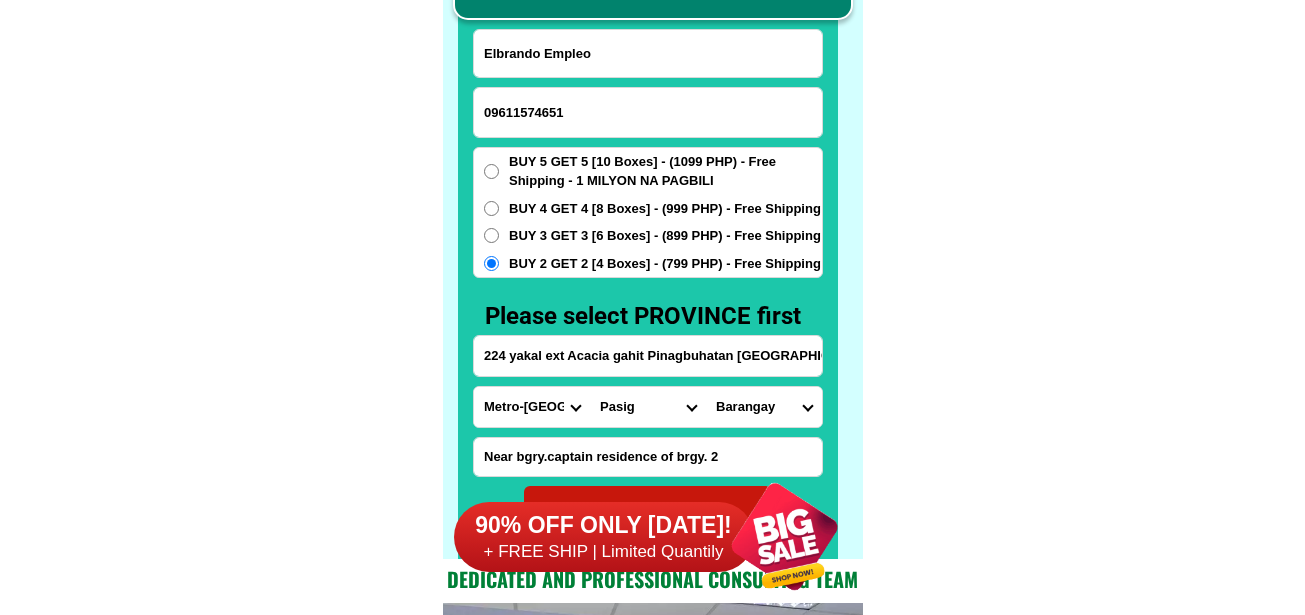 click on "City [GEOGRAPHIC_DATA] [GEOGRAPHIC_DATA] [GEOGRAPHIC_DATA] [GEOGRAPHIC_DATA]-city [GEOGRAPHIC_DATA] [GEOGRAPHIC_DATA] [GEOGRAPHIC_DATA]-[GEOGRAPHIC_DATA]-[GEOGRAPHIC_DATA]-[GEOGRAPHIC_DATA]-[GEOGRAPHIC_DATA]-[PERSON_NAME][GEOGRAPHIC_DATA]-[GEOGRAPHIC_DATA]-[GEOGRAPHIC_DATA][DATE][PERSON_NAME][GEOGRAPHIC_DATA]-[GEOGRAPHIC_DATA]-[GEOGRAPHIC_DATA]-[GEOGRAPHIC_DATA]-[GEOGRAPHIC_DATA][PERSON_NAME]-[GEOGRAPHIC_DATA]-[GEOGRAPHIC_DATA] [GEOGRAPHIC_DATA] [GEOGRAPHIC_DATA]-[GEOGRAPHIC_DATA]-[GEOGRAPHIC_DATA] [GEOGRAPHIC_DATA] [GEOGRAPHIC_DATA] [GEOGRAPHIC_DATA]-area [GEOGRAPHIC_DATA]-city [GEOGRAPHIC_DATA] [GEOGRAPHIC_DATA][PERSON_NAME] [GEOGRAPHIC_DATA][PERSON_NAME] [GEOGRAPHIC_DATA] TONDO I/II TONDO I/II [GEOGRAPHIC_DATA]" at bounding box center [648, 407] 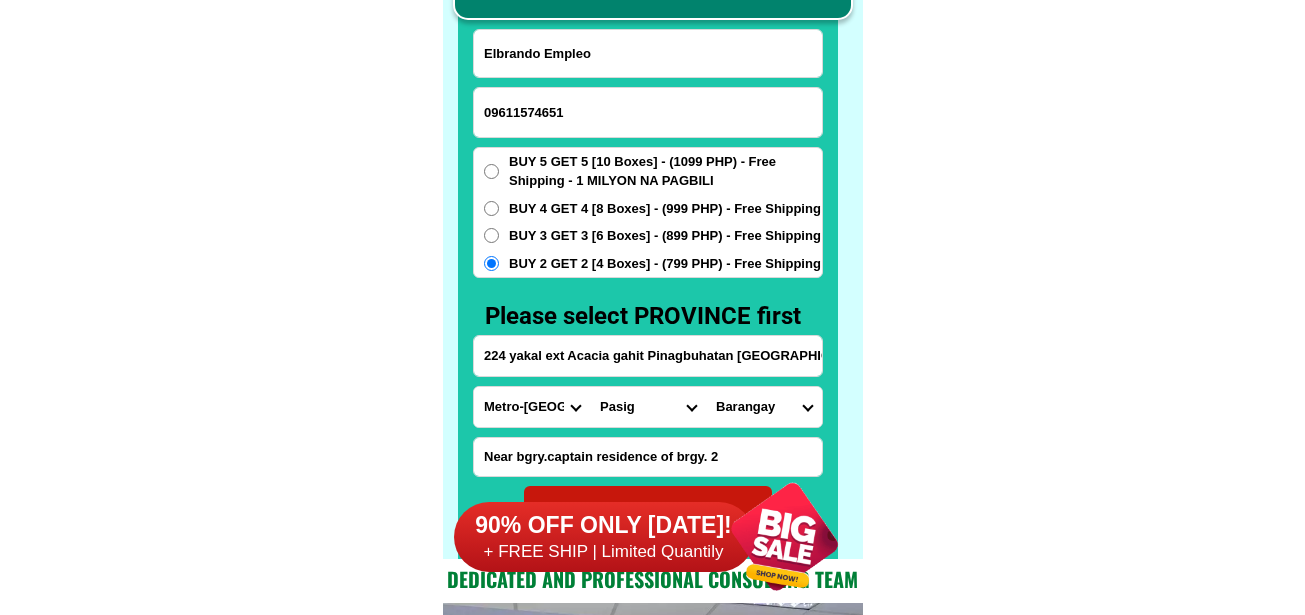drag, startPoint x: 639, startPoint y: 408, endPoint x: 638, endPoint y: 390, distance: 18.027756 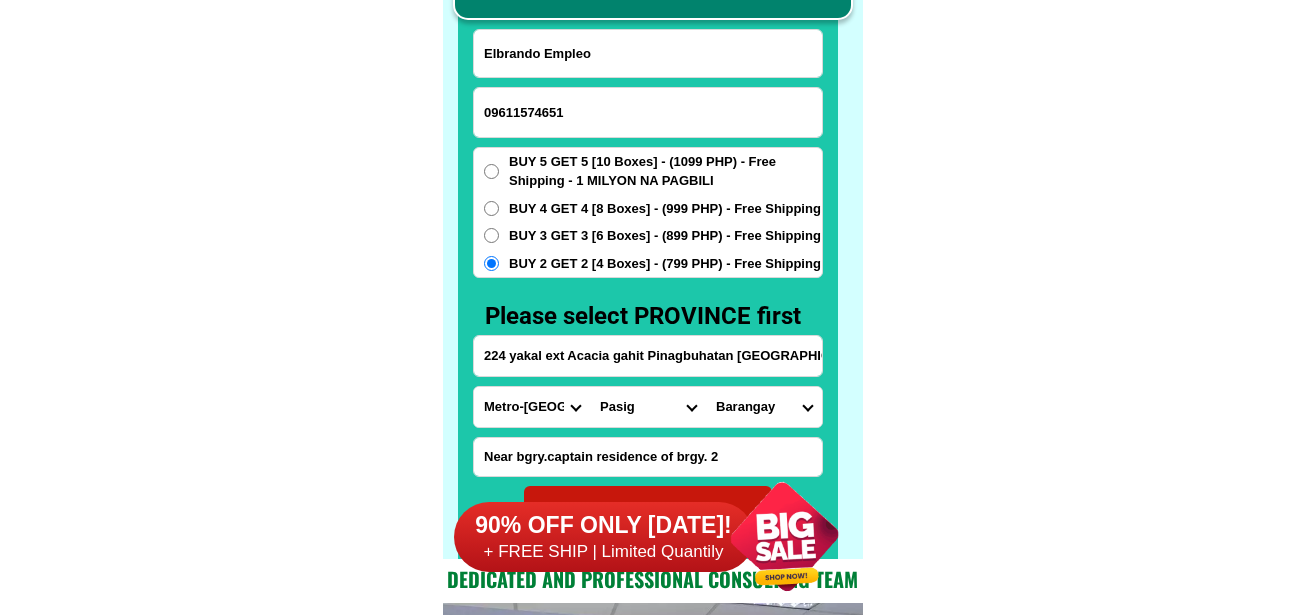 click on "City [GEOGRAPHIC_DATA] [GEOGRAPHIC_DATA] [GEOGRAPHIC_DATA] [GEOGRAPHIC_DATA]-city [GEOGRAPHIC_DATA] [GEOGRAPHIC_DATA] [GEOGRAPHIC_DATA]-[GEOGRAPHIC_DATA]-[GEOGRAPHIC_DATA]-[GEOGRAPHIC_DATA]-[GEOGRAPHIC_DATA]-[PERSON_NAME][GEOGRAPHIC_DATA]-[GEOGRAPHIC_DATA]-[GEOGRAPHIC_DATA][DATE][PERSON_NAME][GEOGRAPHIC_DATA]-[GEOGRAPHIC_DATA]-[GEOGRAPHIC_DATA]-[GEOGRAPHIC_DATA]-[GEOGRAPHIC_DATA][PERSON_NAME]-[GEOGRAPHIC_DATA]-[GEOGRAPHIC_DATA] [GEOGRAPHIC_DATA] [GEOGRAPHIC_DATA]-[GEOGRAPHIC_DATA]-[GEOGRAPHIC_DATA] [GEOGRAPHIC_DATA] [GEOGRAPHIC_DATA] [GEOGRAPHIC_DATA]-area [GEOGRAPHIC_DATA]-city [GEOGRAPHIC_DATA] [GEOGRAPHIC_DATA][PERSON_NAME] [GEOGRAPHIC_DATA][PERSON_NAME] [GEOGRAPHIC_DATA] TONDO I/II TONDO I/II [GEOGRAPHIC_DATA]" at bounding box center (648, 407) 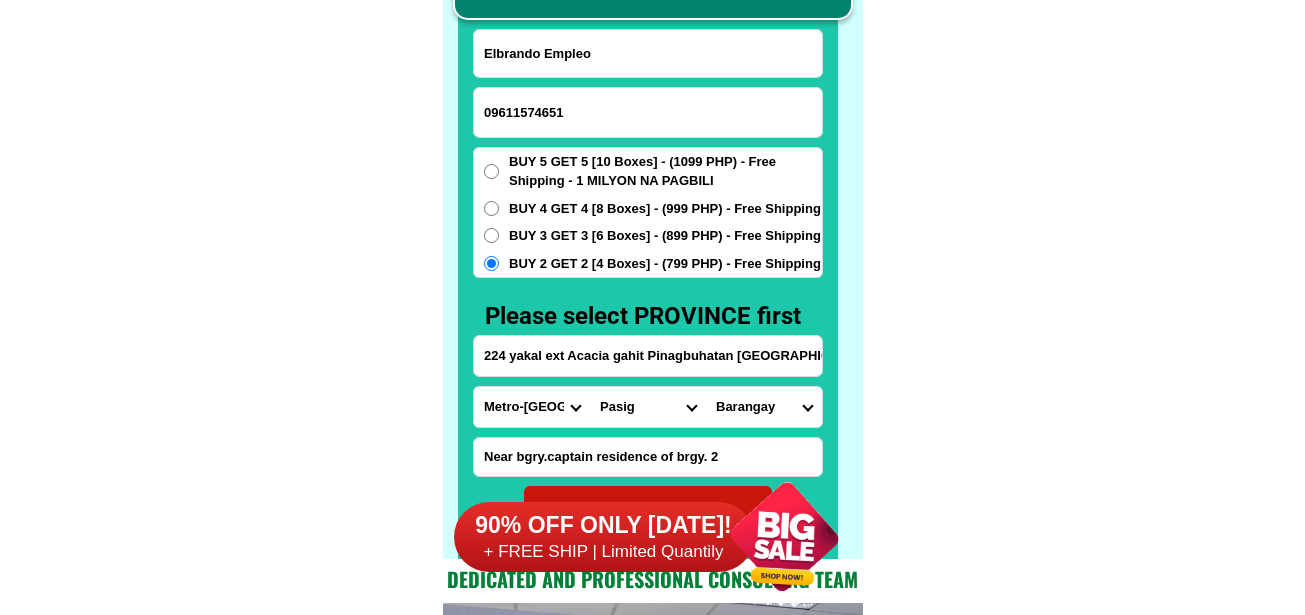 click on "Barangay Bagong ilog Bagong katipunan [GEOGRAPHIC_DATA] [GEOGRAPHIC_DATA] [GEOGRAPHIC_DATA] [PERSON_NAME] [GEOGRAPHIC_DATA] Kapasigan [GEOGRAPHIC_DATA] [GEOGRAPHIC_DATA] Manggahan [GEOGRAPHIC_DATA] [GEOGRAPHIC_DATA] Palatiw Pinagbuhatan [PERSON_NAME][GEOGRAPHIC_DATA] [GEOGRAPHIC_DATA] [GEOGRAPHIC_DATA] [GEOGRAPHIC_DATA][PERSON_NAME] [GEOGRAPHIC_DATA][PERSON_NAME] [GEOGRAPHIC_DATA][PERSON_NAME] [GEOGRAPHIC_DATA] [GEOGRAPHIC_DATA][PERSON_NAME] [GEOGRAPHIC_DATA][DATE] [GEOGRAPHIC_DATA][PERSON_NAME][GEOGRAPHIC_DATA][PERSON_NAME] [GEOGRAPHIC_DATA] [GEOGRAPHIC_DATA] Ugong" at bounding box center (764, 407) 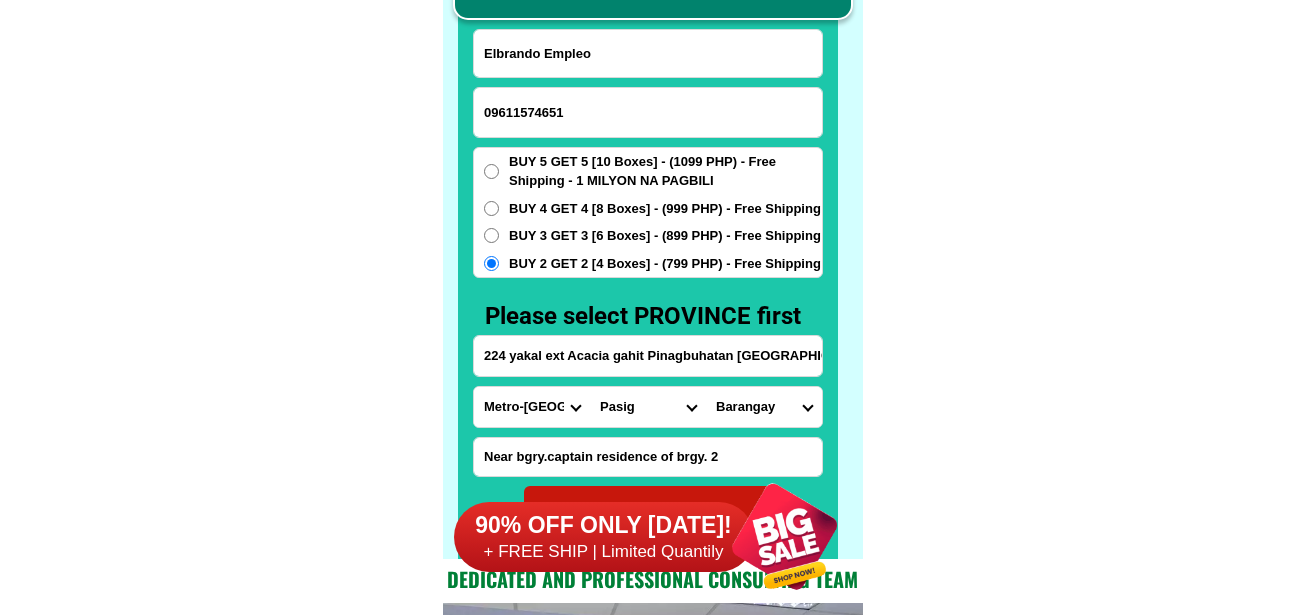select on "63_21965025480" 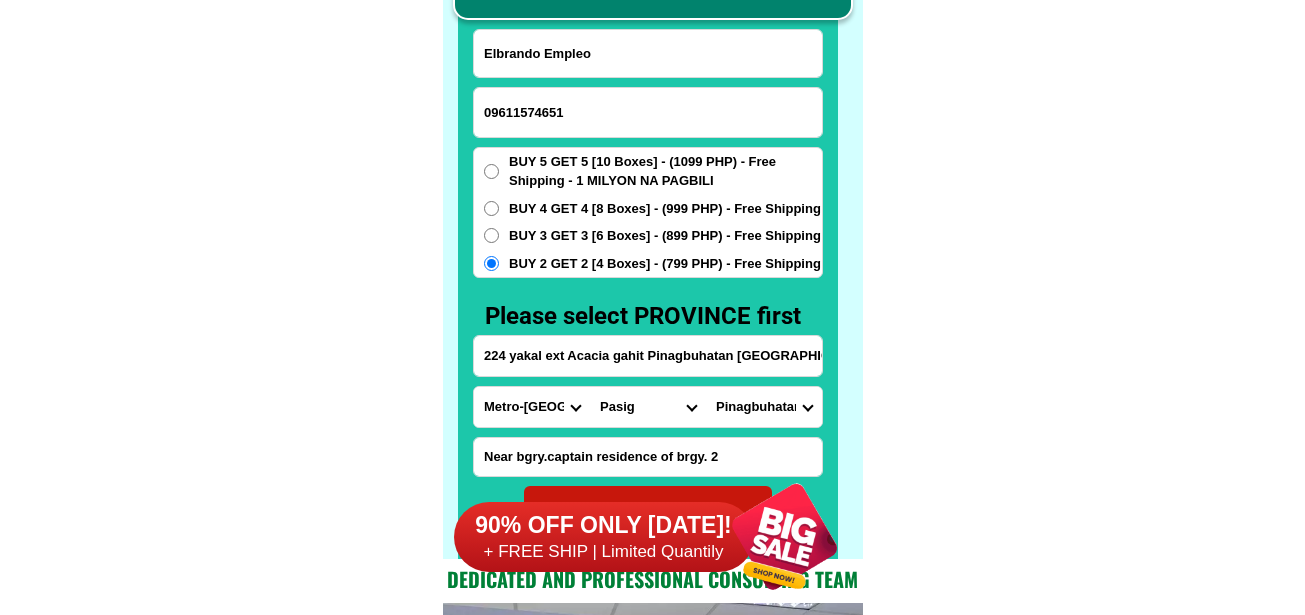 click on "Barangay Bagong ilog Bagong katipunan [GEOGRAPHIC_DATA] [GEOGRAPHIC_DATA] [GEOGRAPHIC_DATA] [PERSON_NAME] [GEOGRAPHIC_DATA] Kapasigan [GEOGRAPHIC_DATA] [GEOGRAPHIC_DATA] Manggahan [GEOGRAPHIC_DATA] [GEOGRAPHIC_DATA] Palatiw Pinagbuhatan [PERSON_NAME][GEOGRAPHIC_DATA] [GEOGRAPHIC_DATA] [GEOGRAPHIC_DATA] [GEOGRAPHIC_DATA][PERSON_NAME] [GEOGRAPHIC_DATA][PERSON_NAME] [GEOGRAPHIC_DATA][PERSON_NAME] [GEOGRAPHIC_DATA] [GEOGRAPHIC_DATA][PERSON_NAME] [GEOGRAPHIC_DATA][DATE] [GEOGRAPHIC_DATA][PERSON_NAME][GEOGRAPHIC_DATA][PERSON_NAME] [GEOGRAPHIC_DATA] [GEOGRAPHIC_DATA] Ugong" at bounding box center (764, 407) 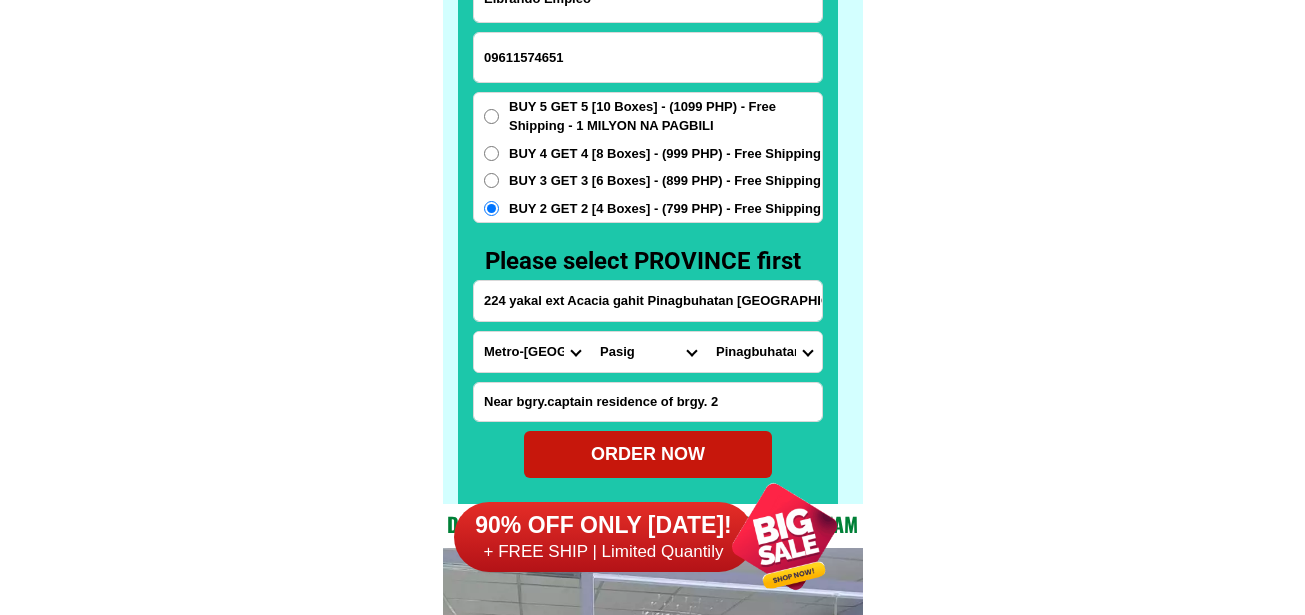 scroll, scrollTop: 15746, scrollLeft: 0, axis: vertical 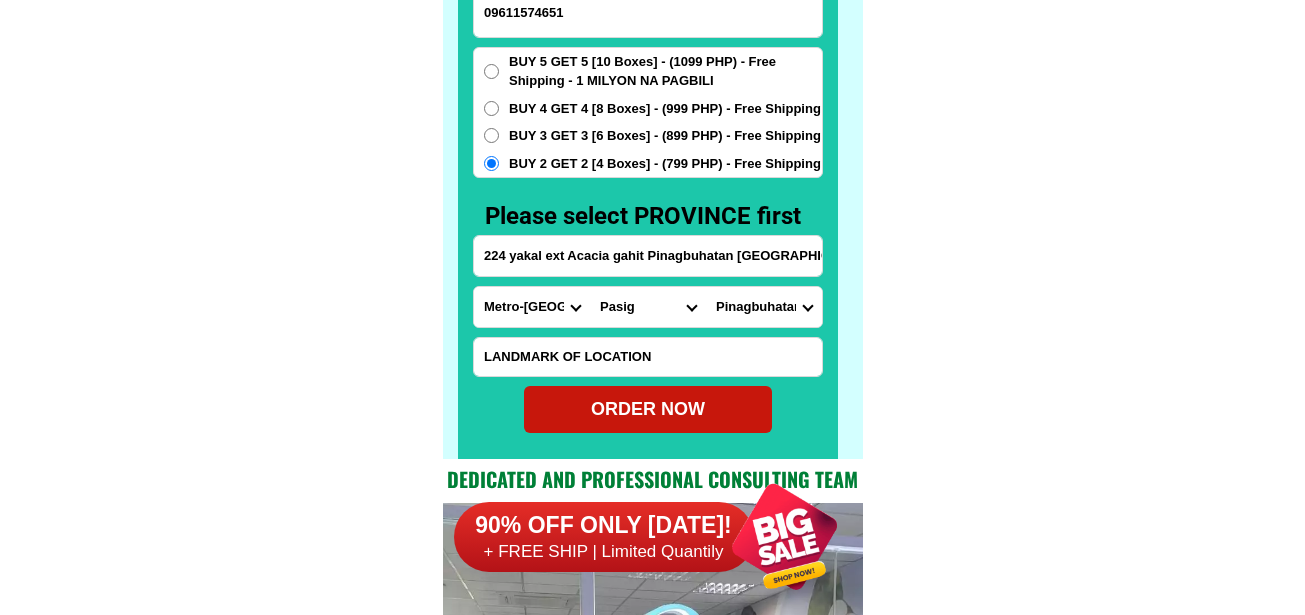 drag, startPoint x: 626, startPoint y: 346, endPoint x: 633, endPoint y: 359, distance: 14.764823 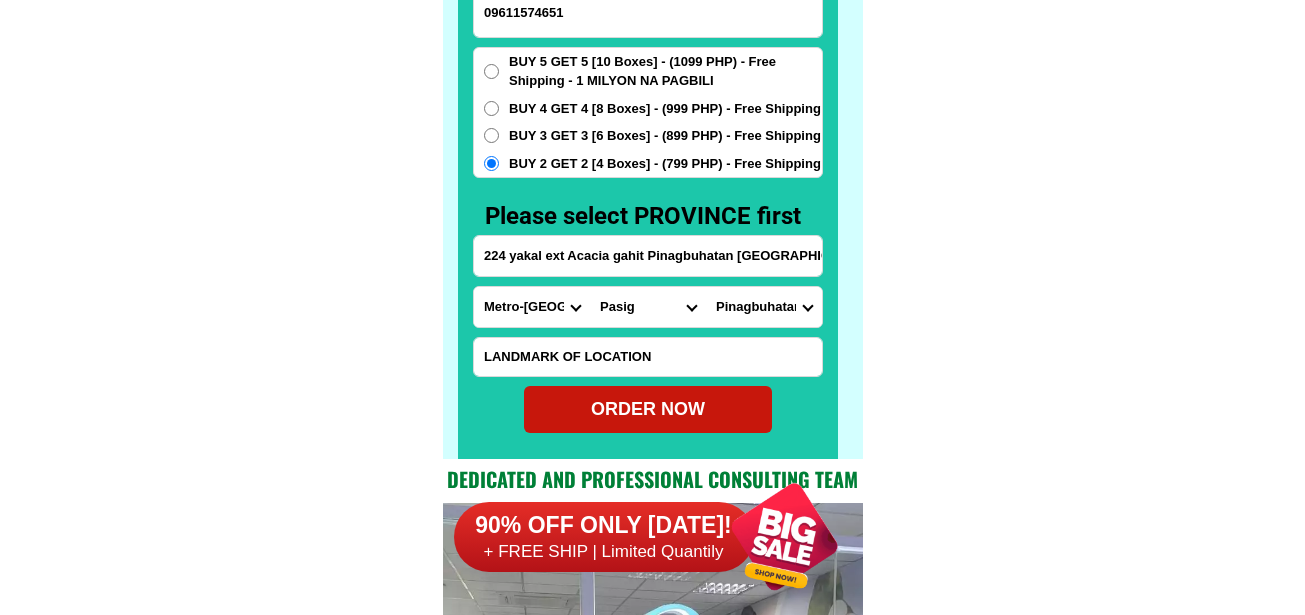 click at bounding box center (648, 357) 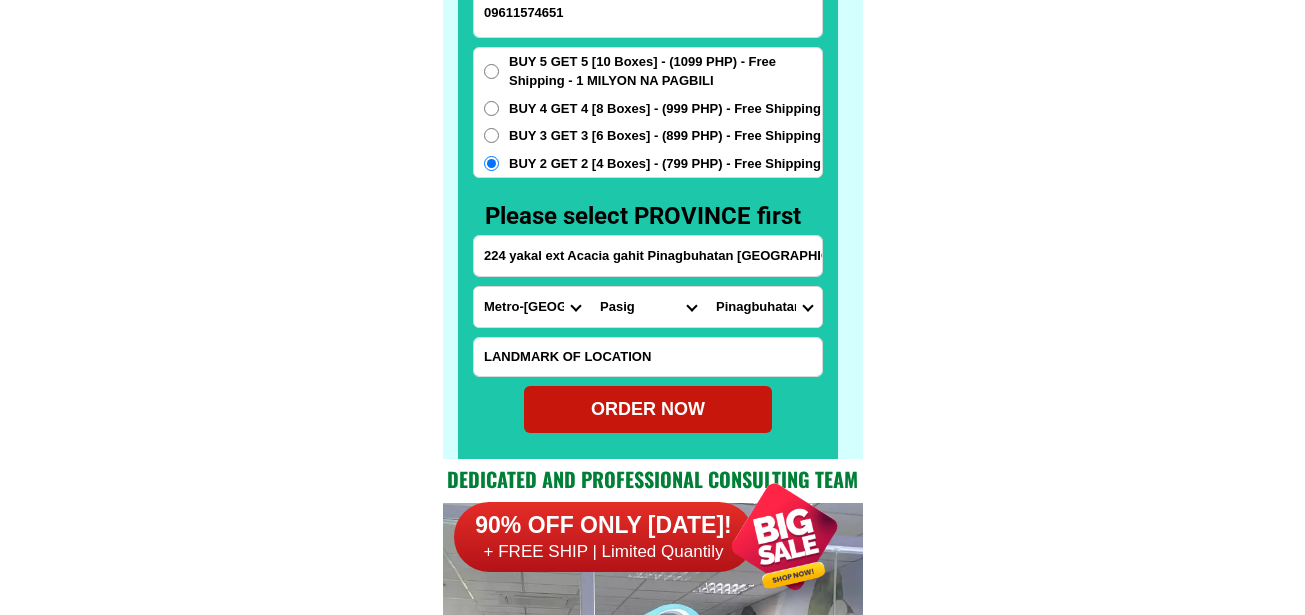 paste on "Half court (basketball court" 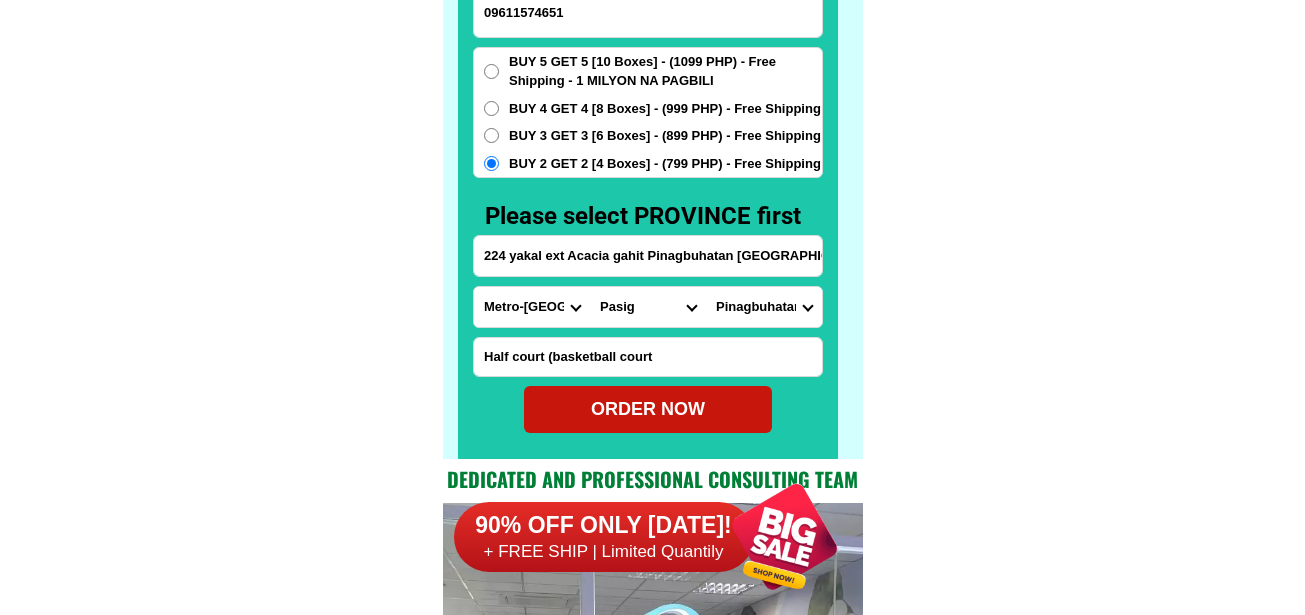 type on "Half court (basketball court" 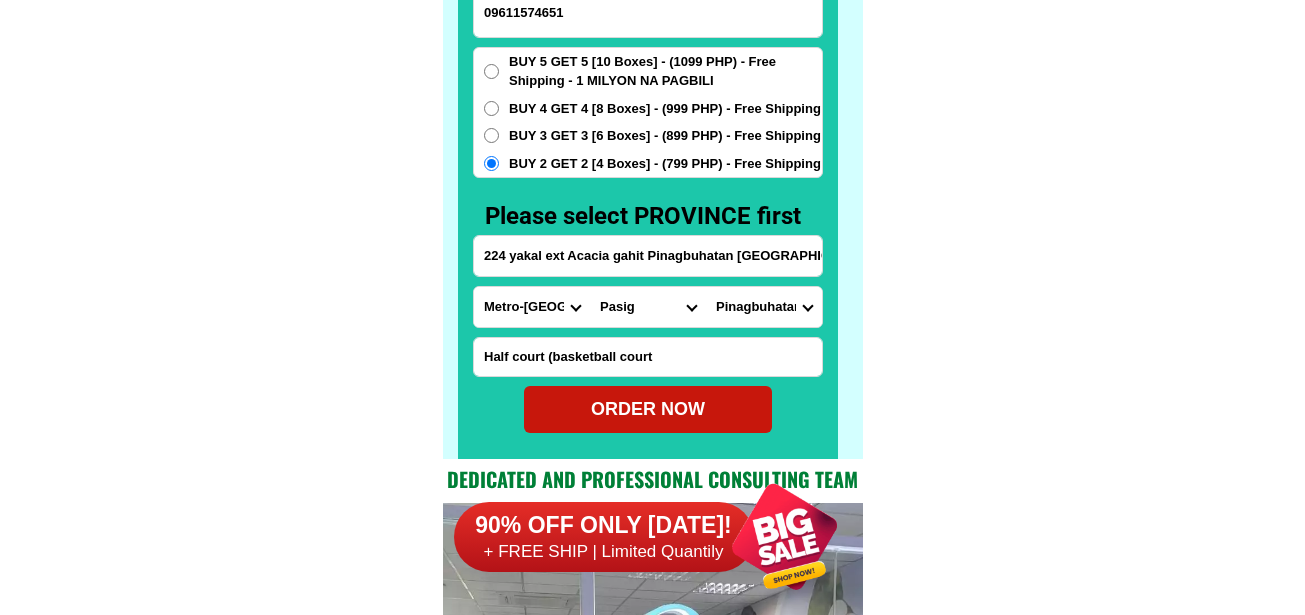 click on "ORDER NOW" at bounding box center [648, 409] 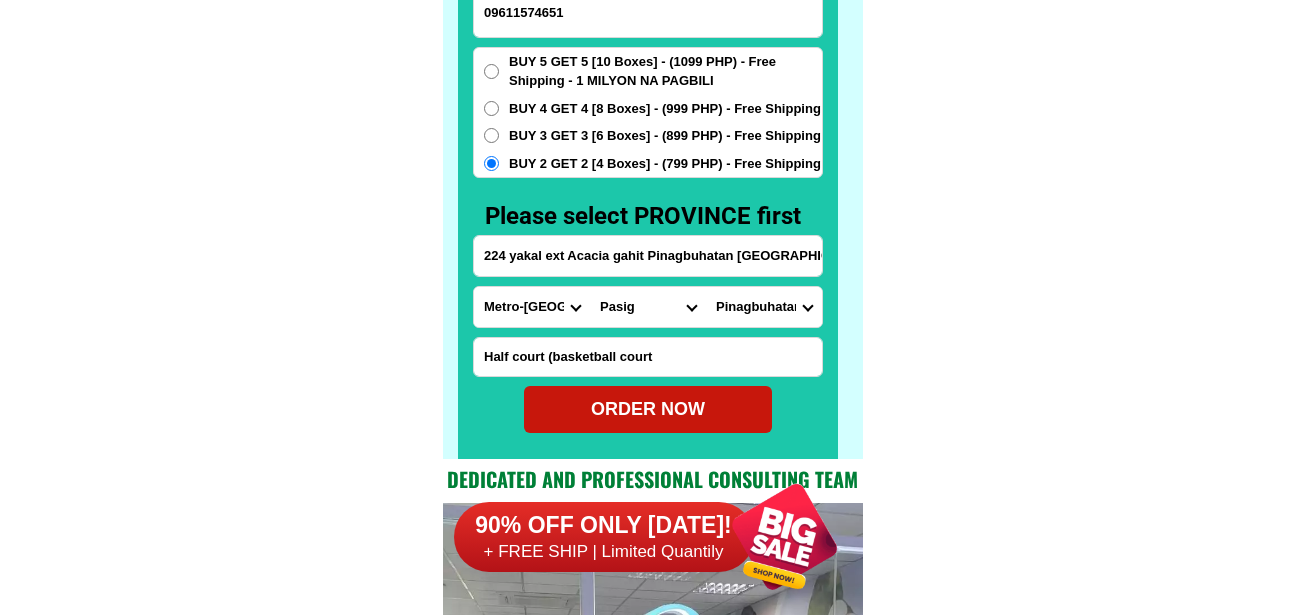 radio on "true" 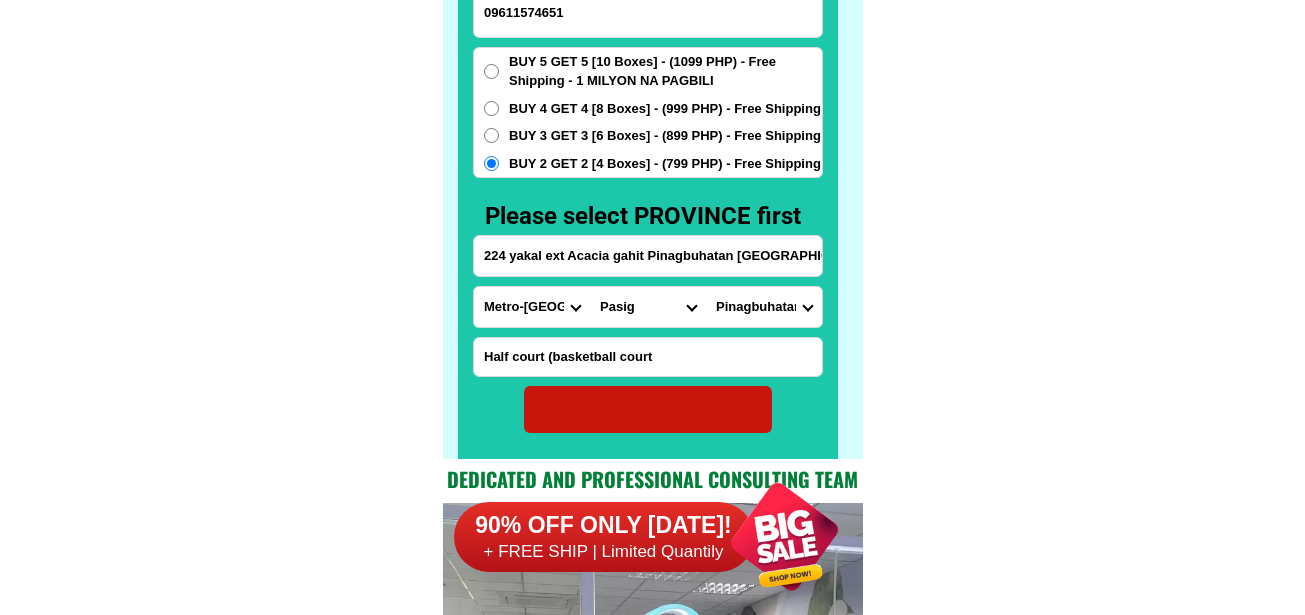 radio on "true" 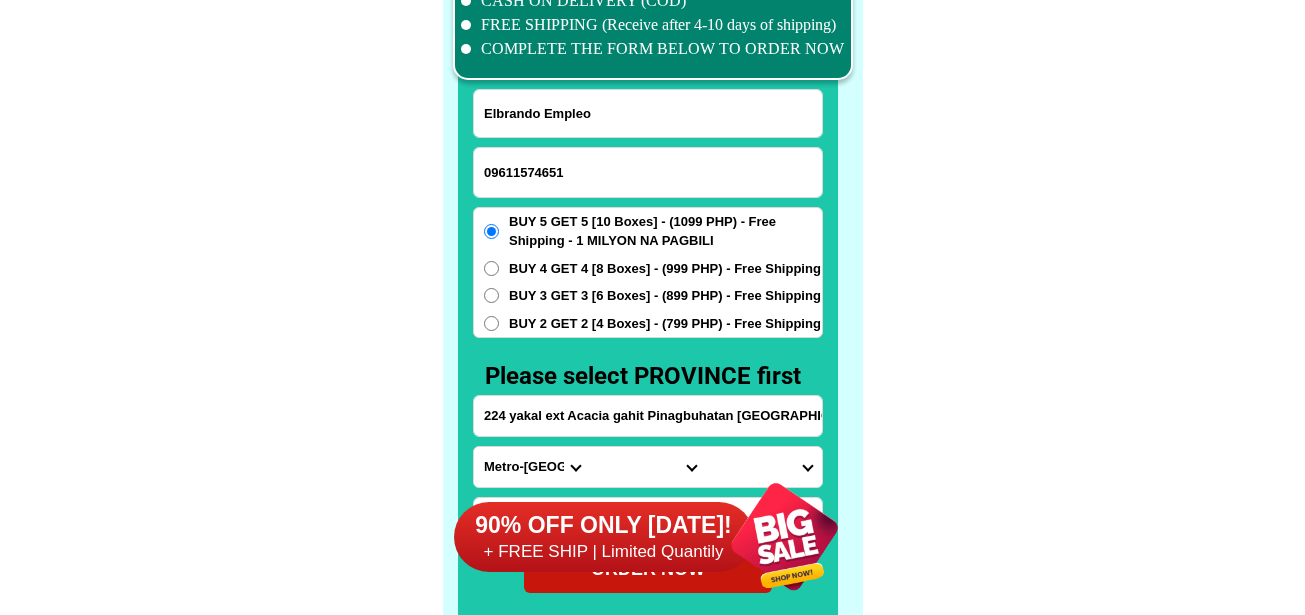 scroll, scrollTop: 15546, scrollLeft: 0, axis: vertical 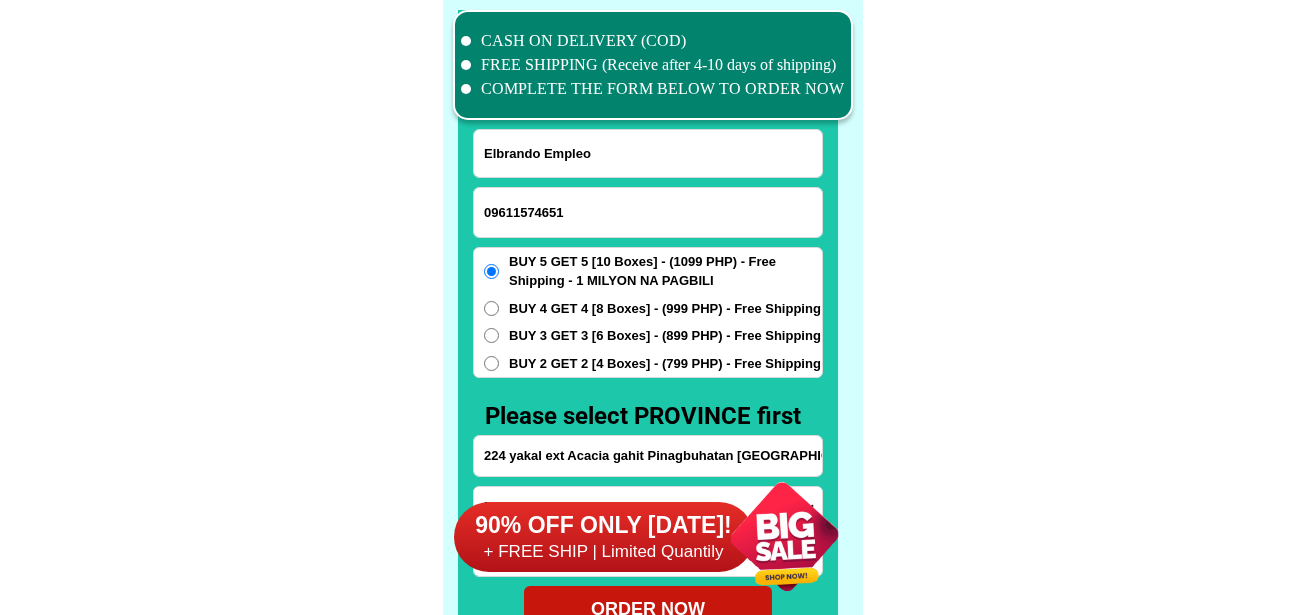 click on "09611574651" at bounding box center [648, 212] 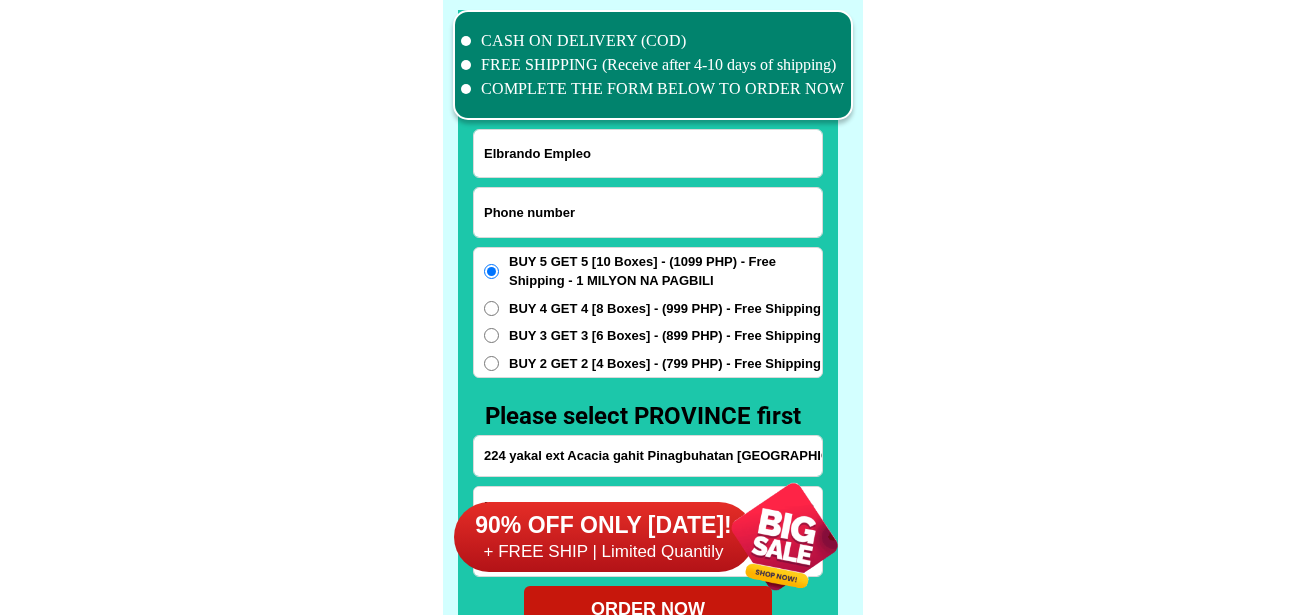 paste on "09386932485" 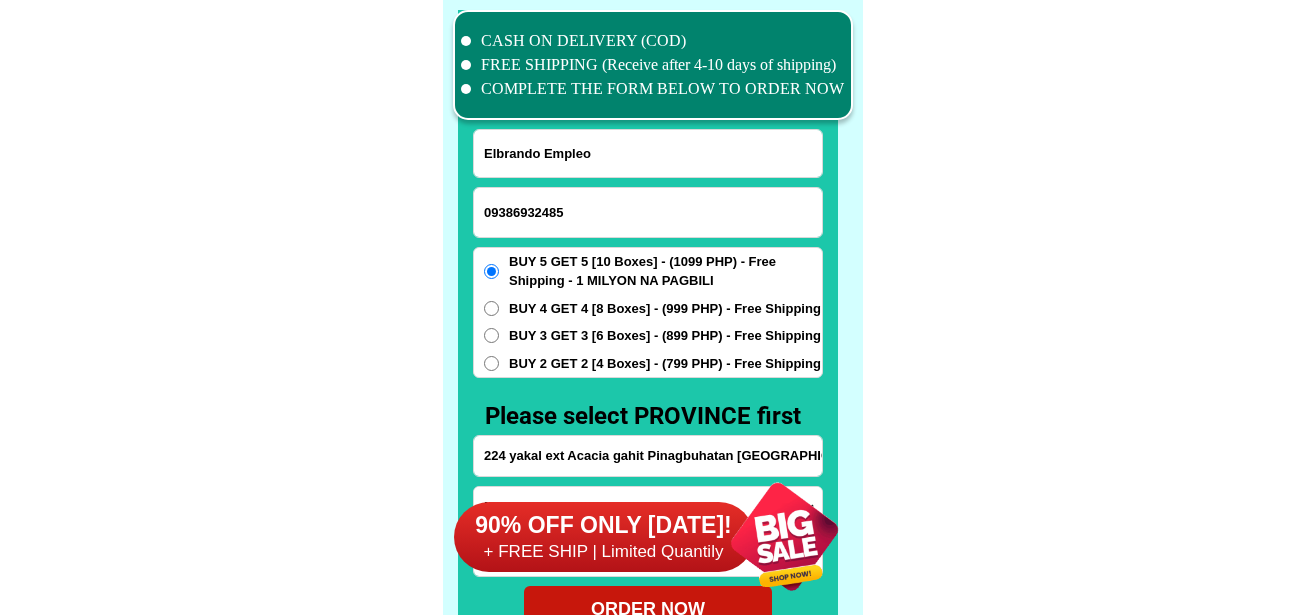 type on "09386932485" 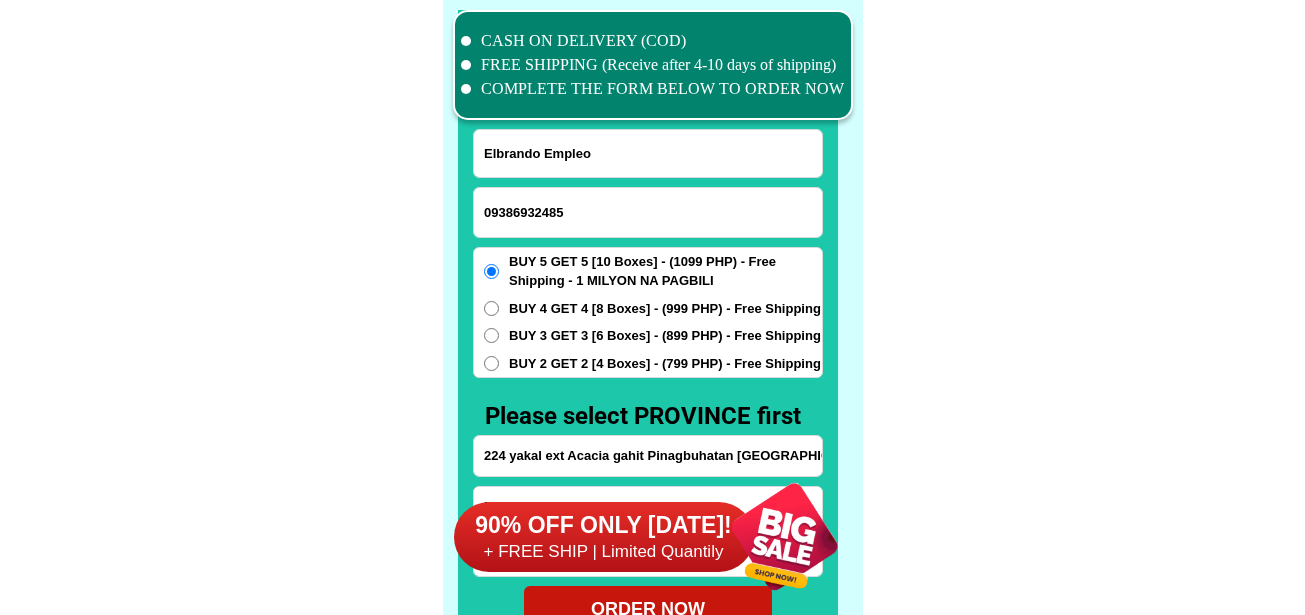 click on "Elbrando Empleo" at bounding box center [648, 153] 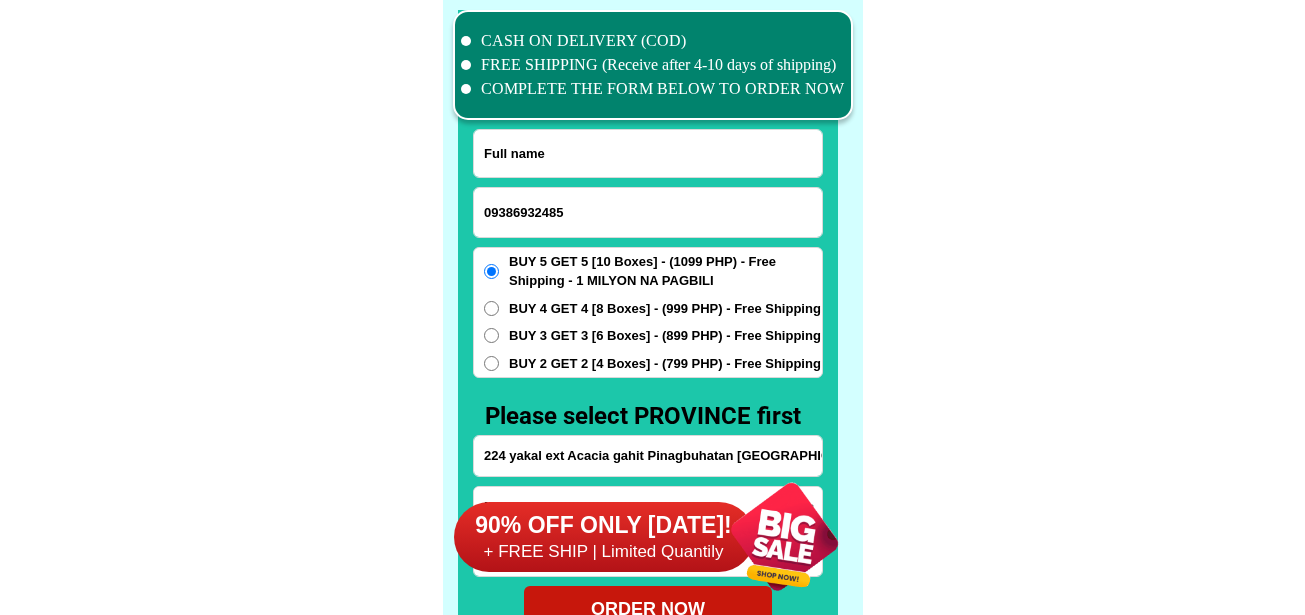 paste on "[PERSON_NAME]" 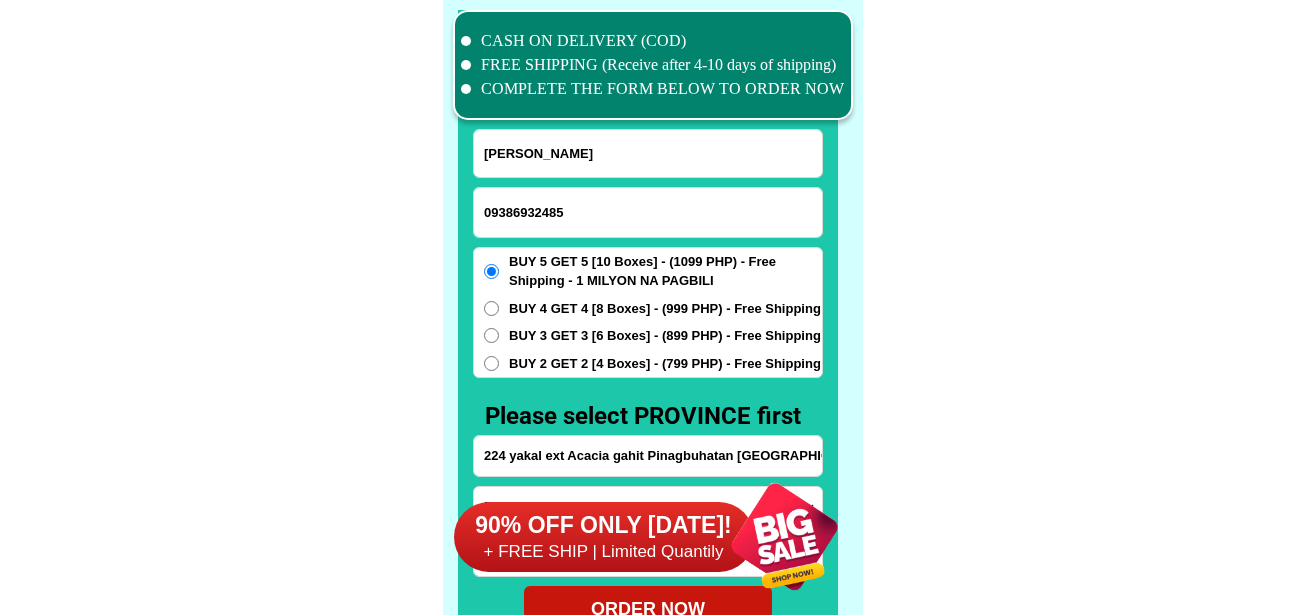 type on "[PERSON_NAME]" 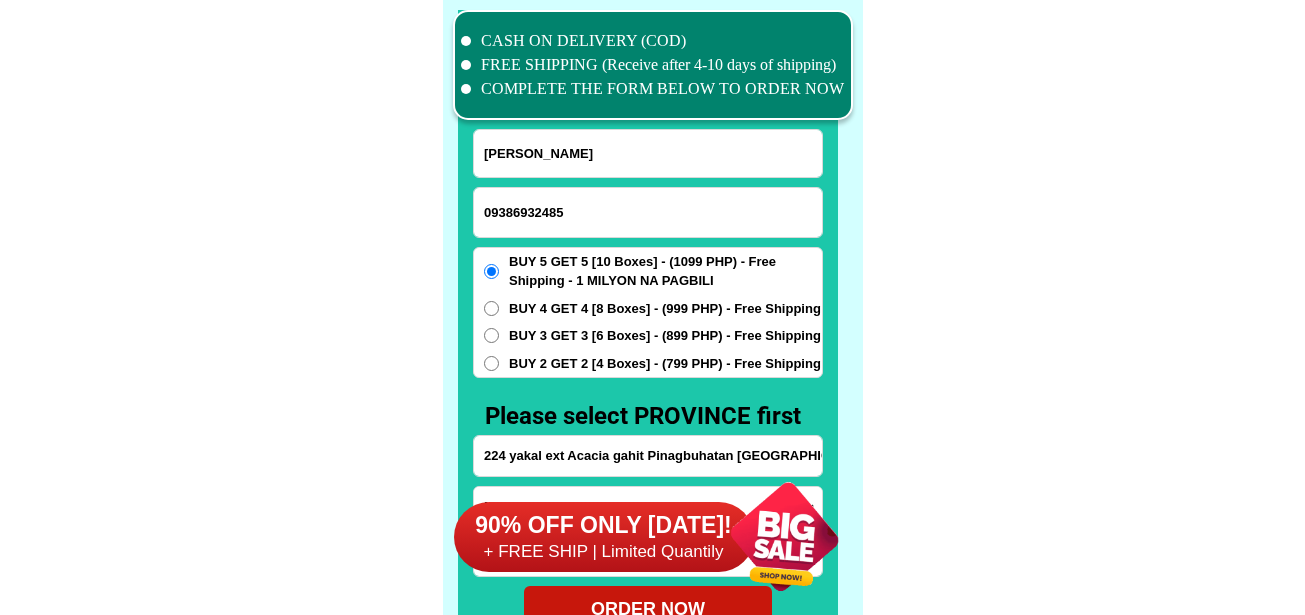 click on "90% OFF ONLY [DATE]! + FREE SHIP | Limited Quantily" at bounding box center [658, 536] 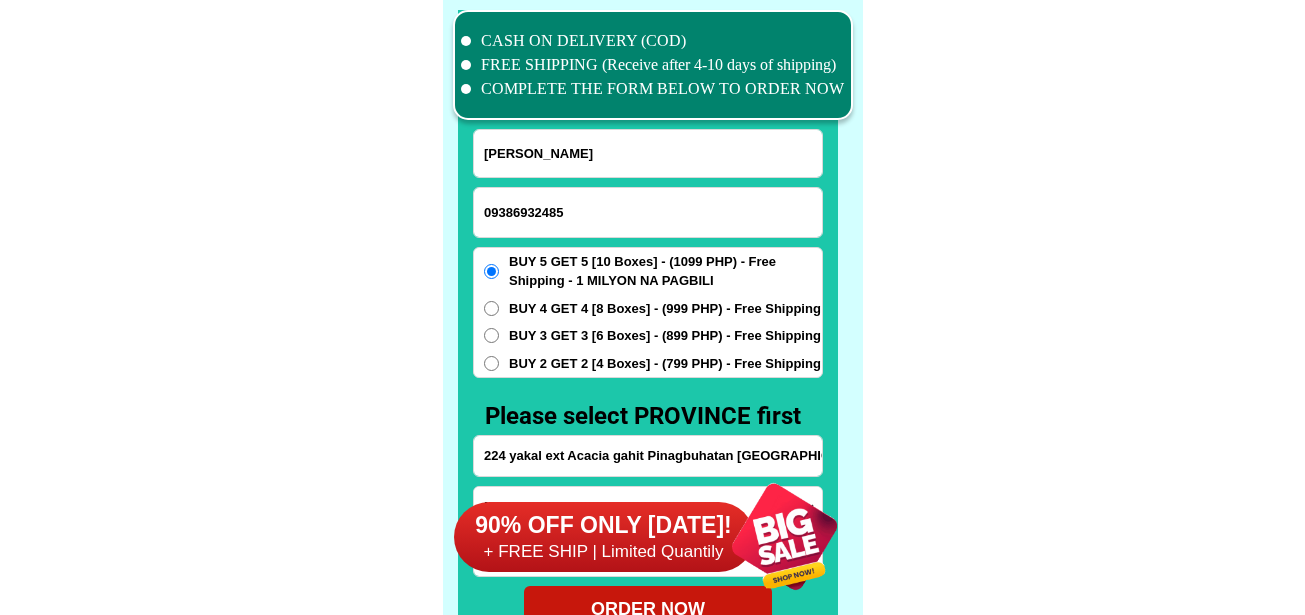 click on "Please select PROVINCE first" at bounding box center (653, 416) 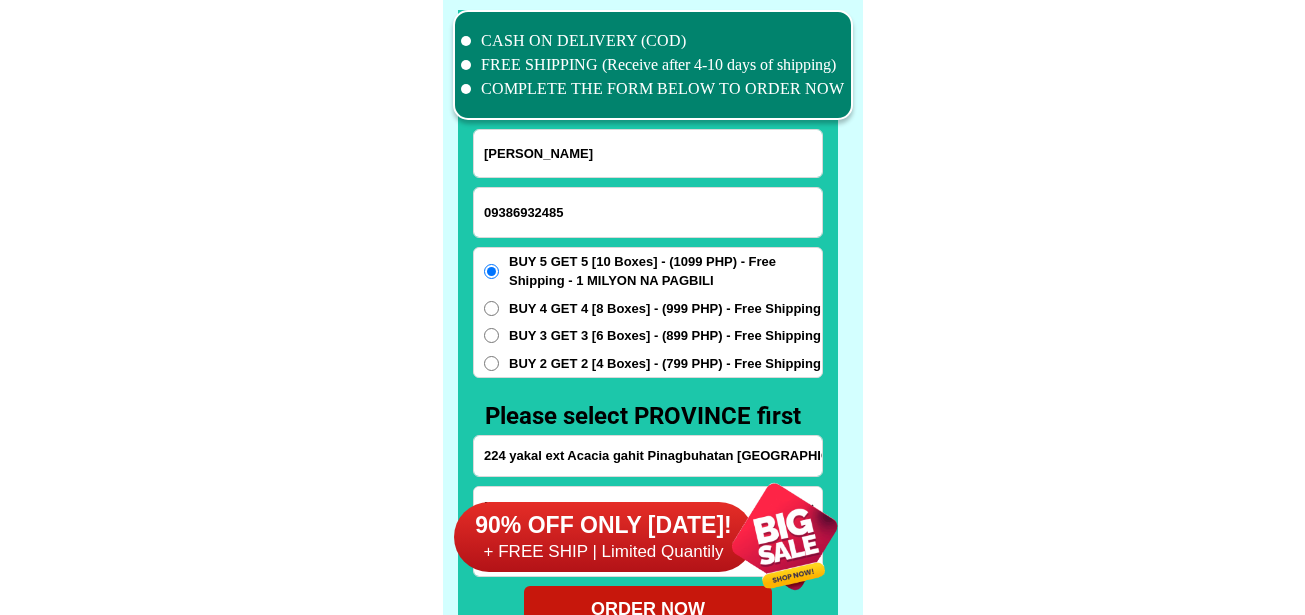 click on "224 yakal ext Acacia gahit Pinagbuhatan [GEOGRAPHIC_DATA]" at bounding box center (648, 456) 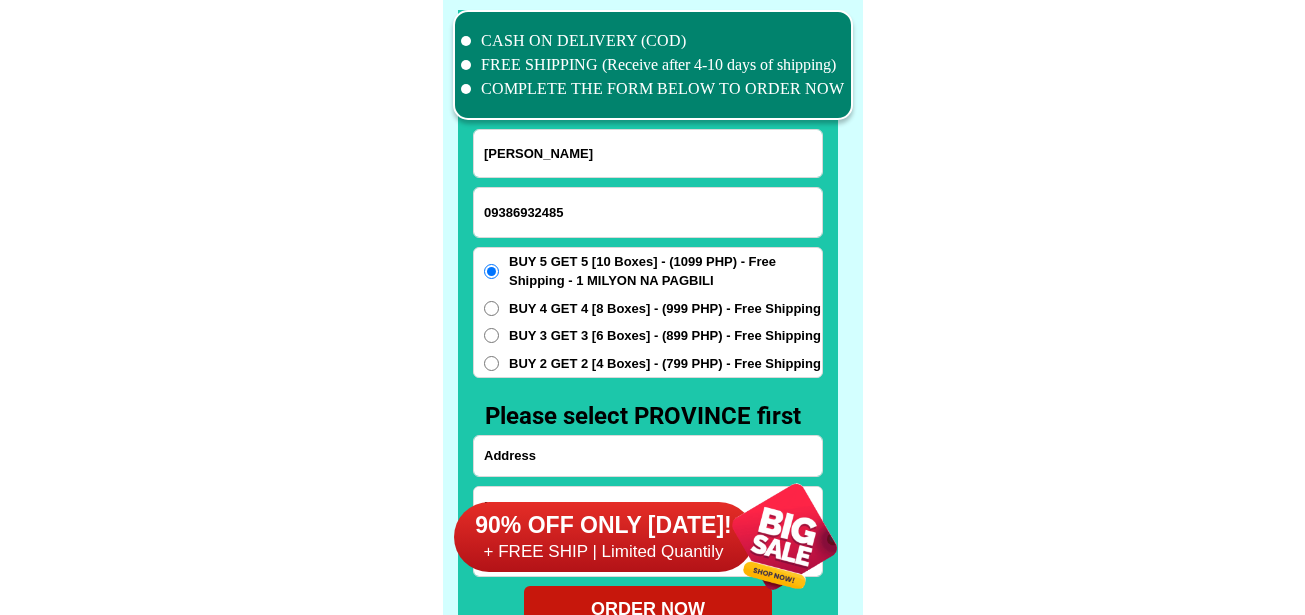 paste on "[STREET_ADDRESS]" 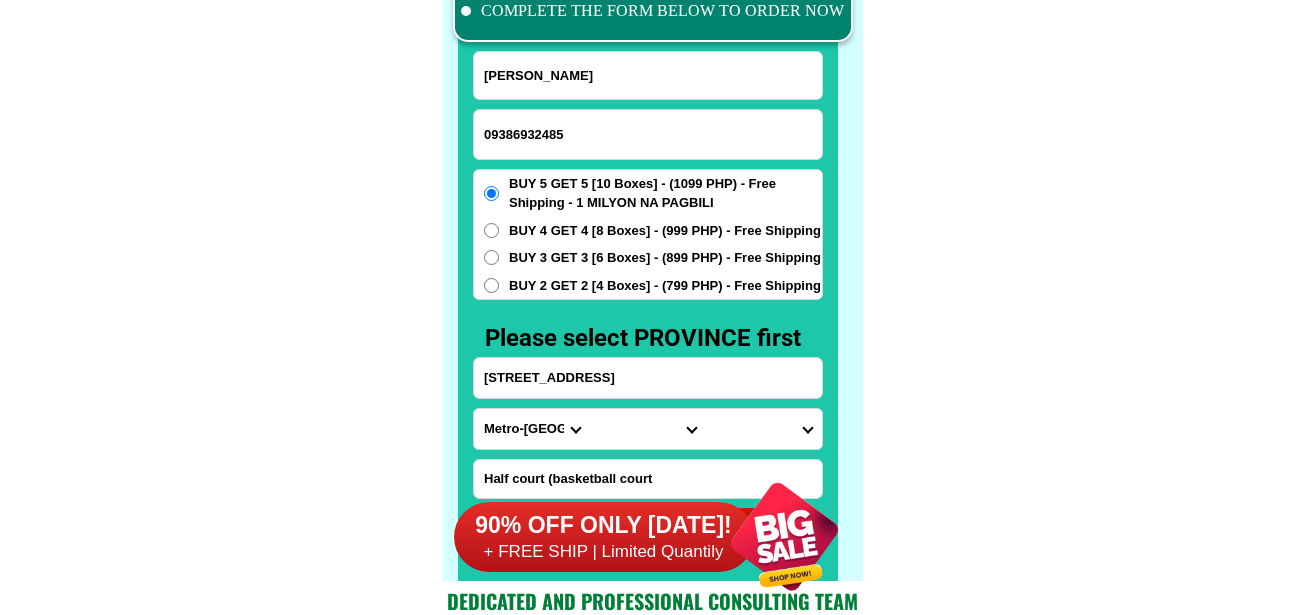 scroll, scrollTop: 15646, scrollLeft: 0, axis: vertical 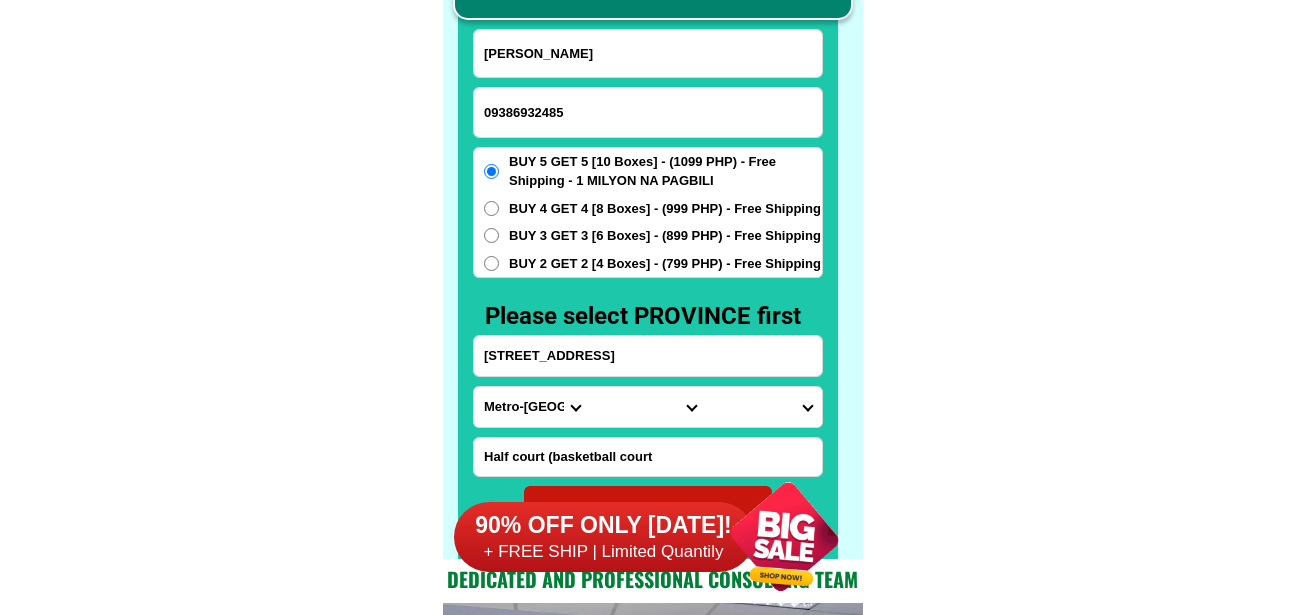type on "[STREET_ADDRESS]" 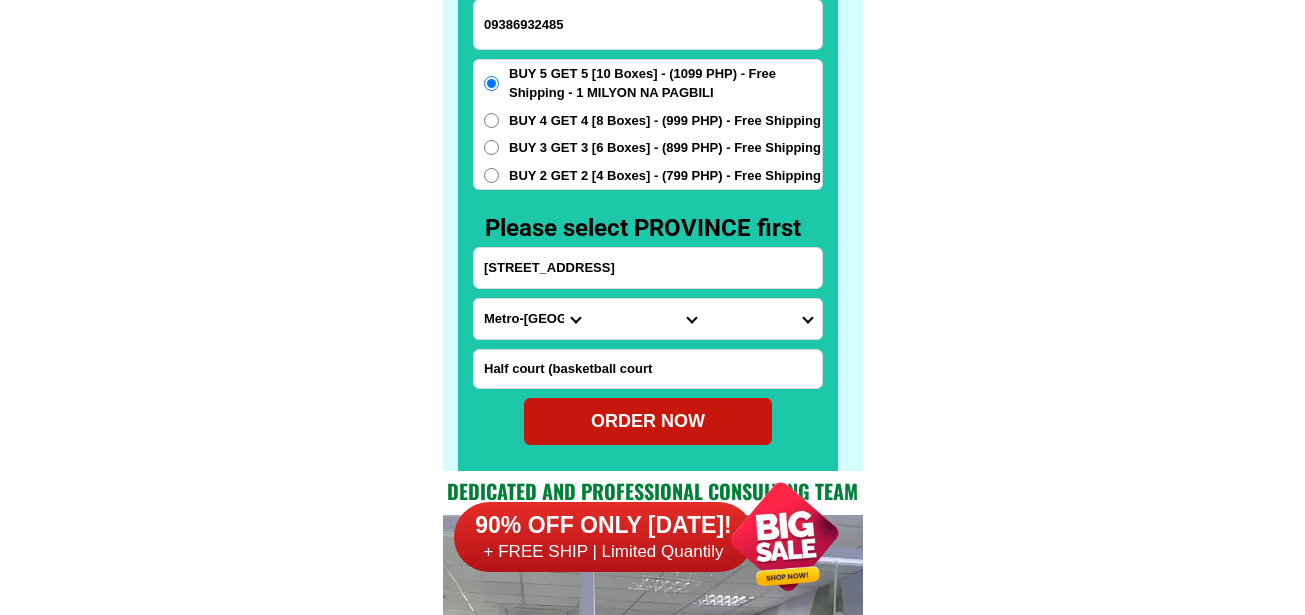 scroll, scrollTop: 15746, scrollLeft: 0, axis: vertical 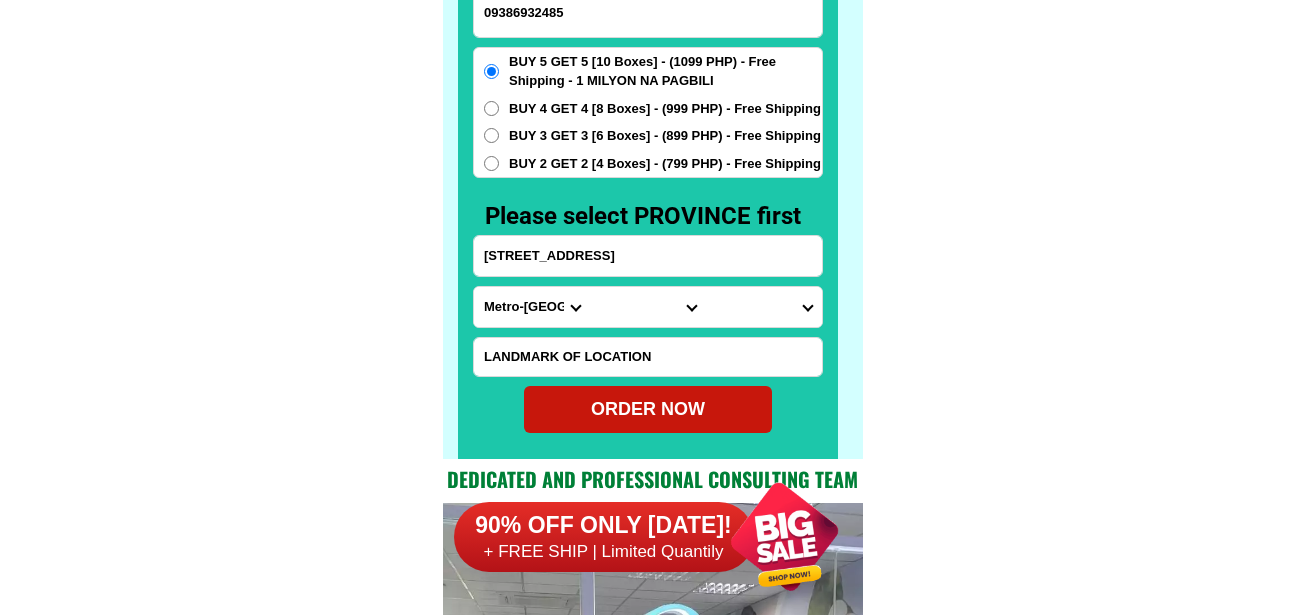 click at bounding box center [648, 357] 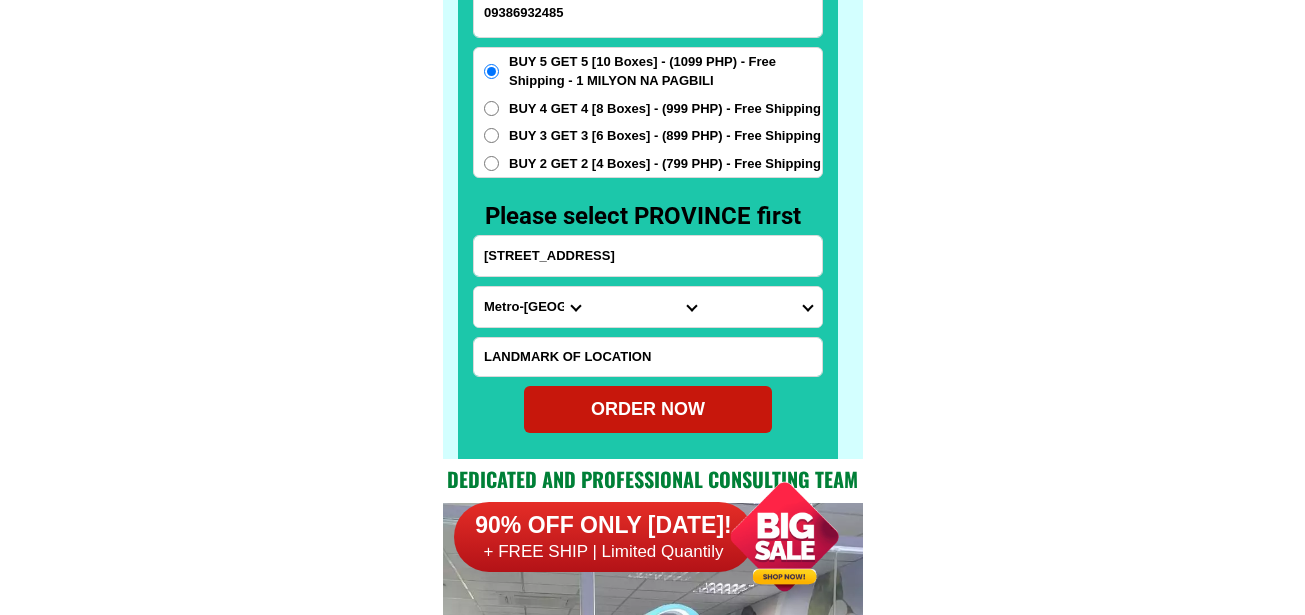 paste on "Near [GEOGRAPHIC_DATA] Scool" 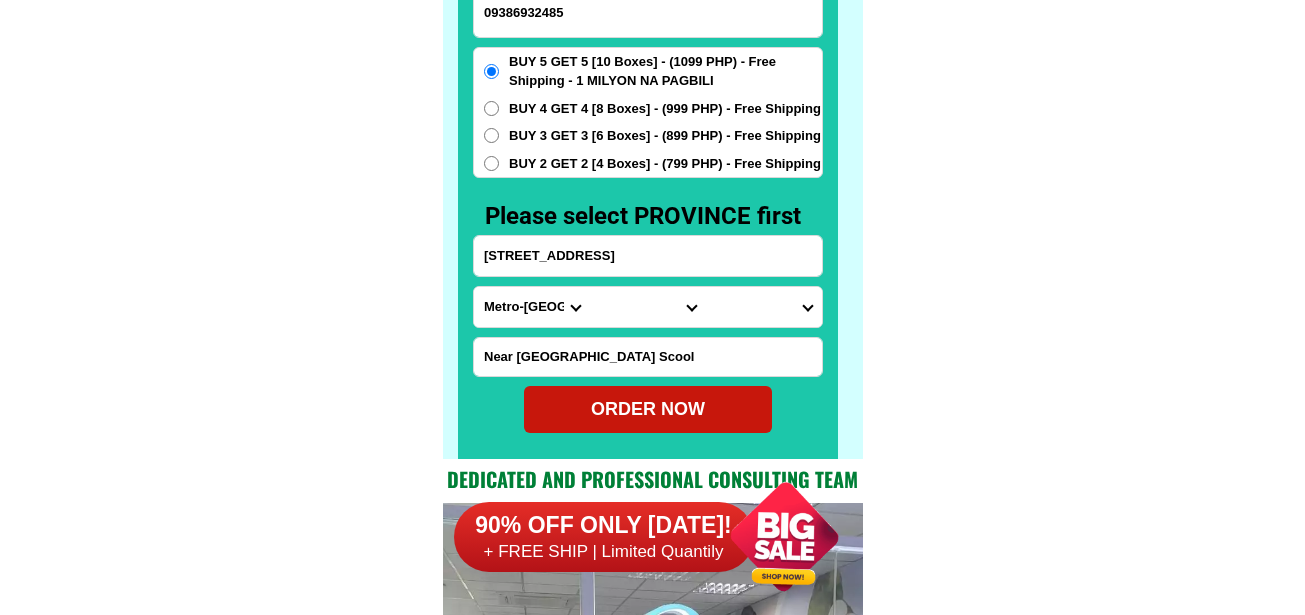 type on "Near [GEOGRAPHIC_DATA] Scool" 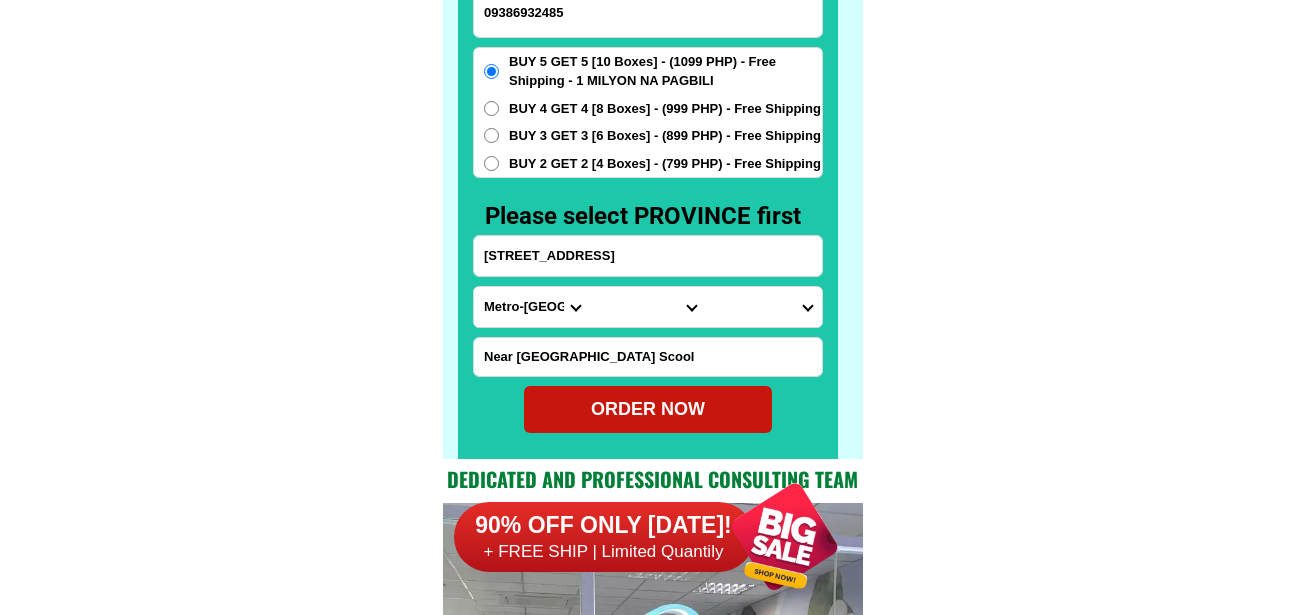 click on "[STREET_ADDRESS]" at bounding box center (648, 256) 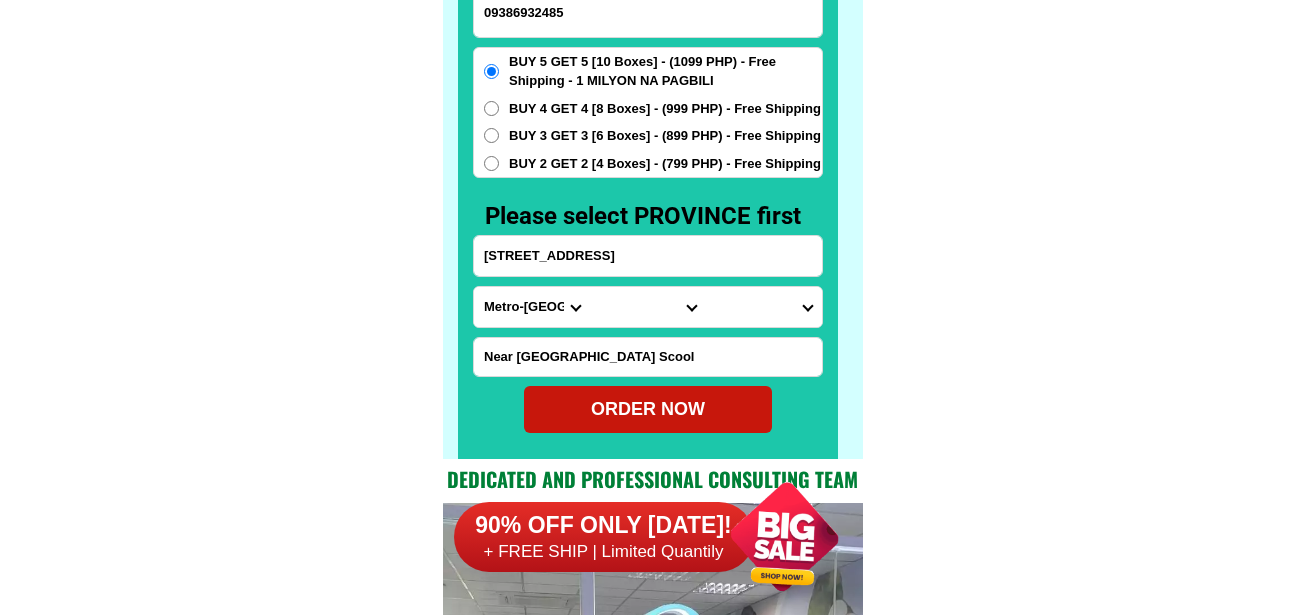 paste on "[GEOGRAPHIC_DATA]" 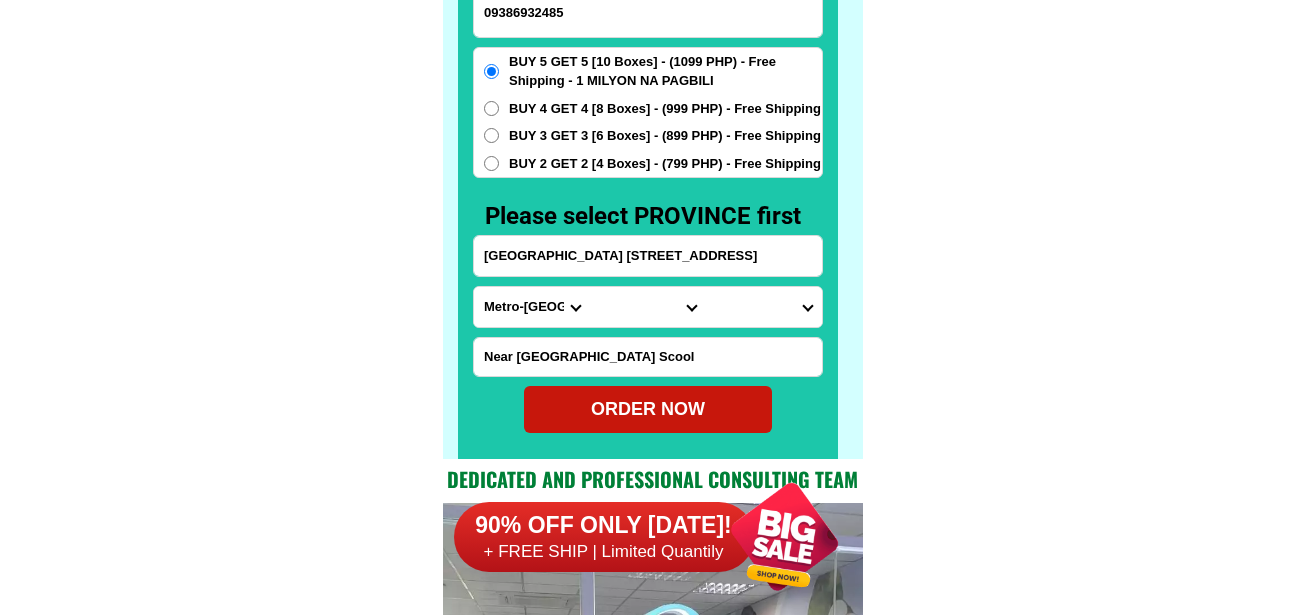 type on "[GEOGRAPHIC_DATA] [STREET_ADDRESS]" 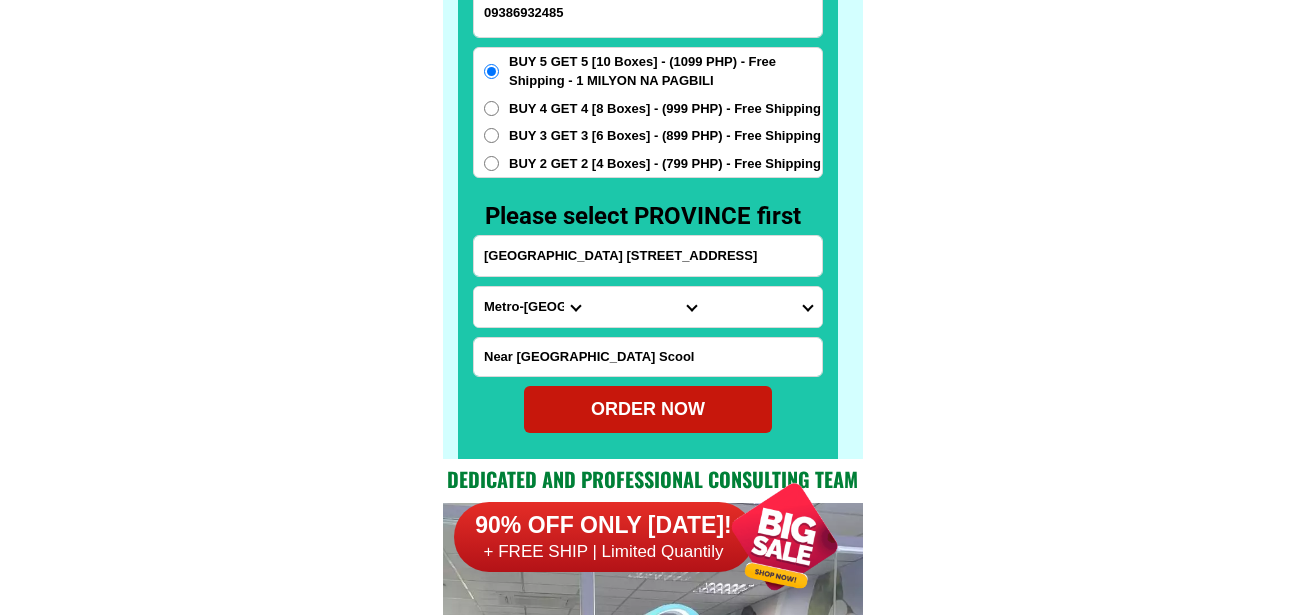 click on "Province [GEOGRAPHIC_DATA] [GEOGRAPHIC_DATA] [GEOGRAPHIC_DATA] [GEOGRAPHIC_DATA] [GEOGRAPHIC_DATA] [GEOGRAPHIC_DATA][PERSON_NAME][GEOGRAPHIC_DATA] [GEOGRAPHIC_DATA] [GEOGRAPHIC_DATA] [GEOGRAPHIC_DATA] [GEOGRAPHIC_DATA] [GEOGRAPHIC_DATA] [GEOGRAPHIC_DATA] [GEOGRAPHIC_DATA] [GEOGRAPHIC_DATA] [GEOGRAPHIC_DATA]-[GEOGRAPHIC_DATA] [GEOGRAPHIC_DATA] [GEOGRAPHIC_DATA] [GEOGRAPHIC_DATA] [GEOGRAPHIC_DATA] [GEOGRAPHIC_DATA] [GEOGRAPHIC_DATA]-de-oro [GEOGRAPHIC_DATA] [GEOGRAPHIC_DATA]-occidental [GEOGRAPHIC_DATA] [GEOGRAPHIC_DATA] Eastern-[GEOGRAPHIC_DATA] [GEOGRAPHIC_DATA] [GEOGRAPHIC_DATA] [GEOGRAPHIC_DATA]-norte [GEOGRAPHIC_DATA]-[GEOGRAPHIC_DATA] [GEOGRAPHIC_DATA] [GEOGRAPHIC_DATA] [GEOGRAPHIC_DATA] [GEOGRAPHIC_DATA] [GEOGRAPHIC_DATA] [GEOGRAPHIC_DATA] [GEOGRAPHIC_DATA] [GEOGRAPHIC_DATA] Metro-[GEOGRAPHIC_DATA] [GEOGRAPHIC_DATA]-[GEOGRAPHIC_DATA]-[GEOGRAPHIC_DATA]-province [GEOGRAPHIC_DATA]-[GEOGRAPHIC_DATA]-oriental [GEOGRAPHIC_DATA] [GEOGRAPHIC_DATA] [GEOGRAPHIC_DATA]-[GEOGRAPHIC_DATA]-[GEOGRAPHIC_DATA] [GEOGRAPHIC_DATA] [GEOGRAPHIC_DATA] [GEOGRAPHIC_DATA] [GEOGRAPHIC_DATA] [GEOGRAPHIC_DATA][PERSON_NAME][GEOGRAPHIC_DATA] [GEOGRAPHIC_DATA] [GEOGRAPHIC_DATA] [GEOGRAPHIC_DATA] [GEOGRAPHIC_DATA] [GEOGRAPHIC_DATA]-[GEOGRAPHIC_DATA]-[GEOGRAPHIC_DATA]-[GEOGRAPHIC_DATA] [GEOGRAPHIC_DATA] [GEOGRAPHIC_DATA]-[GEOGRAPHIC_DATA]-[GEOGRAPHIC_DATA] [GEOGRAPHIC_DATA] [GEOGRAPHIC_DATA] [GEOGRAPHIC_DATA]" at bounding box center [532, 307] 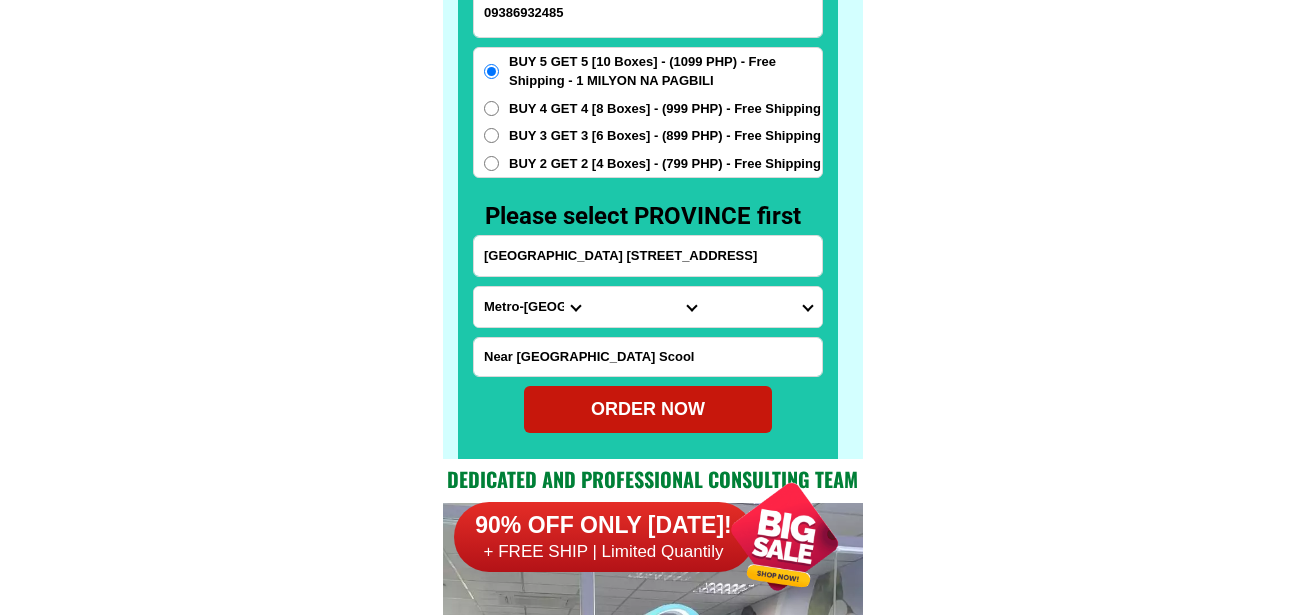 select on "63_219" 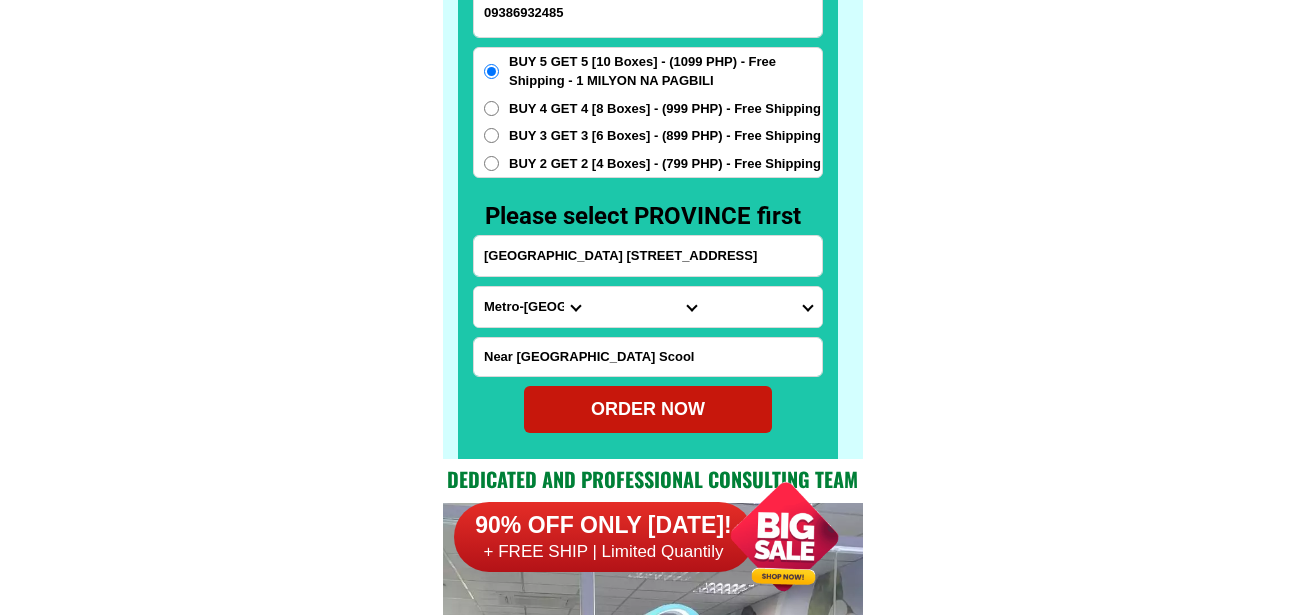 click on "Province [GEOGRAPHIC_DATA] [GEOGRAPHIC_DATA] [GEOGRAPHIC_DATA] [GEOGRAPHIC_DATA] [GEOGRAPHIC_DATA] [GEOGRAPHIC_DATA][PERSON_NAME][GEOGRAPHIC_DATA] [GEOGRAPHIC_DATA] [GEOGRAPHIC_DATA] [GEOGRAPHIC_DATA] [GEOGRAPHIC_DATA] [GEOGRAPHIC_DATA] [GEOGRAPHIC_DATA] [GEOGRAPHIC_DATA] [GEOGRAPHIC_DATA] [GEOGRAPHIC_DATA]-[GEOGRAPHIC_DATA] [GEOGRAPHIC_DATA] [GEOGRAPHIC_DATA] [GEOGRAPHIC_DATA] [GEOGRAPHIC_DATA] [GEOGRAPHIC_DATA] [GEOGRAPHIC_DATA]-de-oro [GEOGRAPHIC_DATA] [GEOGRAPHIC_DATA]-occidental [GEOGRAPHIC_DATA] [GEOGRAPHIC_DATA] Eastern-[GEOGRAPHIC_DATA] [GEOGRAPHIC_DATA] [GEOGRAPHIC_DATA] [GEOGRAPHIC_DATA]-norte [GEOGRAPHIC_DATA]-[GEOGRAPHIC_DATA] [GEOGRAPHIC_DATA] [GEOGRAPHIC_DATA] [GEOGRAPHIC_DATA] [GEOGRAPHIC_DATA] [GEOGRAPHIC_DATA] [GEOGRAPHIC_DATA] [GEOGRAPHIC_DATA] [GEOGRAPHIC_DATA] Metro-[GEOGRAPHIC_DATA] [GEOGRAPHIC_DATA]-[GEOGRAPHIC_DATA]-[GEOGRAPHIC_DATA]-province [GEOGRAPHIC_DATA]-[GEOGRAPHIC_DATA]-oriental [GEOGRAPHIC_DATA] [GEOGRAPHIC_DATA] [GEOGRAPHIC_DATA]-[GEOGRAPHIC_DATA]-[GEOGRAPHIC_DATA] [GEOGRAPHIC_DATA] [GEOGRAPHIC_DATA] [GEOGRAPHIC_DATA] [GEOGRAPHIC_DATA] [GEOGRAPHIC_DATA][PERSON_NAME][GEOGRAPHIC_DATA] [GEOGRAPHIC_DATA] [GEOGRAPHIC_DATA] [GEOGRAPHIC_DATA] [GEOGRAPHIC_DATA] [GEOGRAPHIC_DATA]-[GEOGRAPHIC_DATA]-[GEOGRAPHIC_DATA]-[GEOGRAPHIC_DATA] [GEOGRAPHIC_DATA] [GEOGRAPHIC_DATA]-[GEOGRAPHIC_DATA]-[GEOGRAPHIC_DATA] [GEOGRAPHIC_DATA] [GEOGRAPHIC_DATA] [GEOGRAPHIC_DATA]" at bounding box center (532, 307) 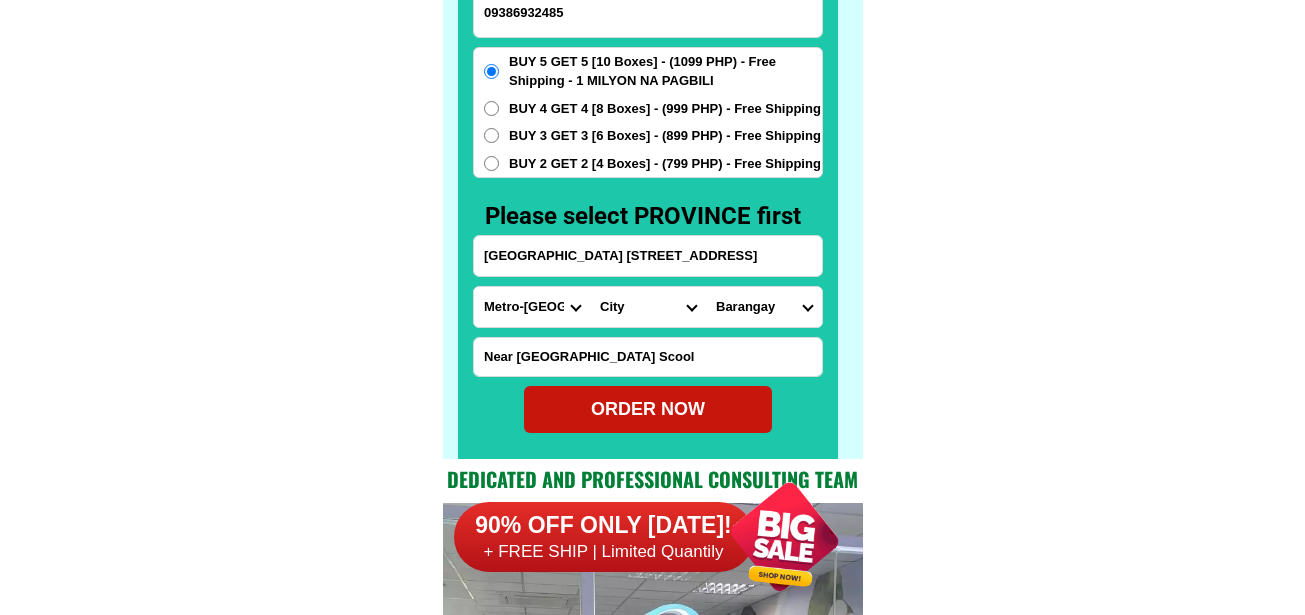 click on "City [GEOGRAPHIC_DATA] [GEOGRAPHIC_DATA] [GEOGRAPHIC_DATA] [GEOGRAPHIC_DATA]-city [GEOGRAPHIC_DATA] [GEOGRAPHIC_DATA] [GEOGRAPHIC_DATA]-[GEOGRAPHIC_DATA]-[GEOGRAPHIC_DATA]-[GEOGRAPHIC_DATA]-[GEOGRAPHIC_DATA]-[PERSON_NAME][GEOGRAPHIC_DATA]-[GEOGRAPHIC_DATA]-[GEOGRAPHIC_DATA][DATE][PERSON_NAME][GEOGRAPHIC_DATA]-[GEOGRAPHIC_DATA]-[GEOGRAPHIC_DATA]-[GEOGRAPHIC_DATA]-[GEOGRAPHIC_DATA][PERSON_NAME]-[GEOGRAPHIC_DATA]-[GEOGRAPHIC_DATA] [GEOGRAPHIC_DATA] [GEOGRAPHIC_DATA]-[GEOGRAPHIC_DATA]-[GEOGRAPHIC_DATA] [GEOGRAPHIC_DATA] [GEOGRAPHIC_DATA] [GEOGRAPHIC_DATA]-area [GEOGRAPHIC_DATA]-city [GEOGRAPHIC_DATA] [GEOGRAPHIC_DATA][PERSON_NAME] [GEOGRAPHIC_DATA][PERSON_NAME] [GEOGRAPHIC_DATA] TONDO I/II TONDO I/II [GEOGRAPHIC_DATA]" at bounding box center (648, 307) 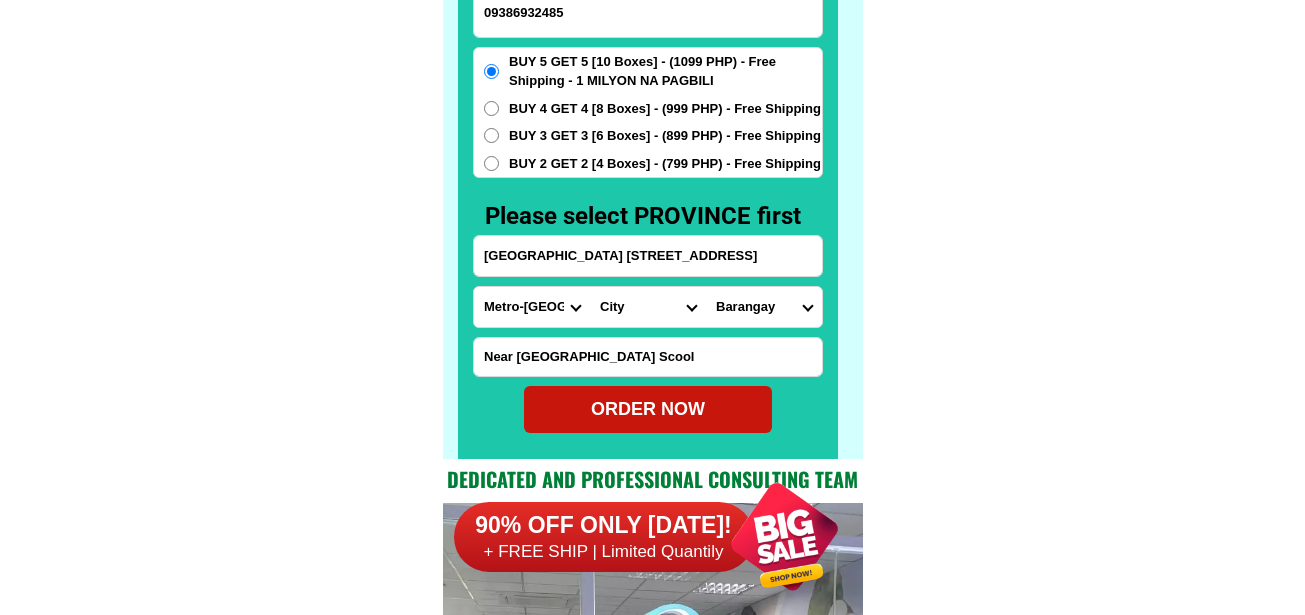 select on "63_2198465" 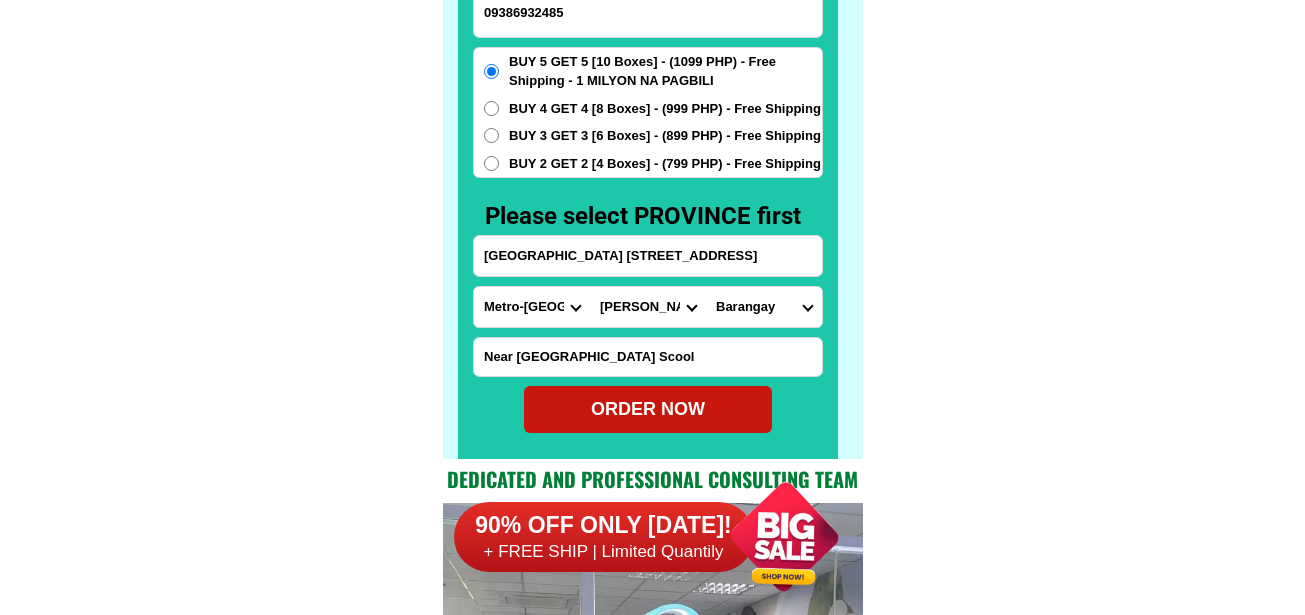 click on "City [GEOGRAPHIC_DATA] [GEOGRAPHIC_DATA] [GEOGRAPHIC_DATA] [GEOGRAPHIC_DATA]-city [GEOGRAPHIC_DATA] [GEOGRAPHIC_DATA] [GEOGRAPHIC_DATA]-[GEOGRAPHIC_DATA]-[GEOGRAPHIC_DATA]-[GEOGRAPHIC_DATA]-[GEOGRAPHIC_DATA]-[PERSON_NAME][GEOGRAPHIC_DATA]-[GEOGRAPHIC_DATA]-[GEOGRAPHIC_DATA][DATE][PERSON_NAME][GEOGRAPHIC_DATA]-[GEOGRAPHIC_DATA]-[GEOGRAPHIC_DATA]-[GEOGRAPHIC_DATA]-[GEOGRAPHIC_DATA][PERSON_NAME]-[GEOGRAPHIC_DATA]-[GEOGRAPHIC_DATA] [GEOGRAPHIC_DATA] [GEOGRAPHIC_DATA]-[GEOGRAPHIC_DATA]-[GEOGRAPHIC_DATA] [GEOGRAPHIC_DATA] [GEOGRAPHIC_DATA] [GEOGRAPHIC_DATA]-area [GEOGRAPHIC_DATA]-city [GEOGRAPHIC_DATA] [GEOGRAPHIC_DATA][PERSON_NAME] [GEOGRAPHIC_DATA][PERSON_NAME] [GEOGRAPHIC_DATA] TONDO I/II TONDO I/II [GEOGRAPHIC_DATA]" at bounding box center (648, 307) 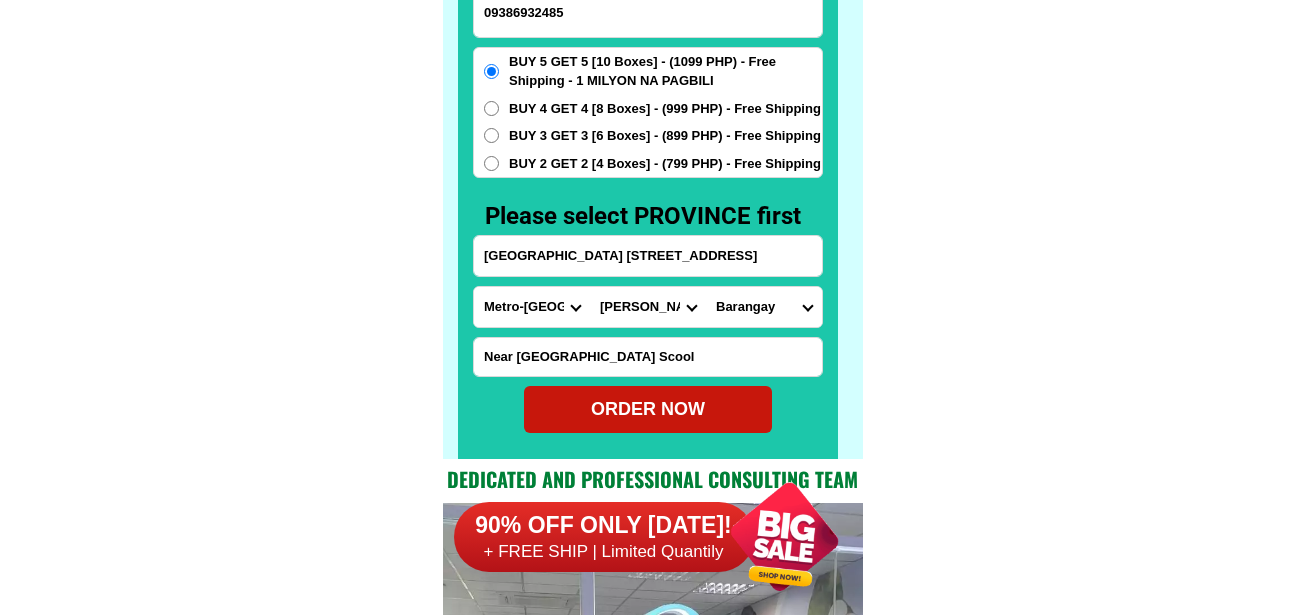 click on "[GEOGRAPHIC_DATA][PERSON_NAME] dos [PERSON_NAME] [GEOGRAPHIC_DATA] [DEMOGRAPHIC_DATA] de la [GEOGRAPHIC_DATA] ([GEOGRAPHIC_DATA]) [GEOGRAPHIC_DATA] [GEOGRAPHIC_DATA][PERSON_NAME] [GEOGRAPHIC_DATA][PERSON_NAME][GEOGRAPHIC_DATA][PERSON_NAME]" at bounding box center (764, 307) 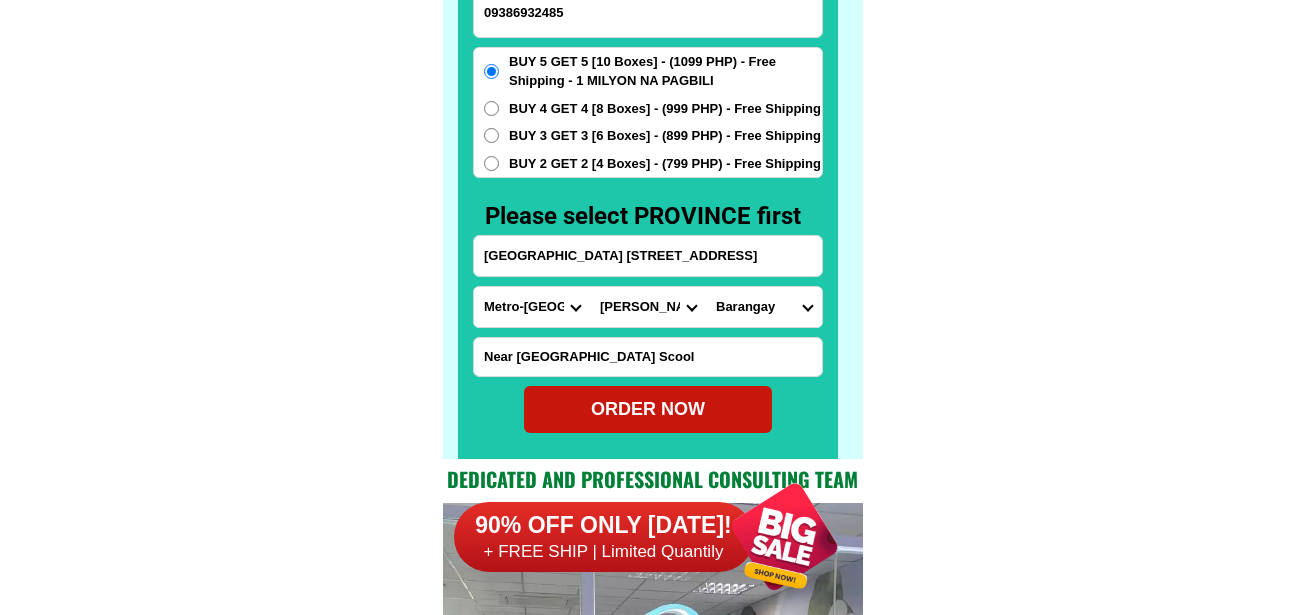 select on "63_21984655169" 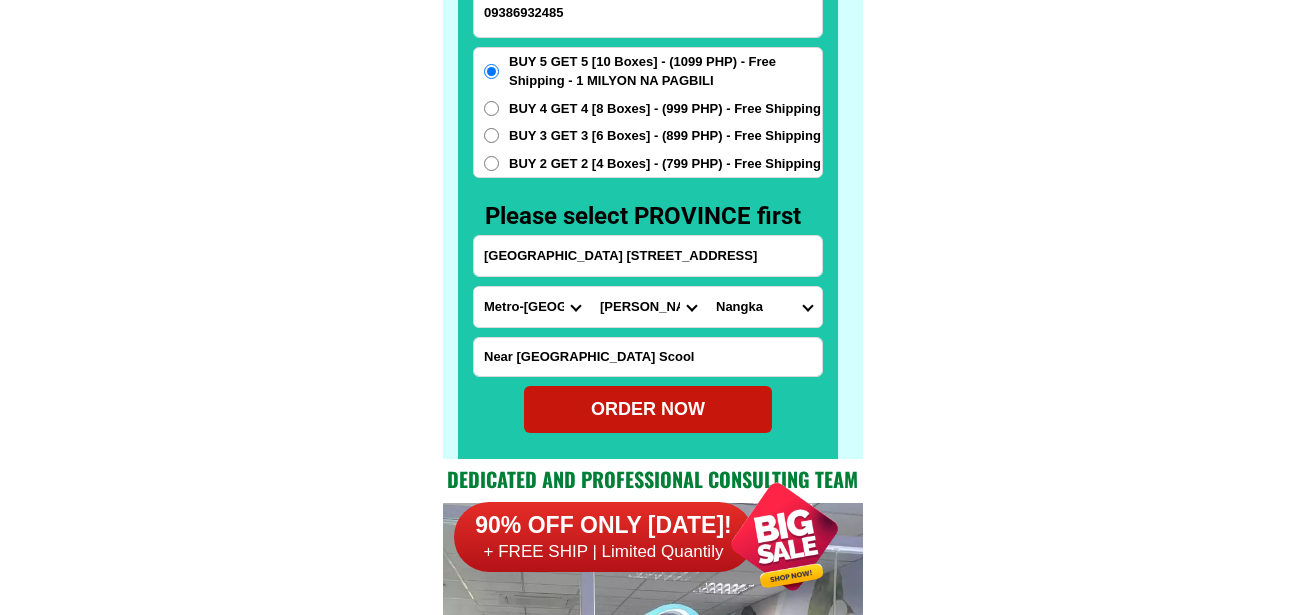 click on "[GEOGRAPHIC_DATA][PERSON_NAME] dos [PERSON_NAME] [GEOGRAPHIC_DATA] [DEMOGRAPHIC_DATA] de la [GEOGRAPHIC_DATA] ([GEOGRAPHIC_DATA]) [GEOGRAPHIC_DATA] [GEOGRAPHIC_DATA][PERSON_NAME] [GEOGRAPHIC_DATA][PERSON_NAME][GEOGRAPHIC_DATA][PERSON_NAME]" at bounding box center (764, 307) 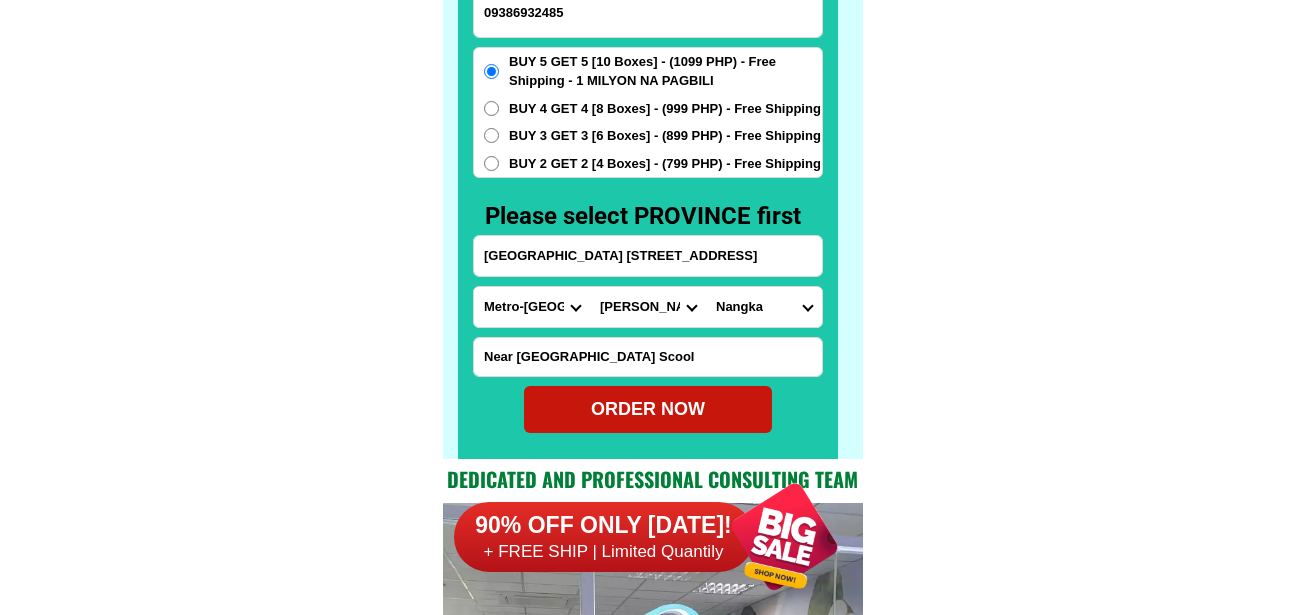 click on "BUY 4 GET 4 [8 Boxes] - (999 PHP) - Free Shipping" at bounding box center [665, 109] 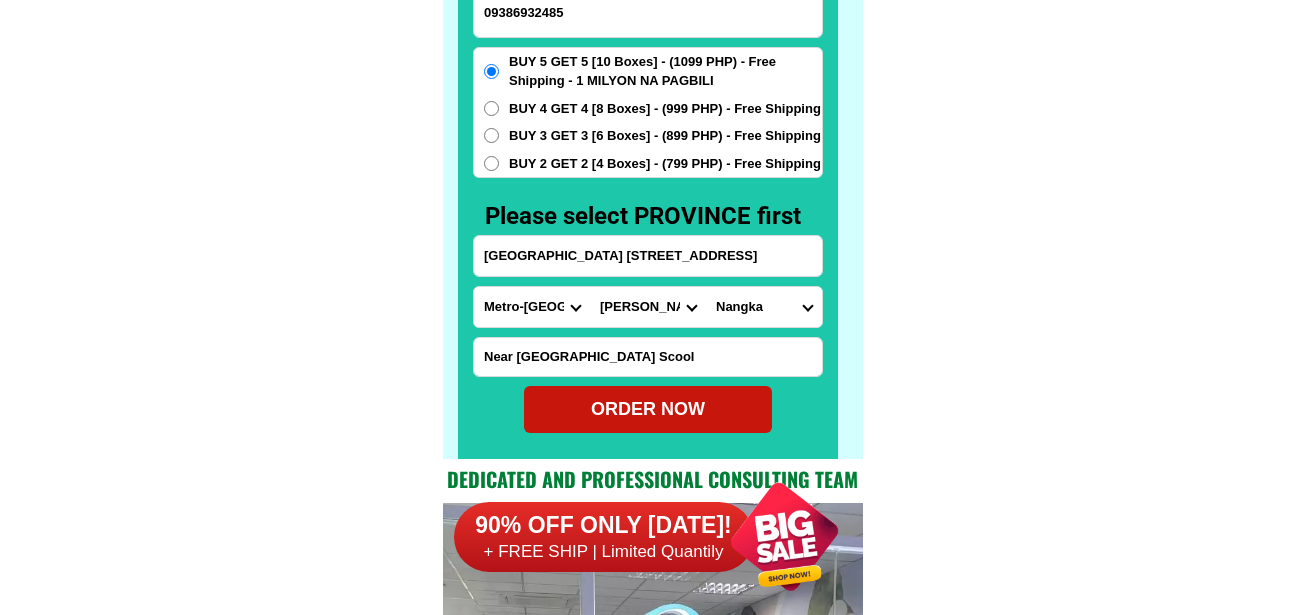 click on "BUY 4 GET 4 [8 Boxes] - (999 PHP) - Free Shipping" at bounding box center (491, 108) 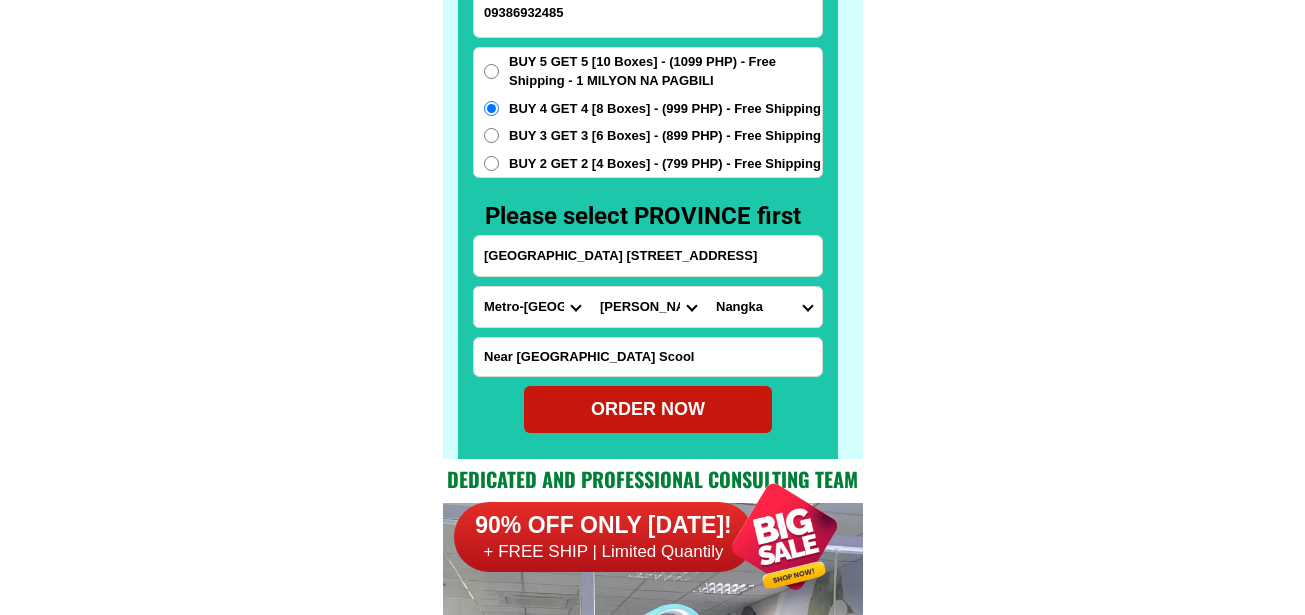 click on "ORDER NOW" at bounding box center [648, 409] 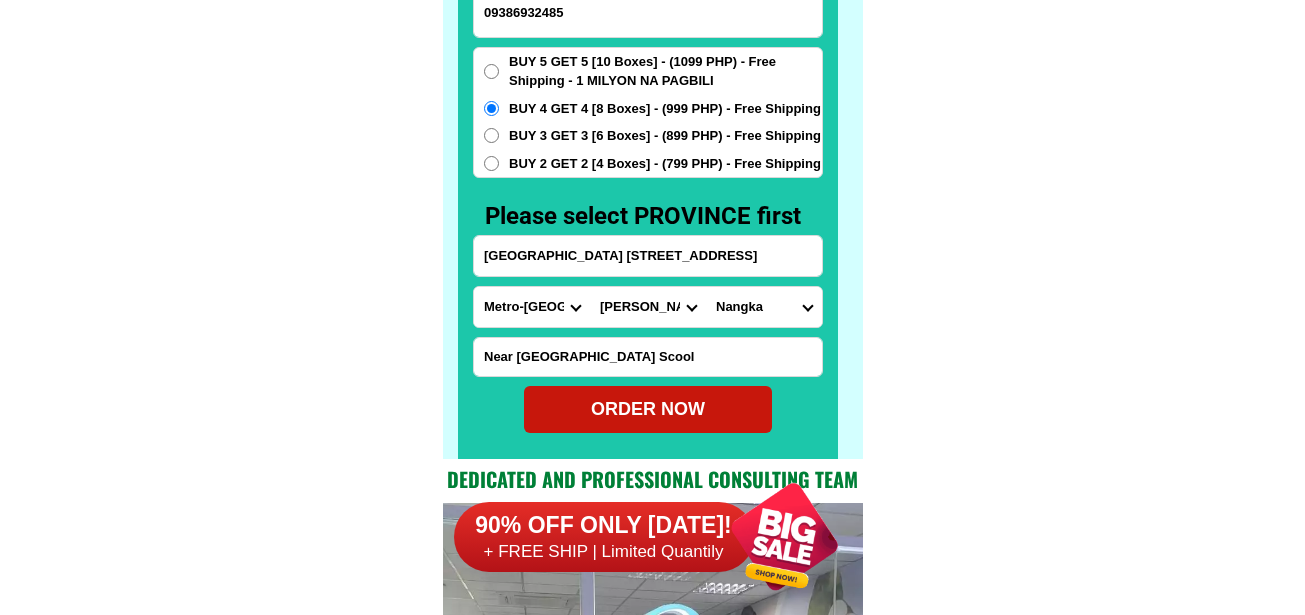 radio on "true" 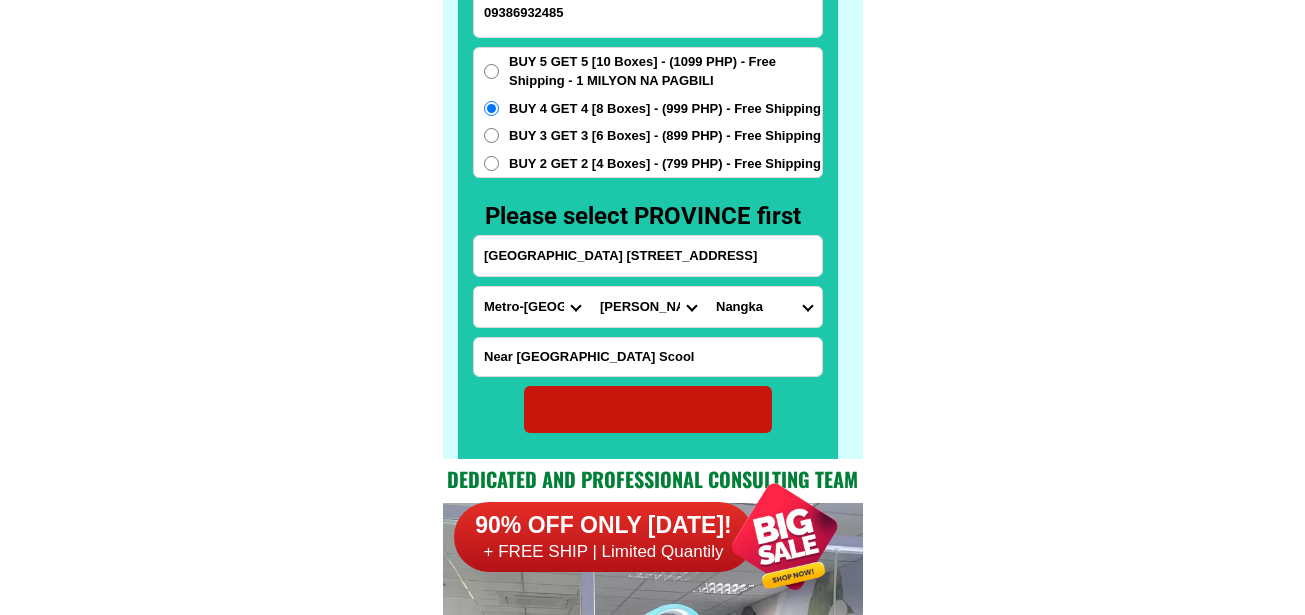 radio on "true" 